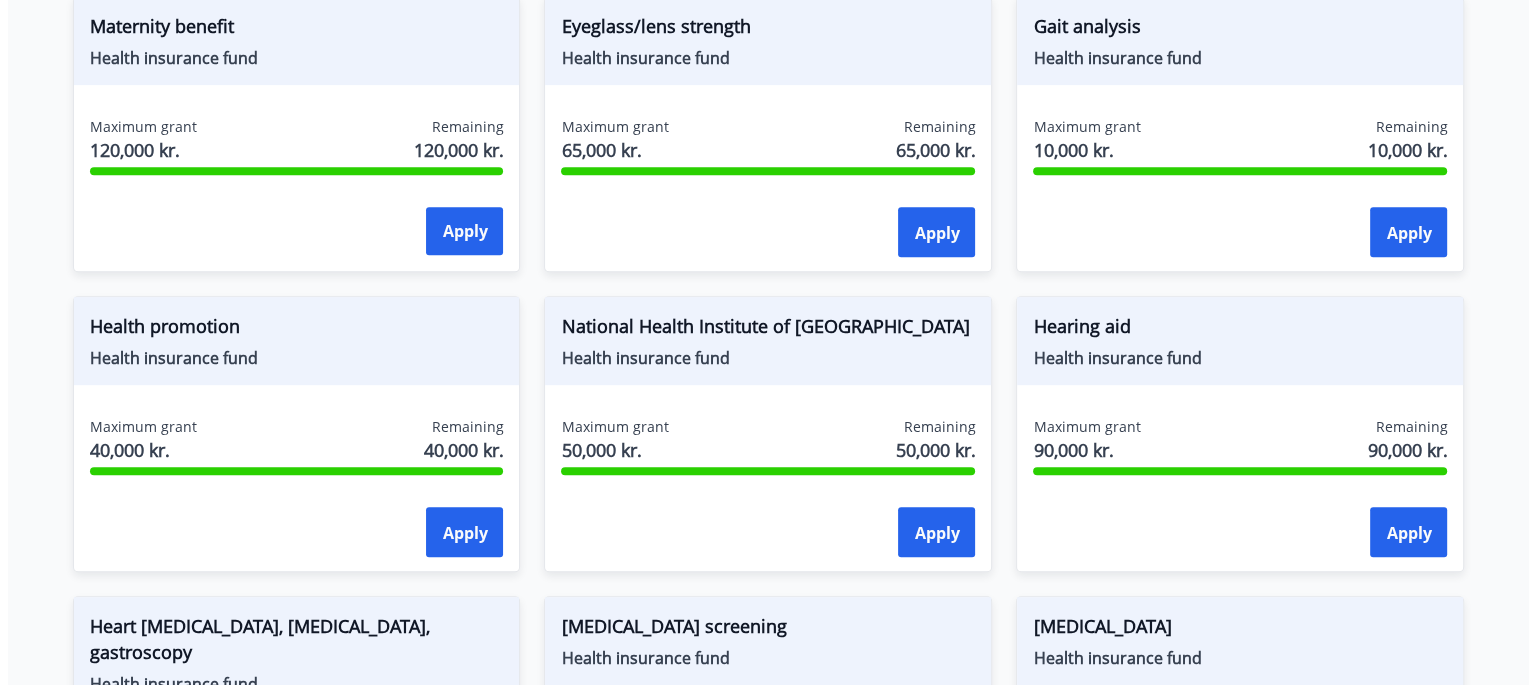 scroll, scrollTop: 900, scrollLeft: 0, axis: vertical 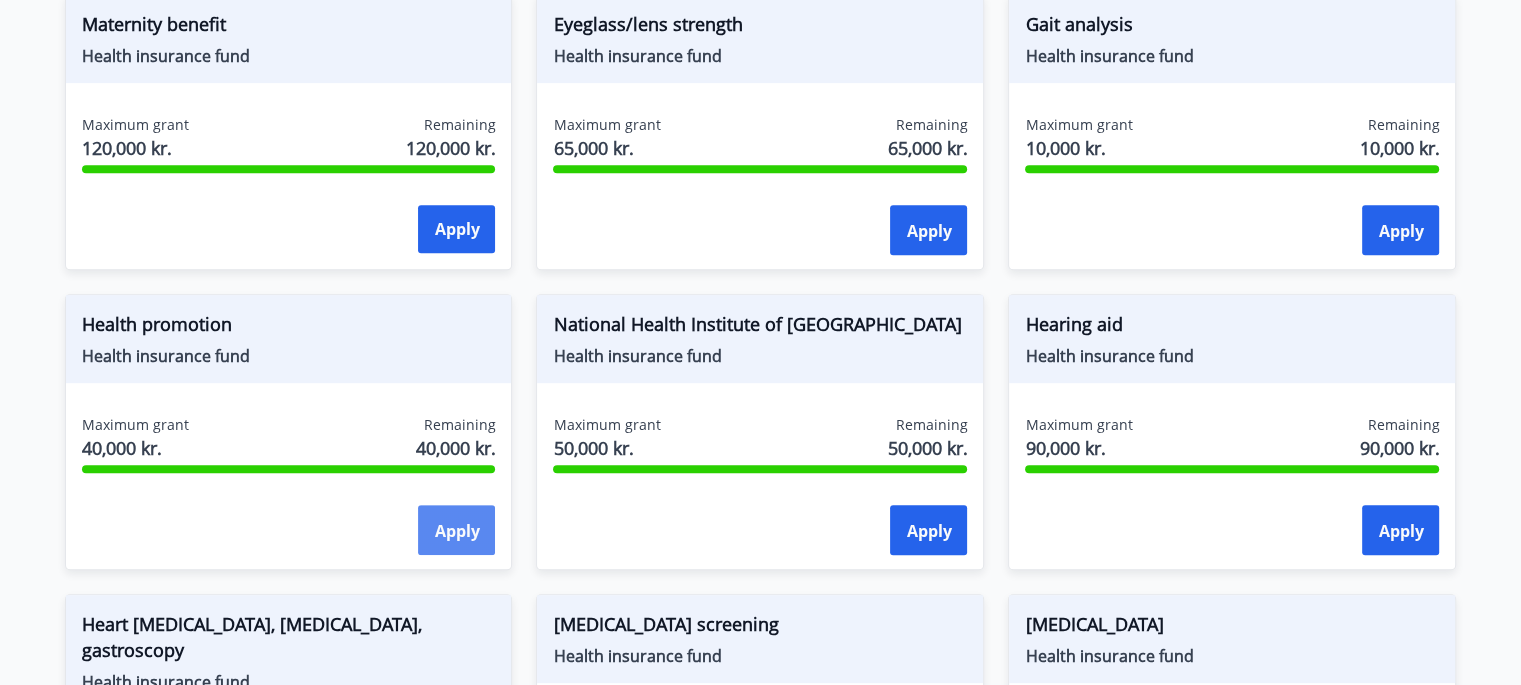 click on "Apply" at bounding box center [456, 531] 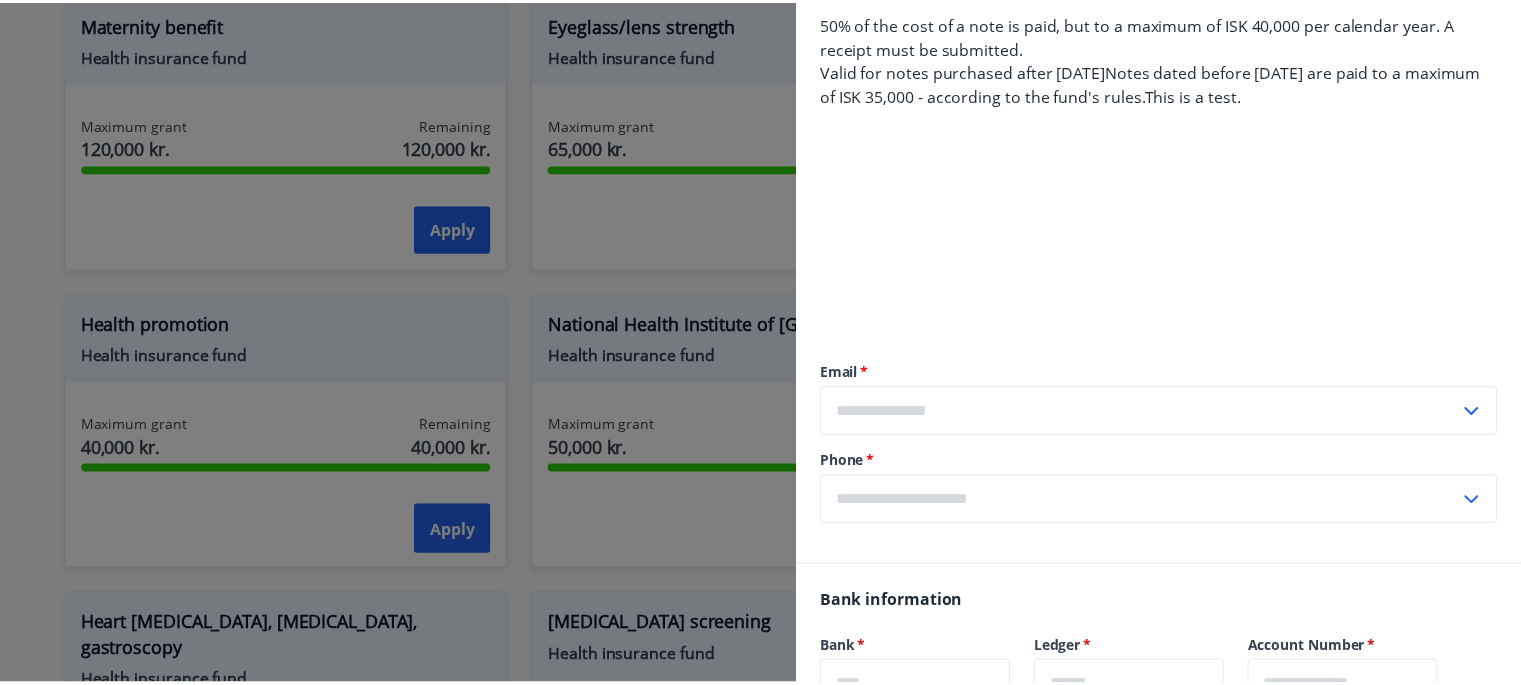 scroll, scrollTop: 0, scrollLeft: 0, axis: both 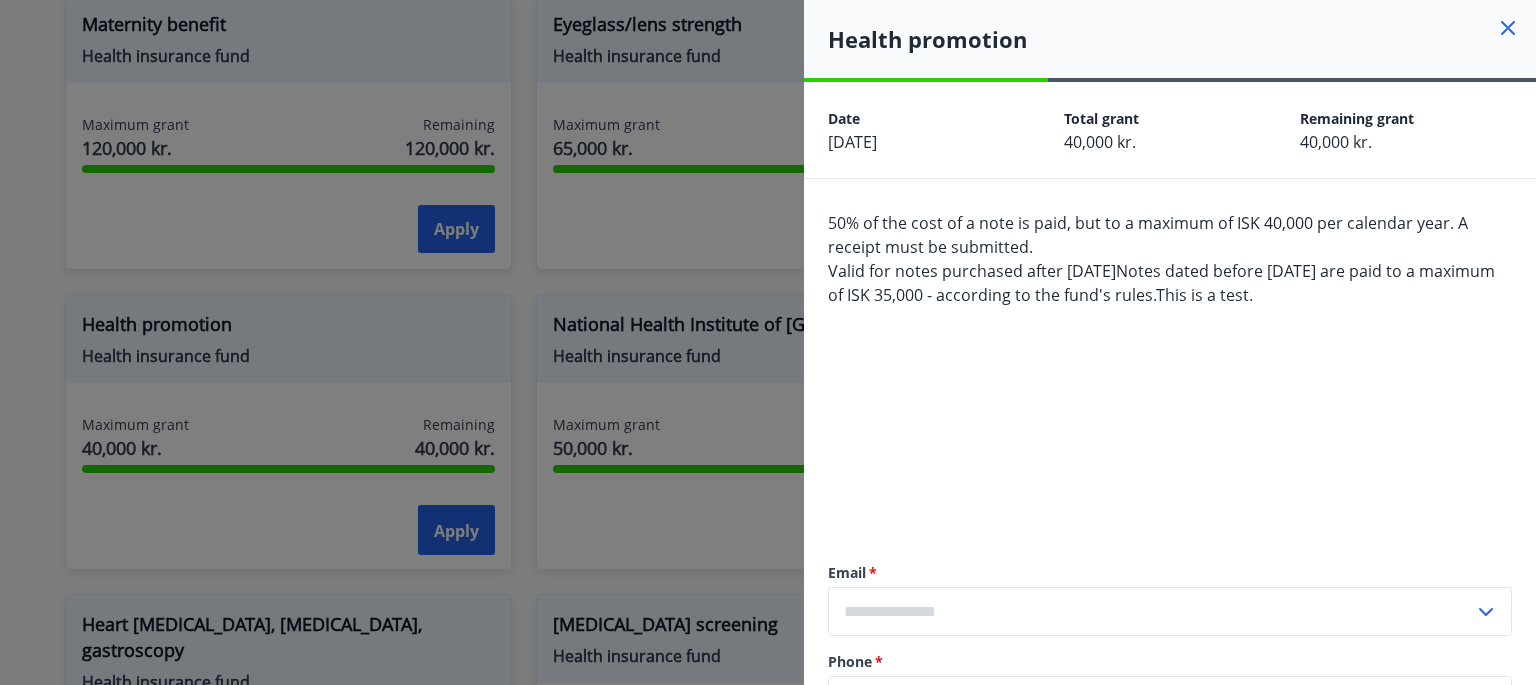 click 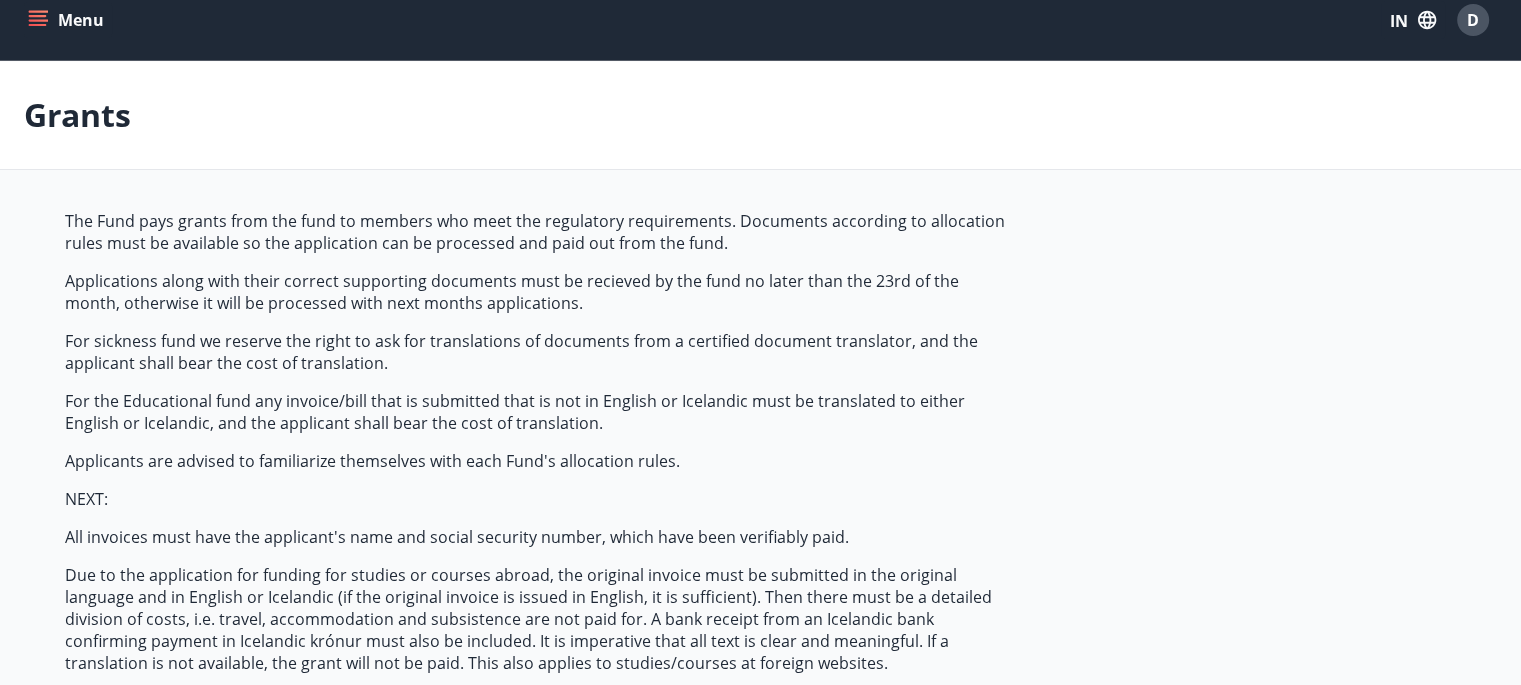 scroll, scrollTop: 0, scrollLeft: 0, axis: both 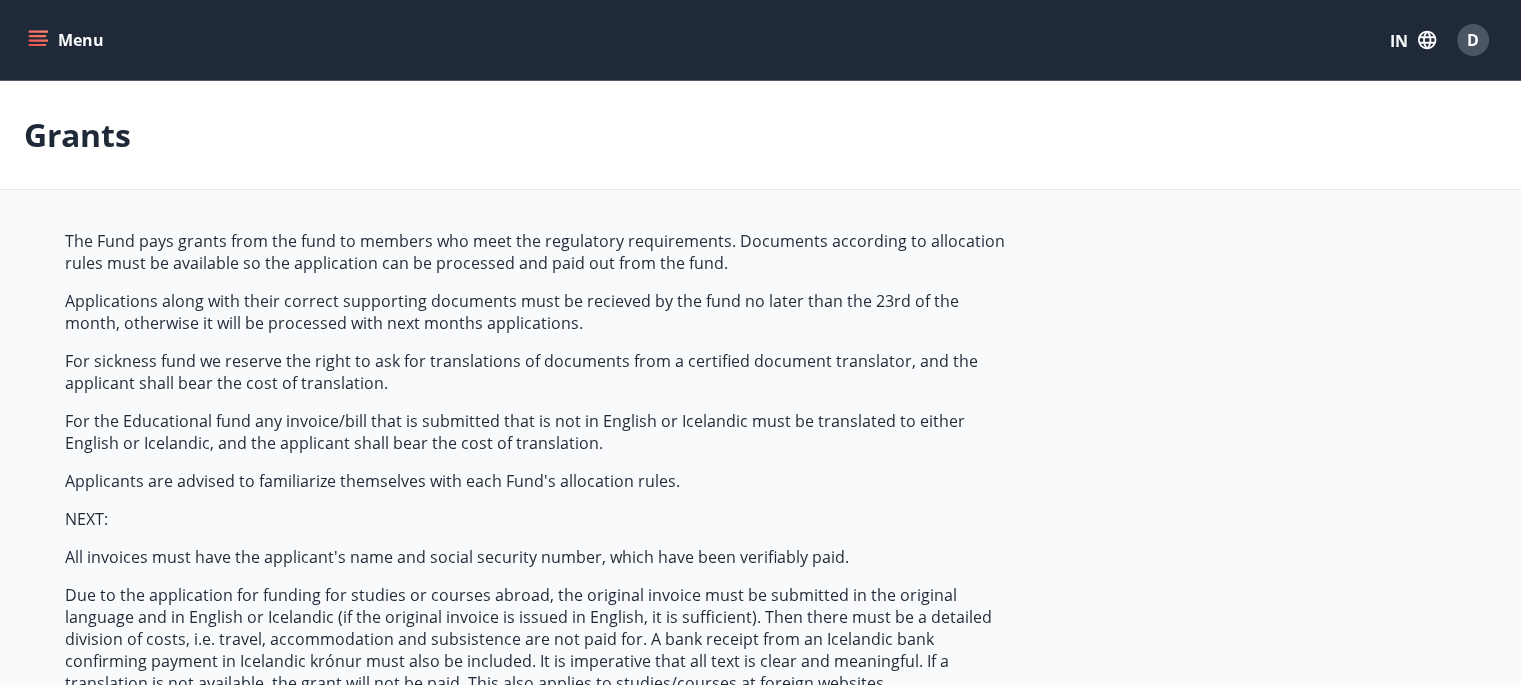 click on "Menu" at bounding box center [68, 40] 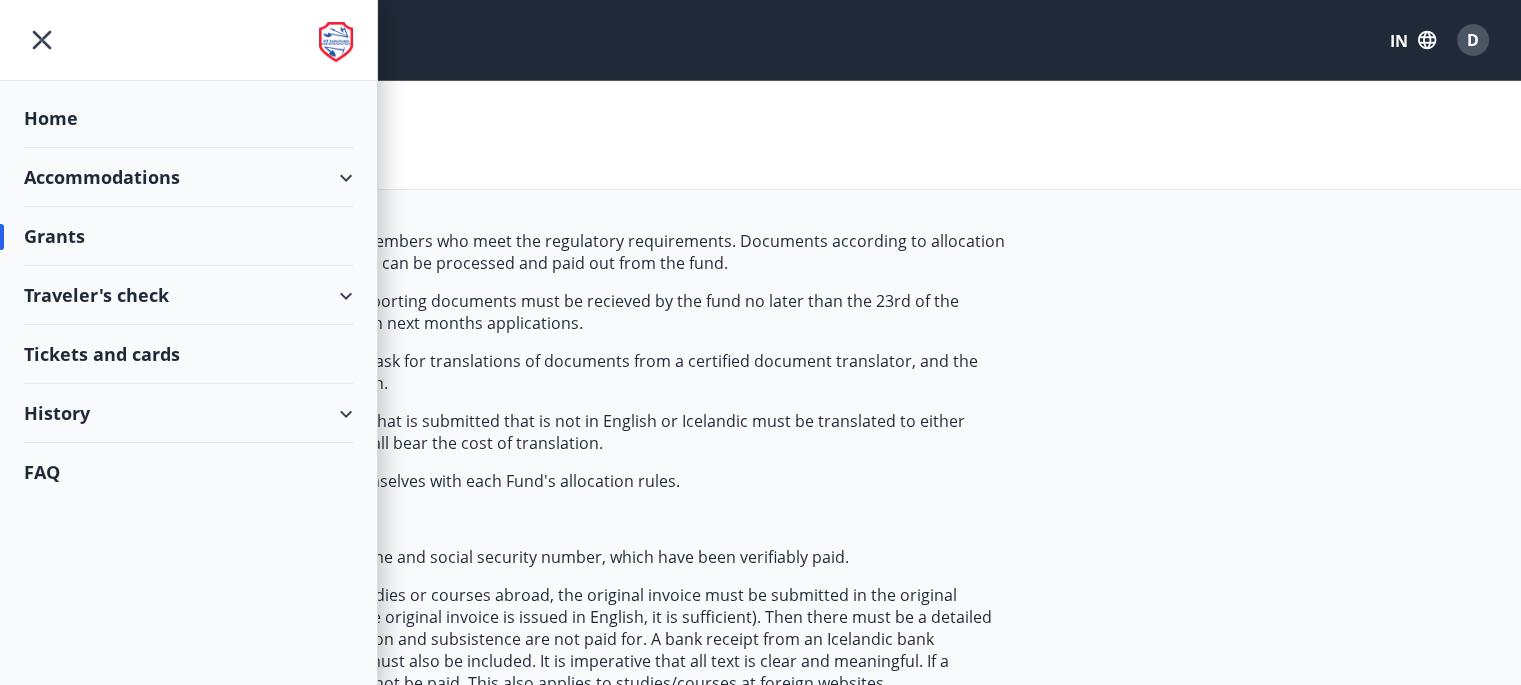 click on "Accommodations" at bounding box center [188, 177] 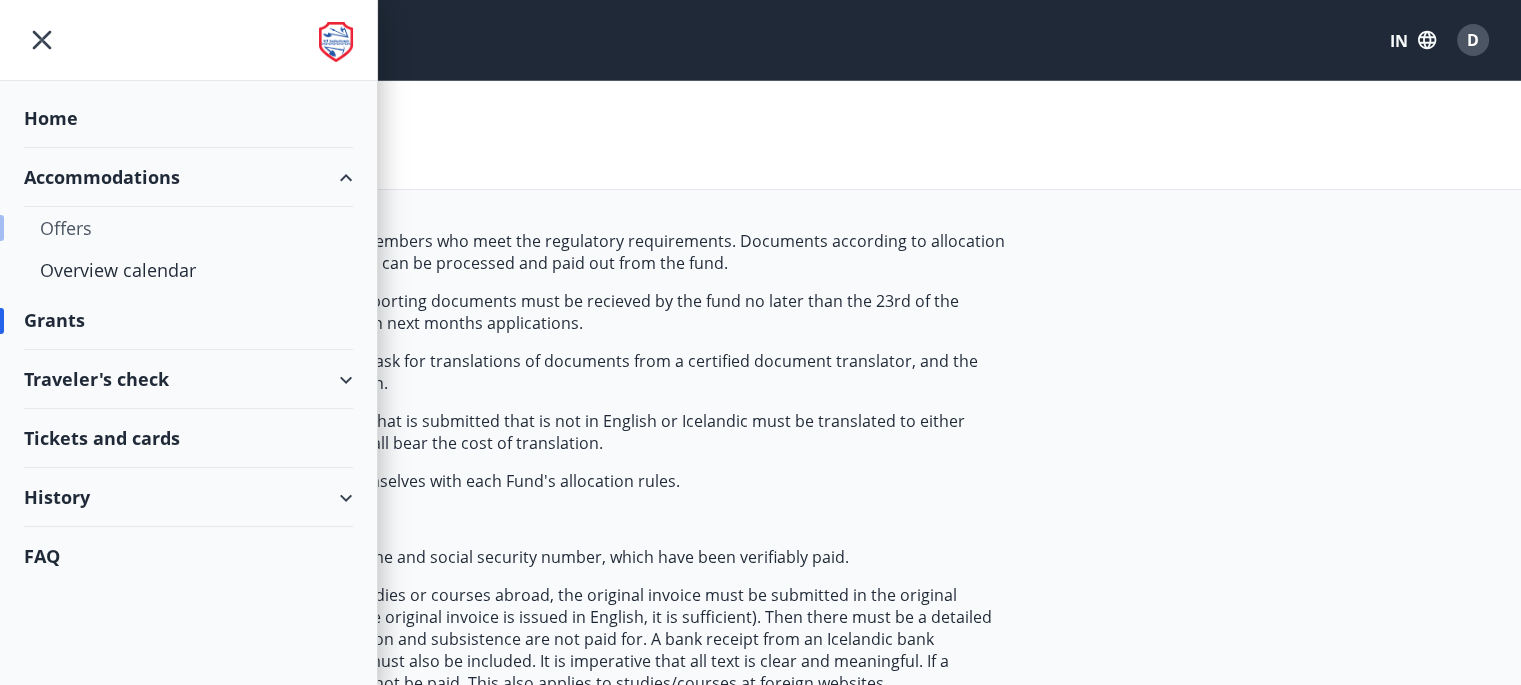 click on "Offers" at bounding box center [188, 228] 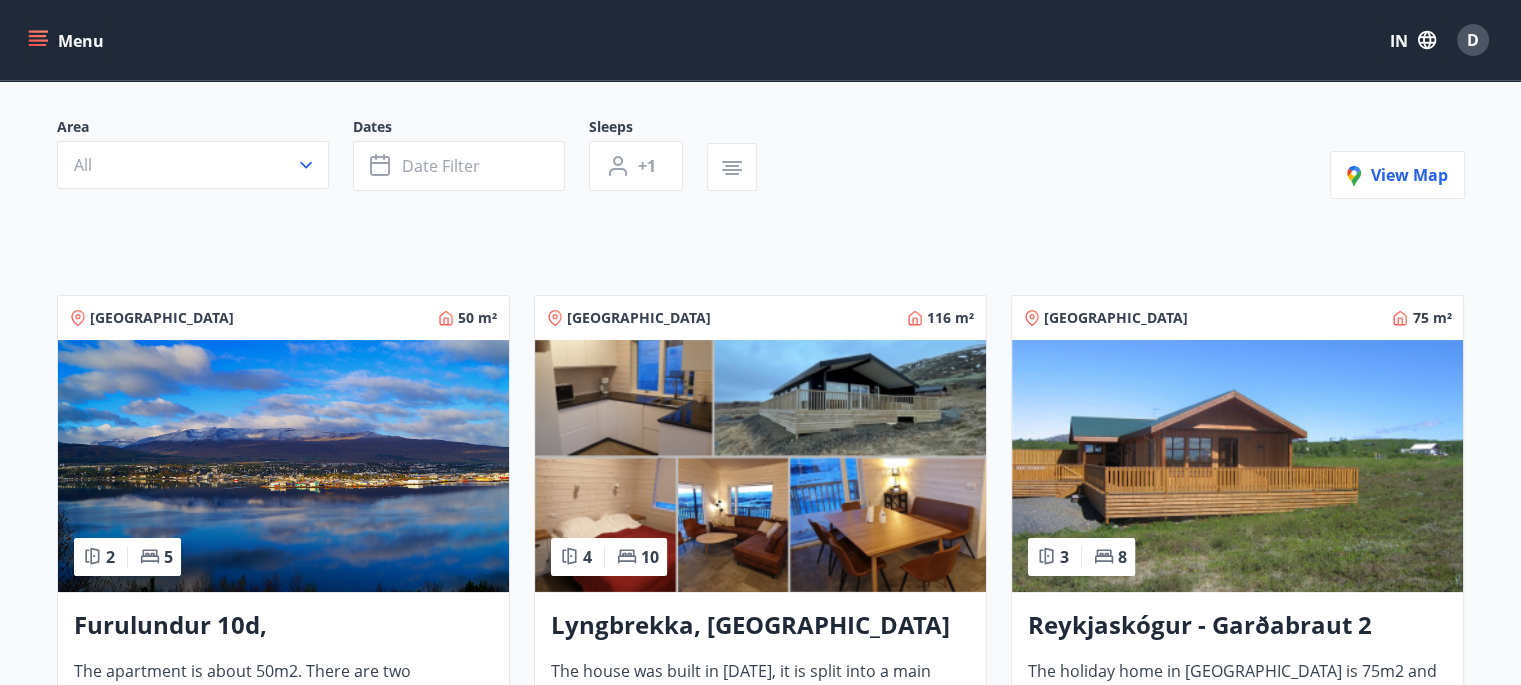 scroll, scrollTop: 0, scrollLeft: 0, axis: both 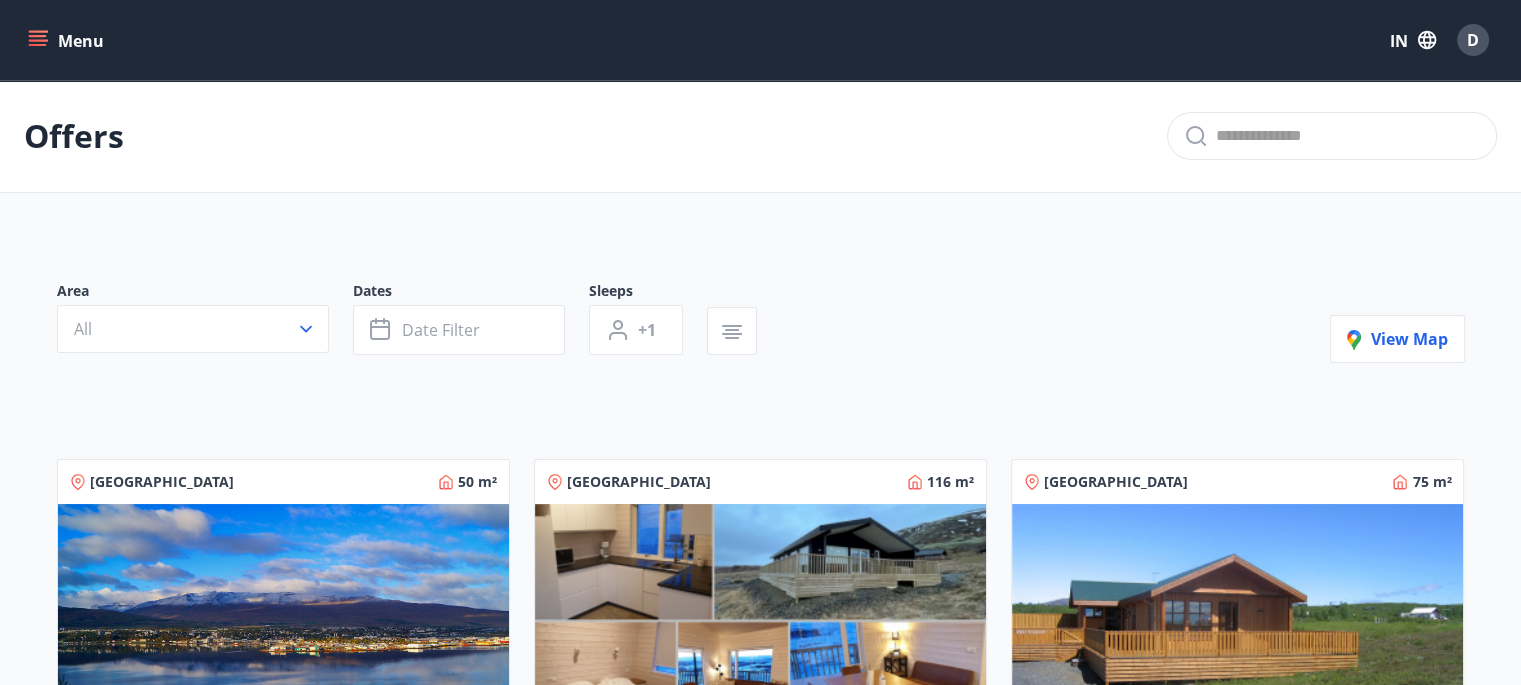 click 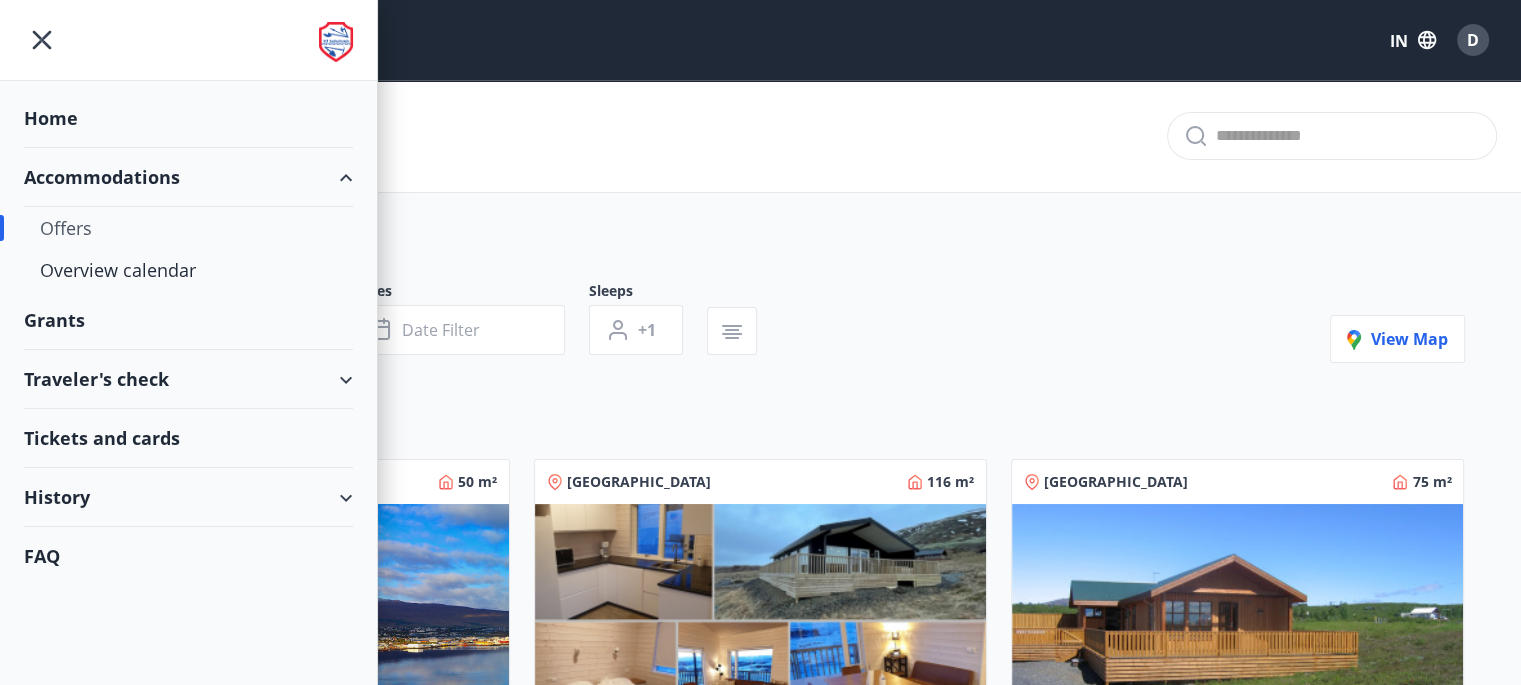 click on "Grants" at bounding box center (188, 118) 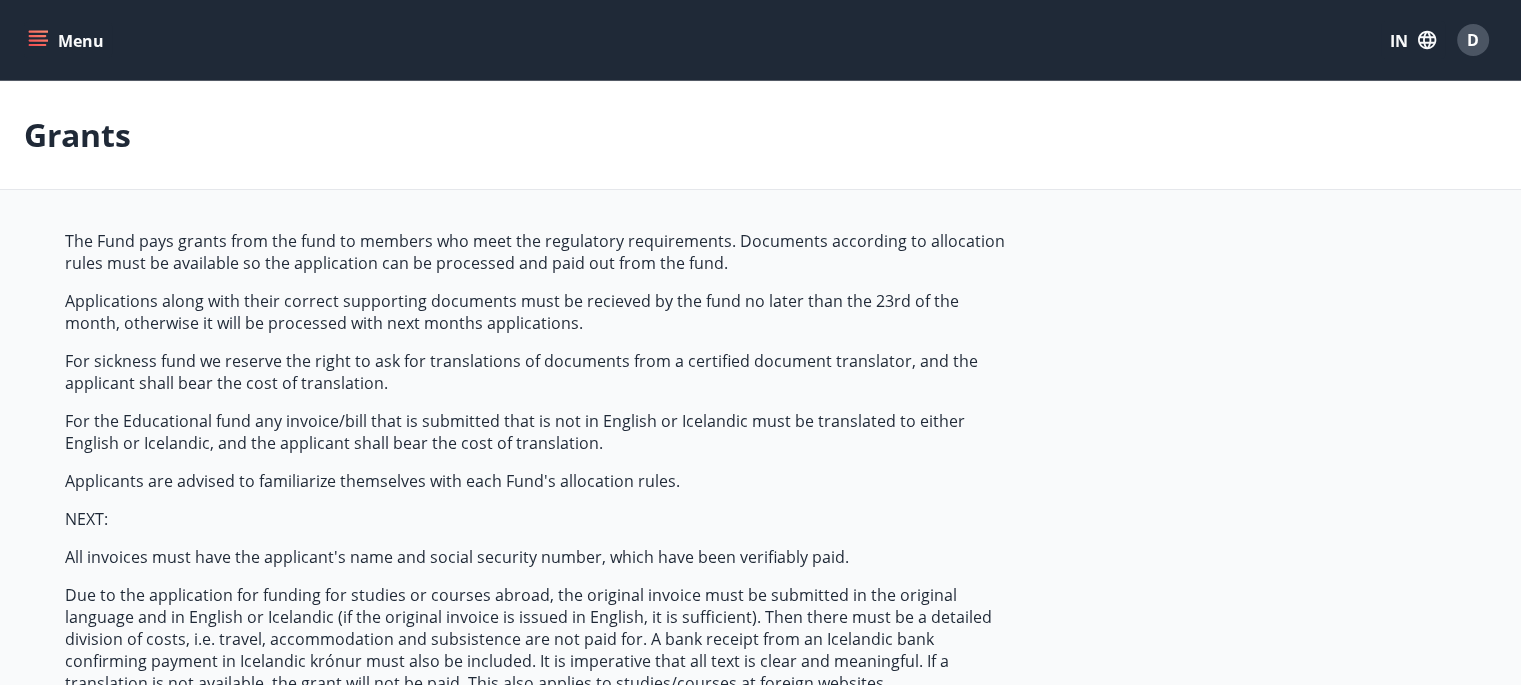 type on "***" 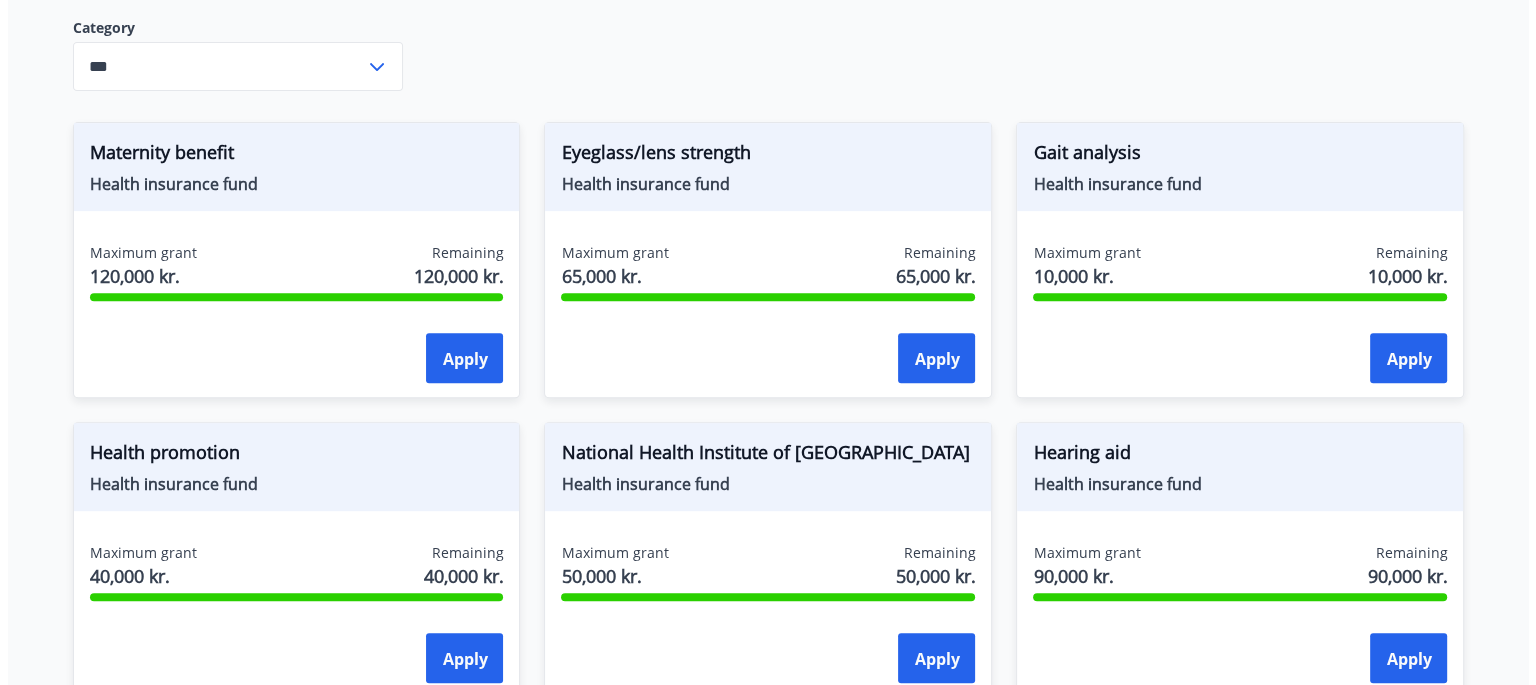 scroll, scrollTop: 800, scrollLeft: 0, axis: vertical 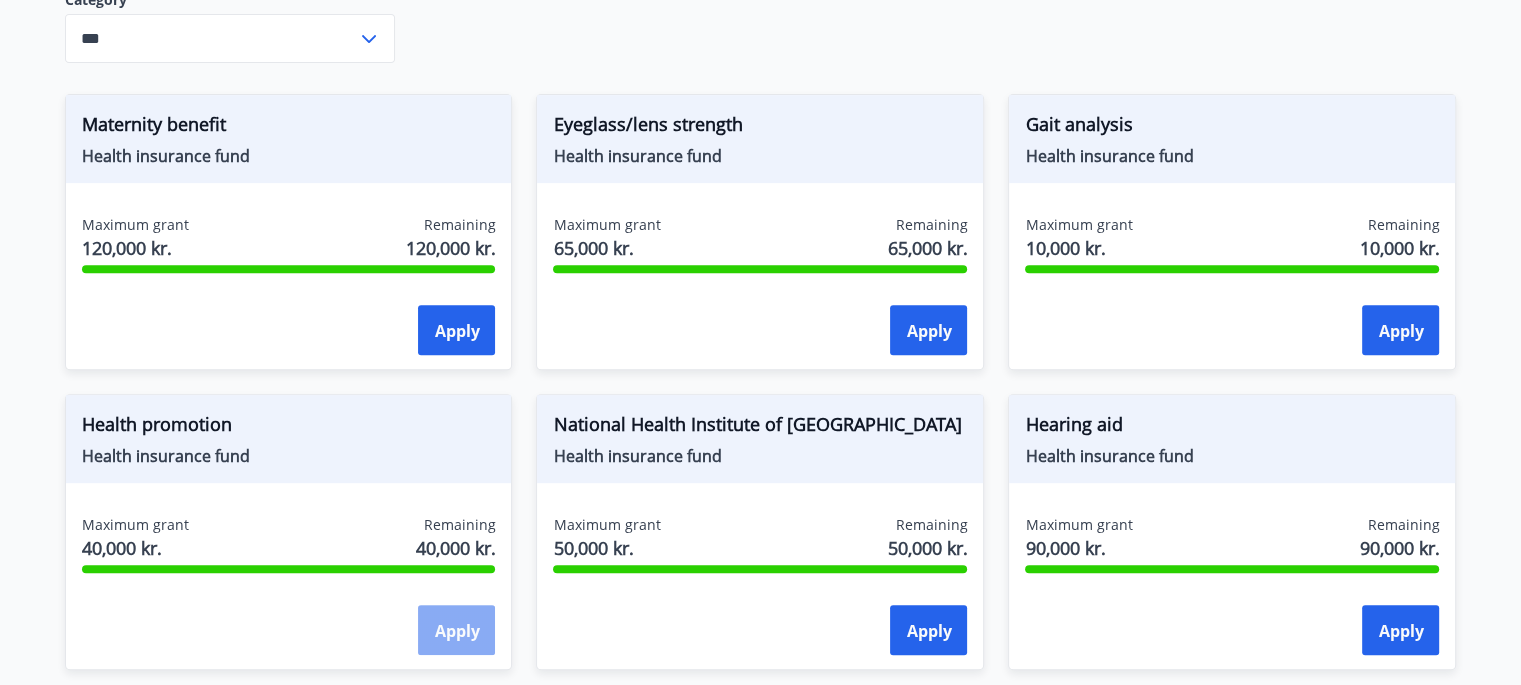 click on "Apply" at bounding box center (456, 631) 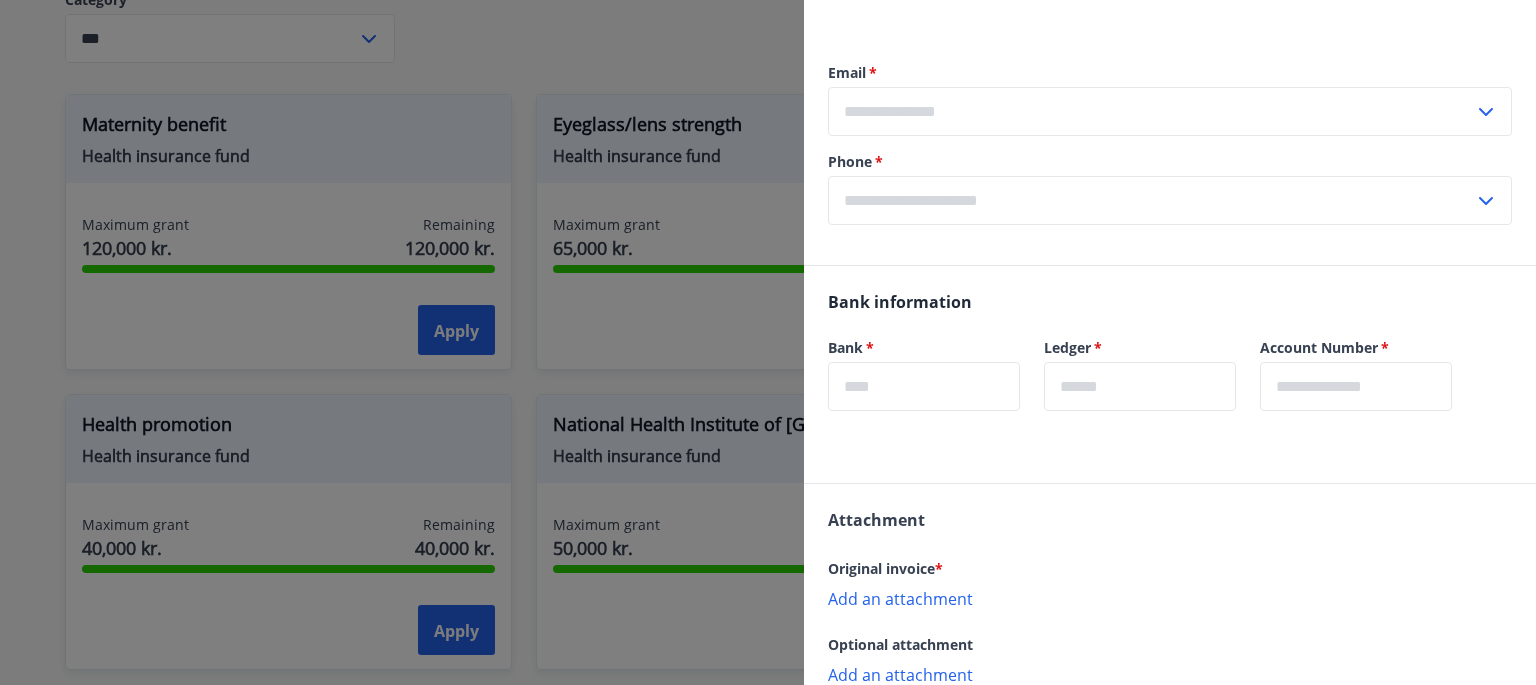 scroll, scrollTop: 300, scrollLeft: 0, axis: vertical 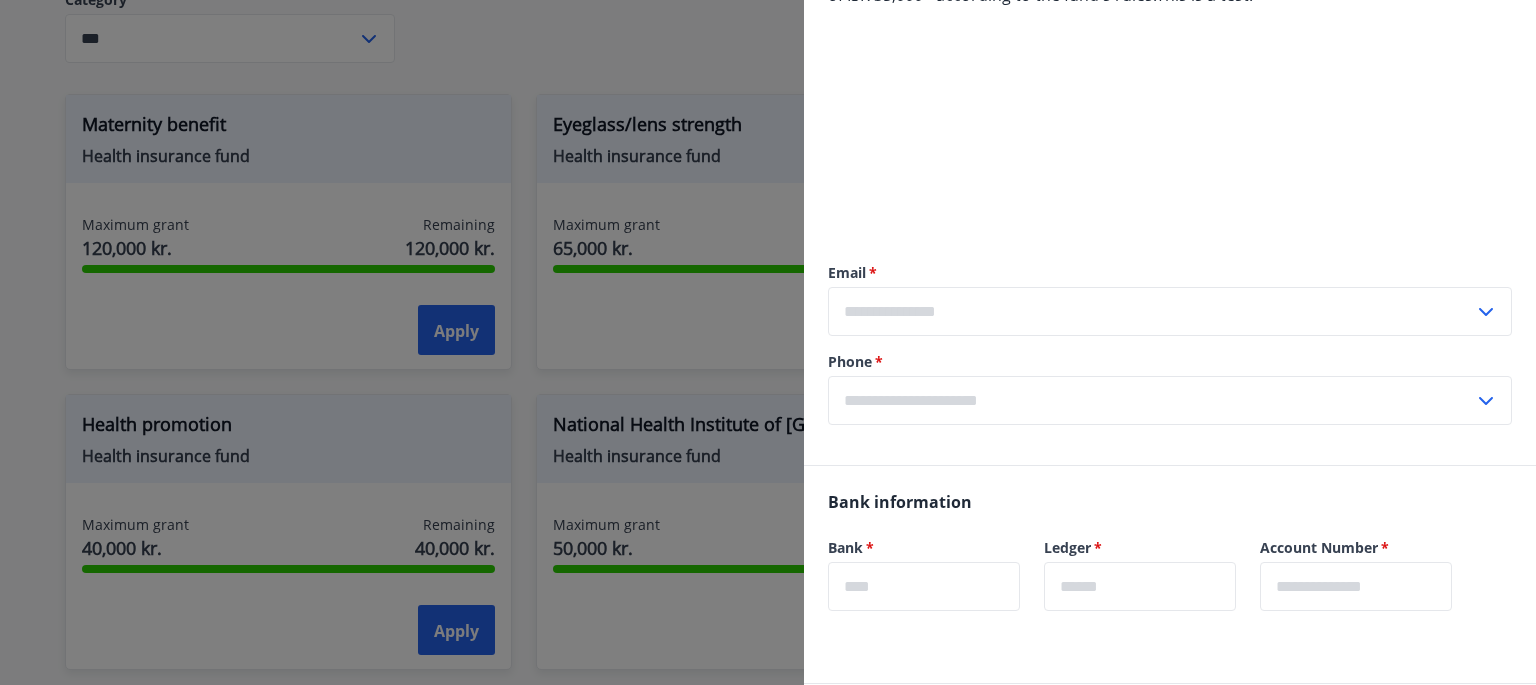 click at bounding box center (1151, 311) 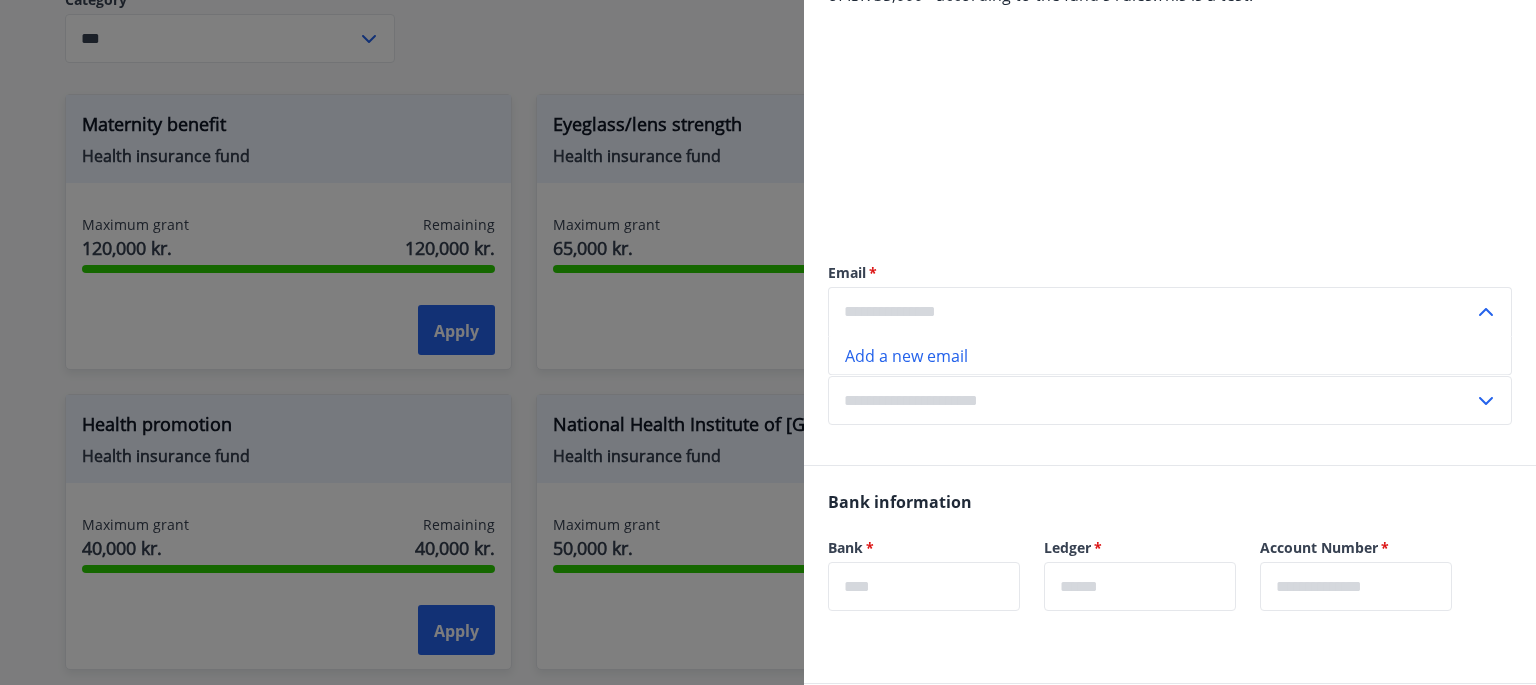 type 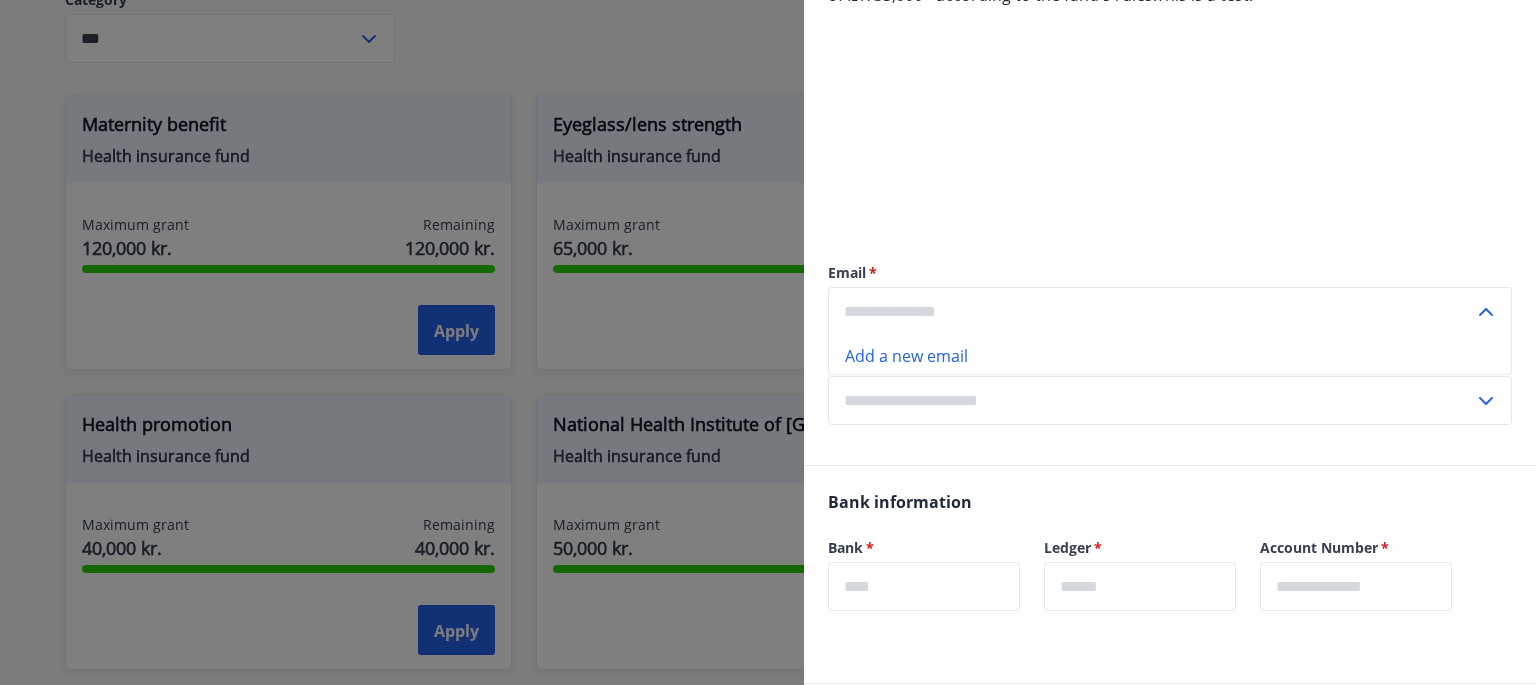 click at bounding box center (1151, 311) 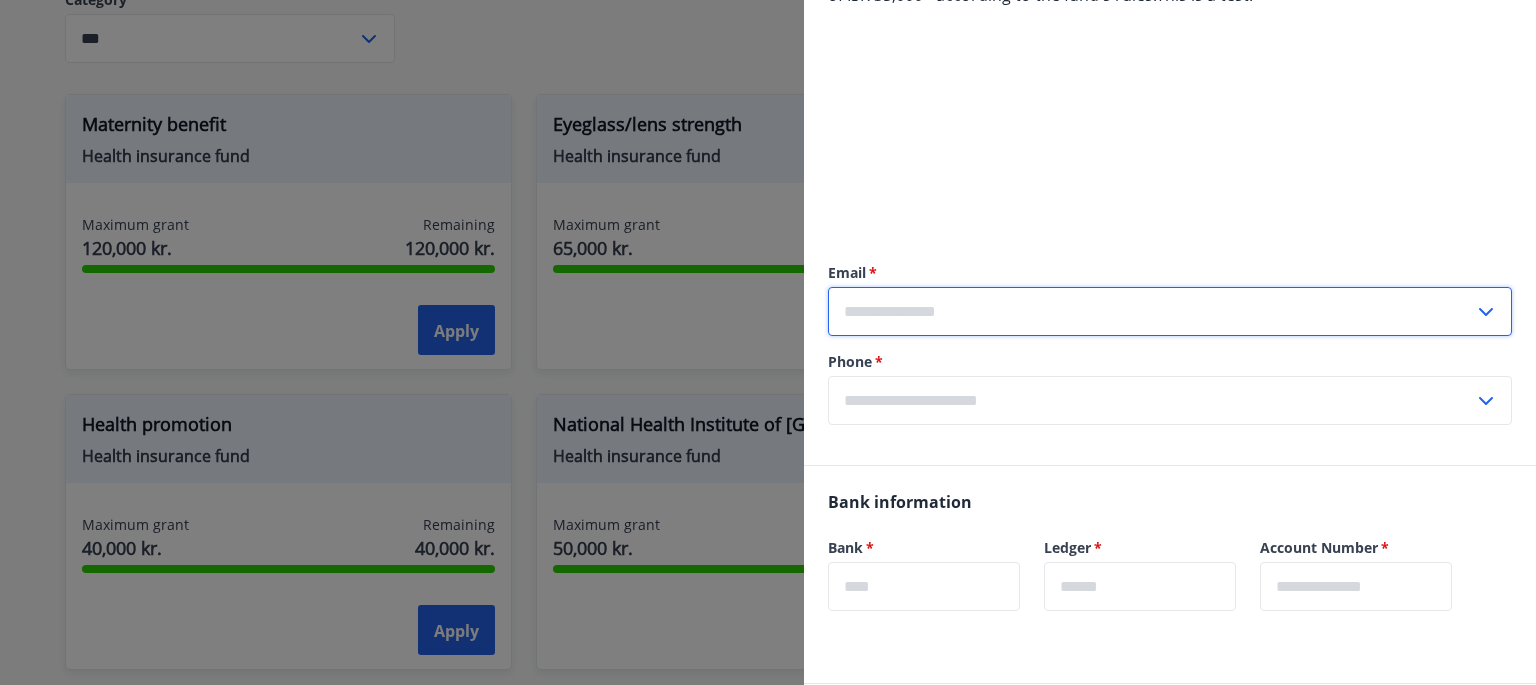 click at bounding box center (1151, 311) 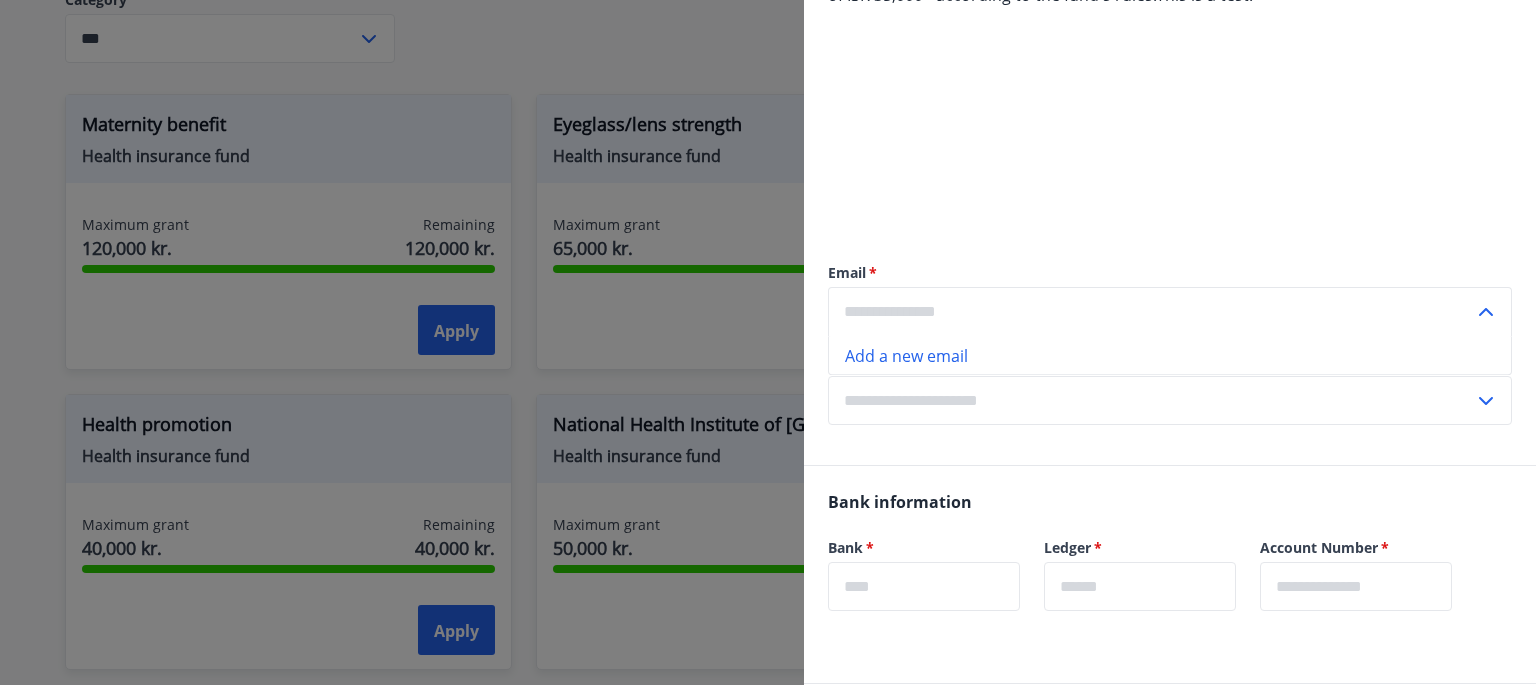click on "Add a new email" at bounding box center (906, 356) 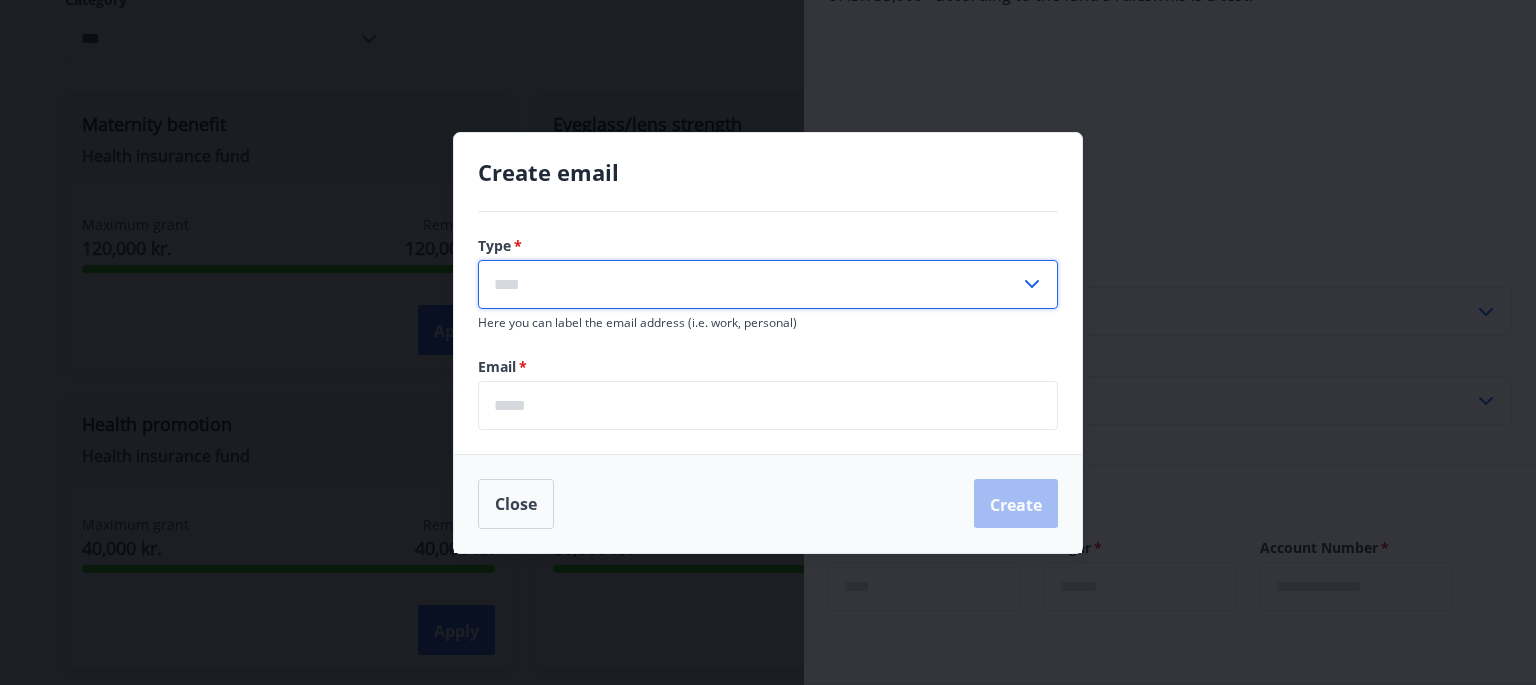 click at bounding box center [749, 284] 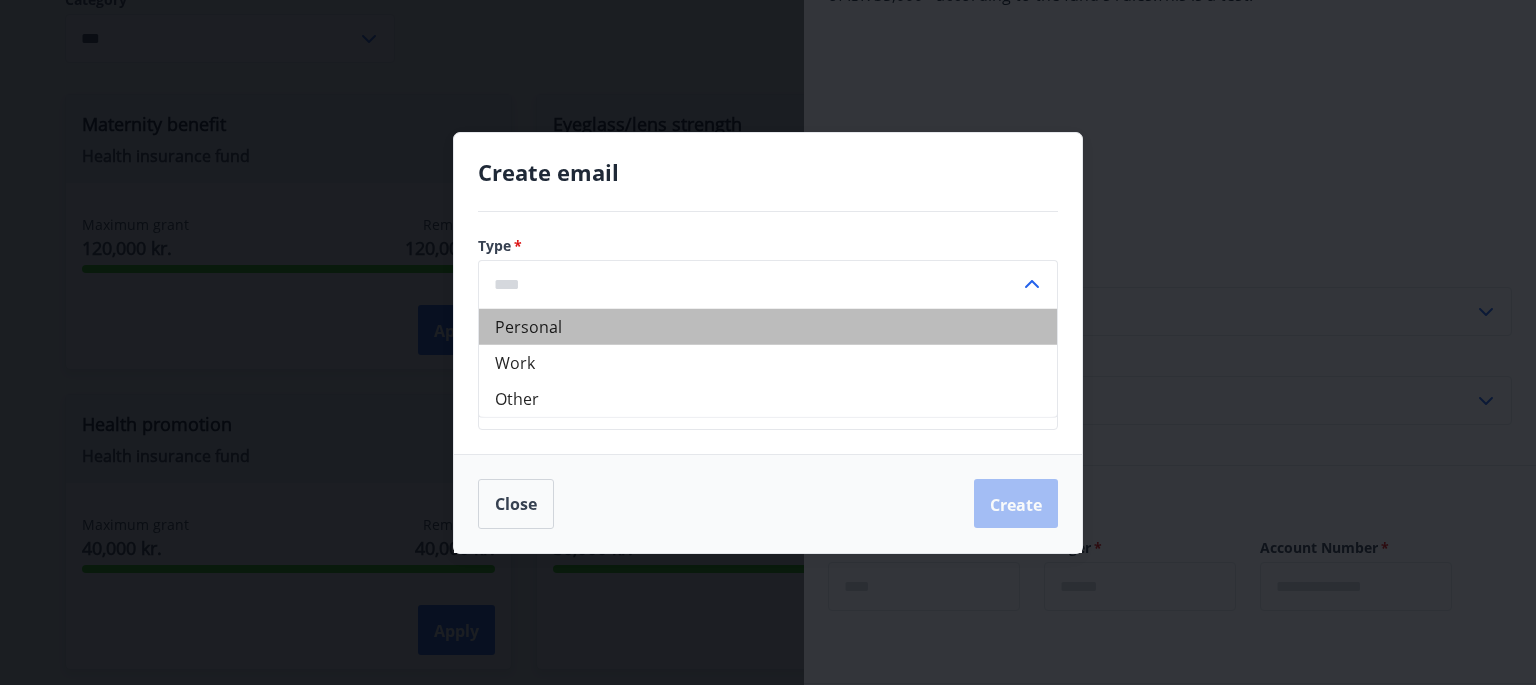 click on "Personal" at bounding box center (768, 326) 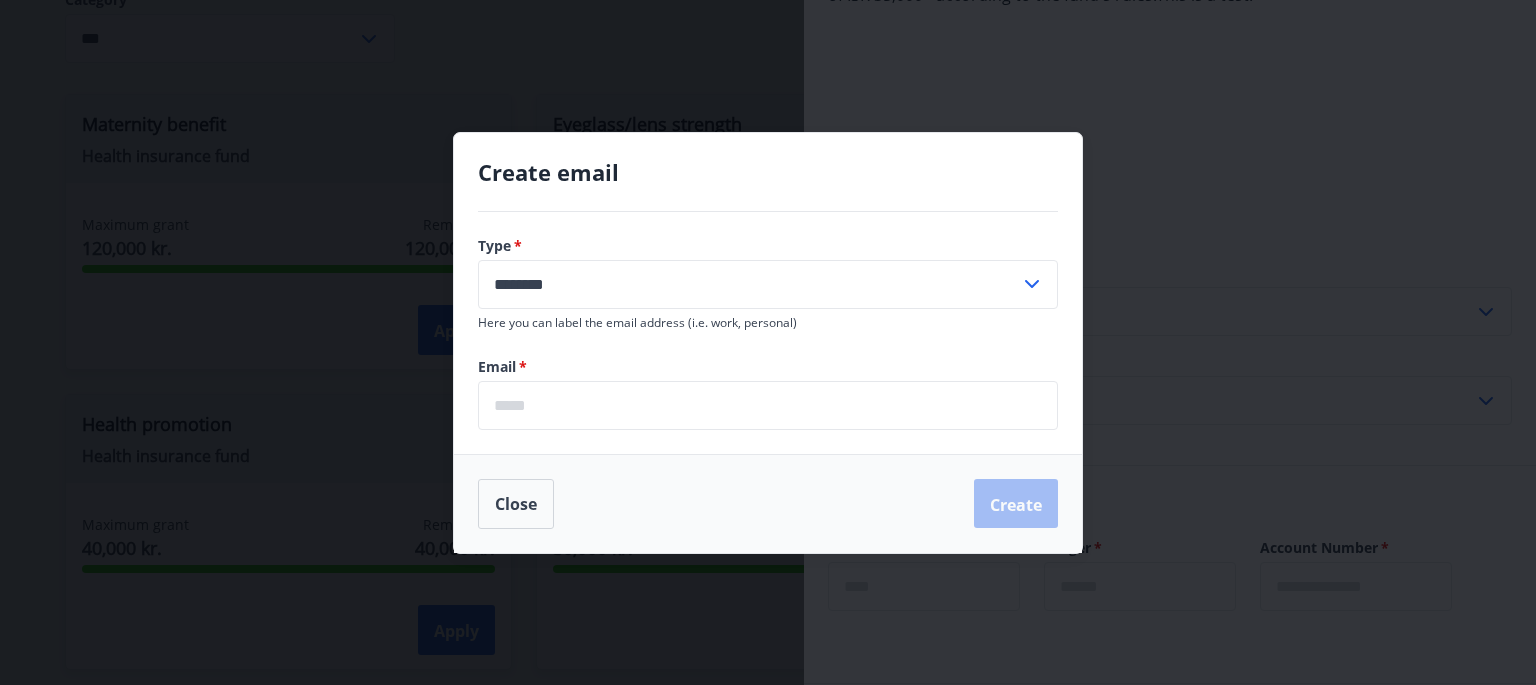 click at bounding box center [768, 405] 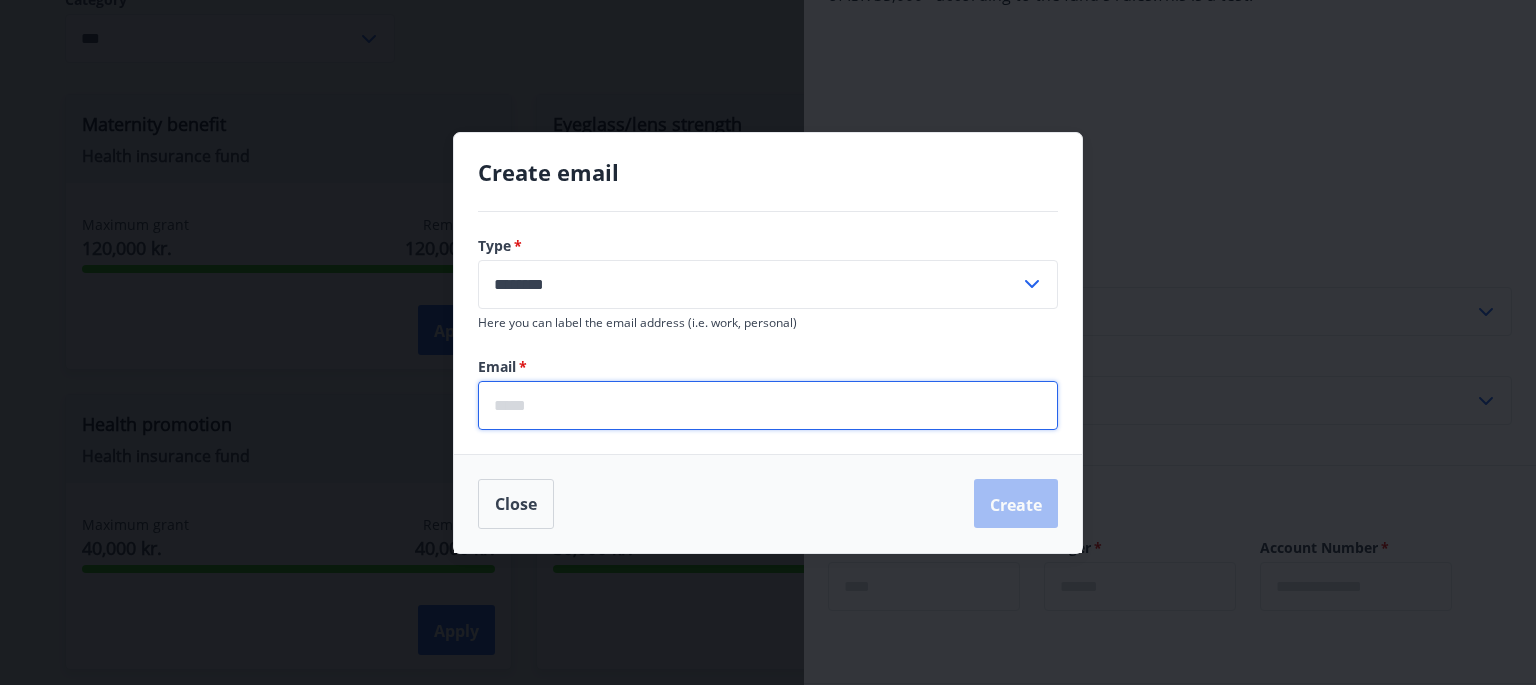 type on "**********" 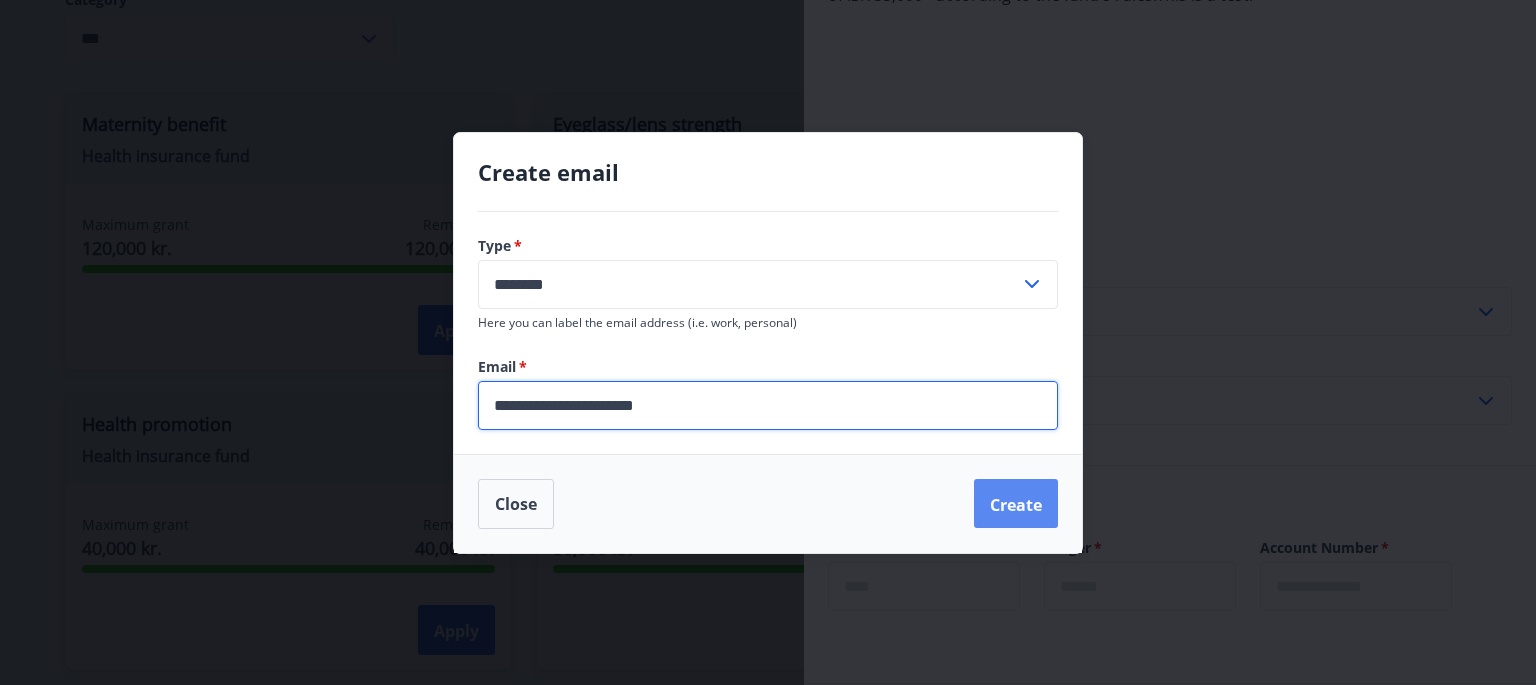 click on "Create" at bounding box center [1016, 504] 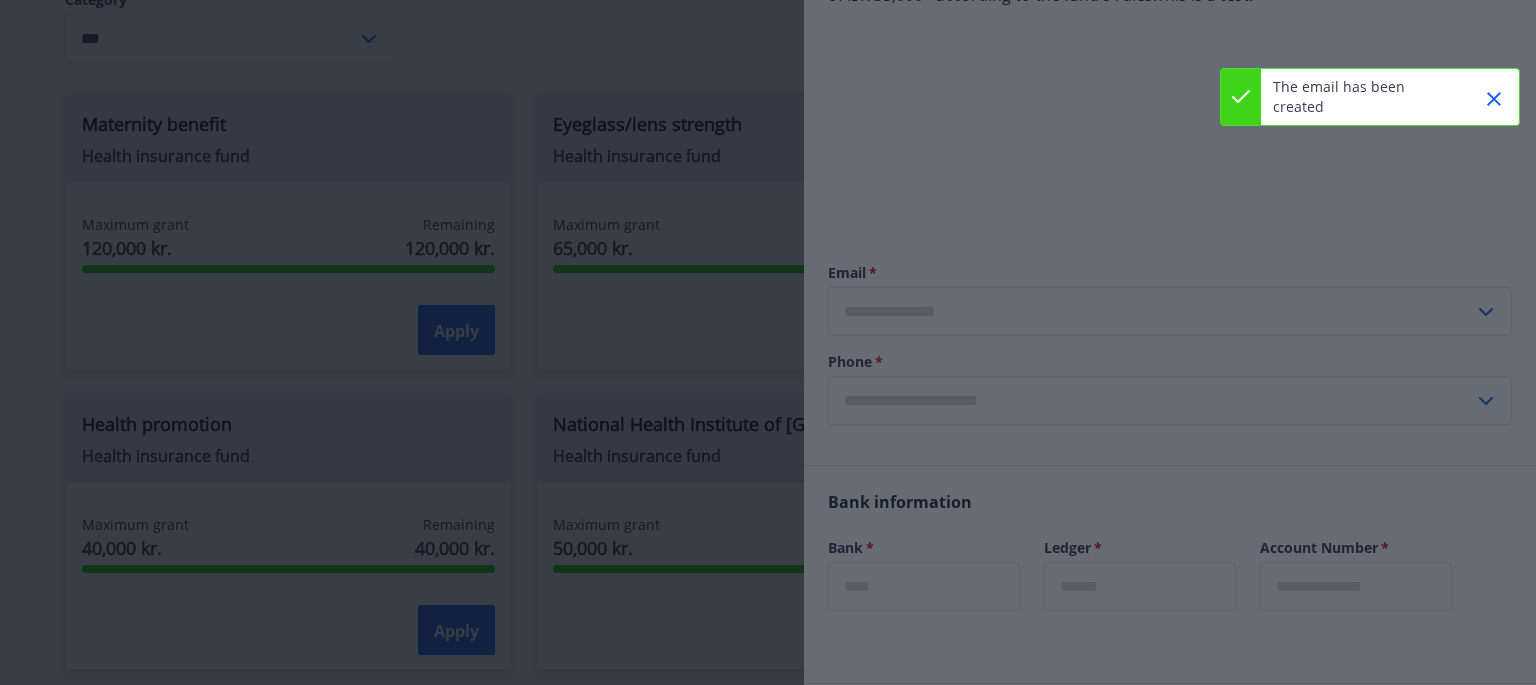 type on "**********" 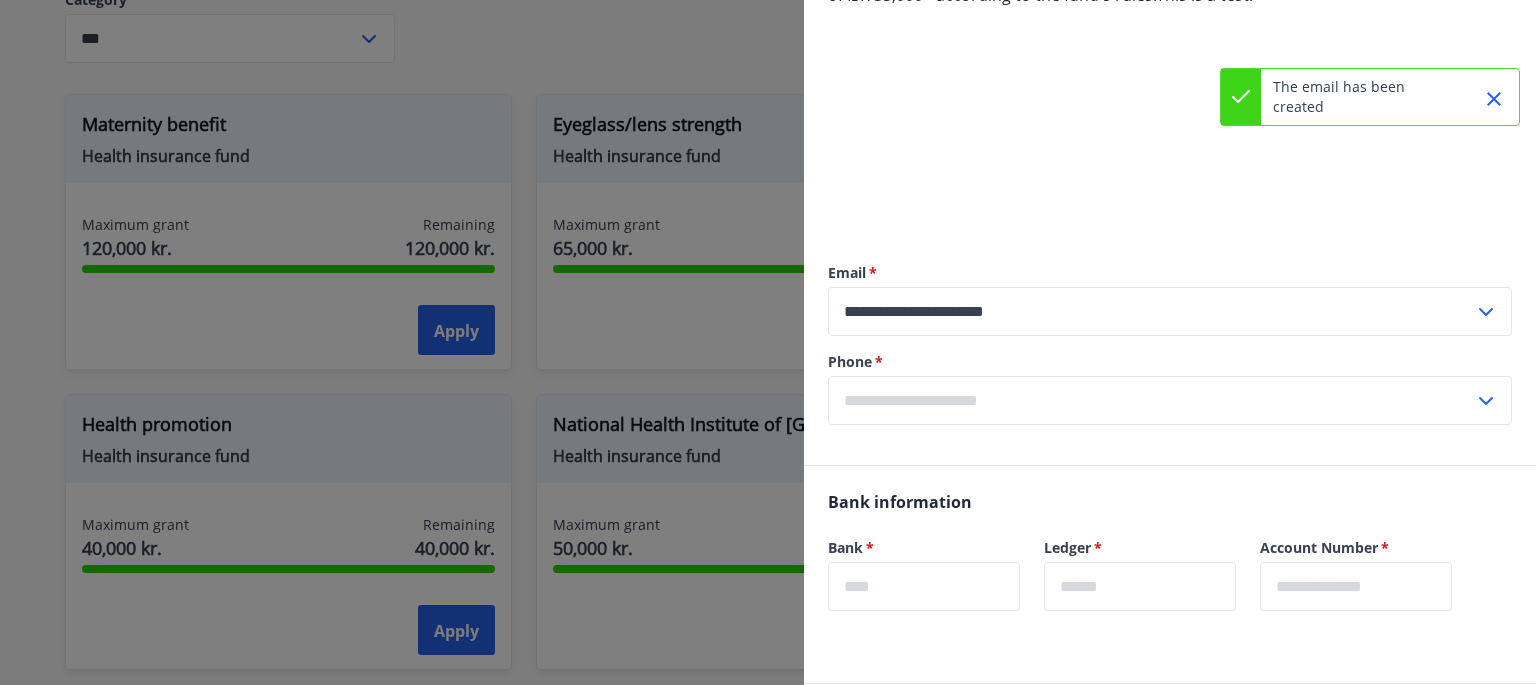 click at bounding box center (1151, 400) 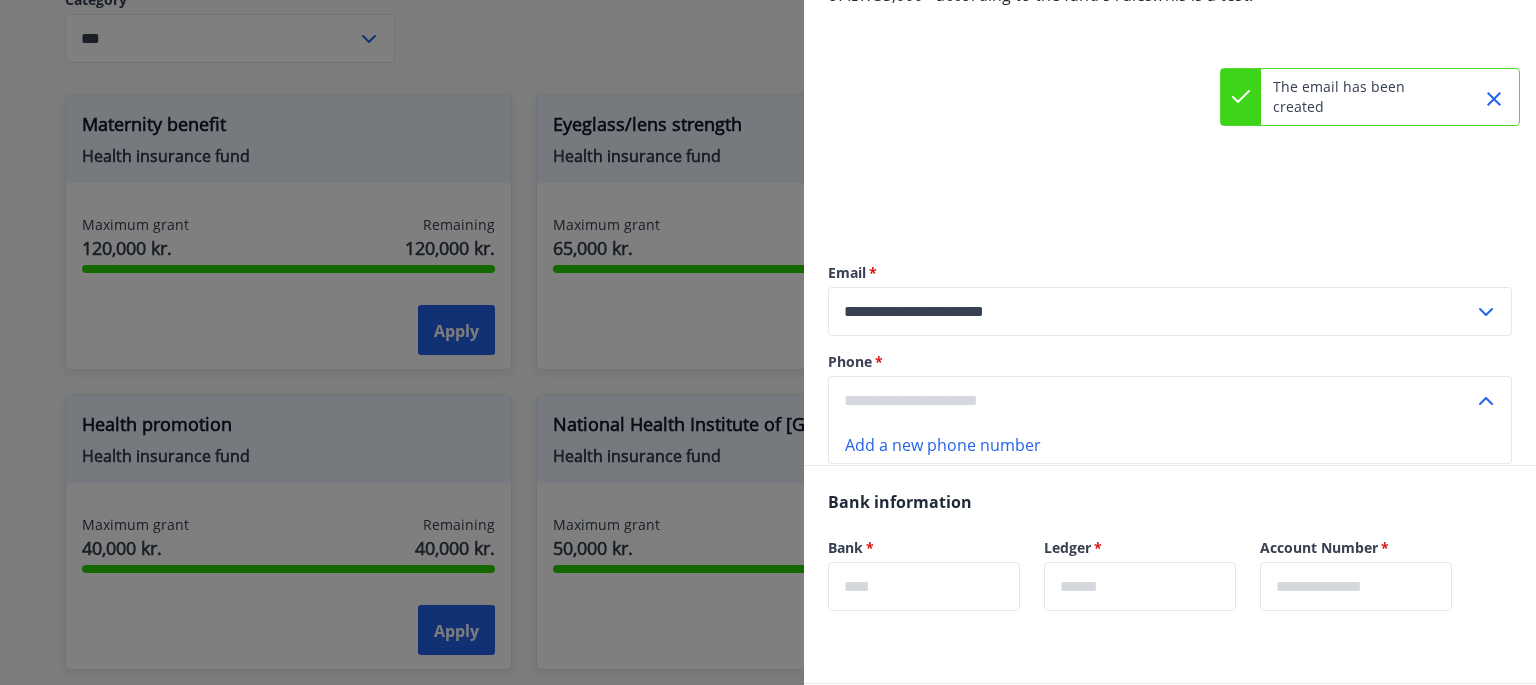 click on "Add a new phone number" at bounding box center (943, 445) 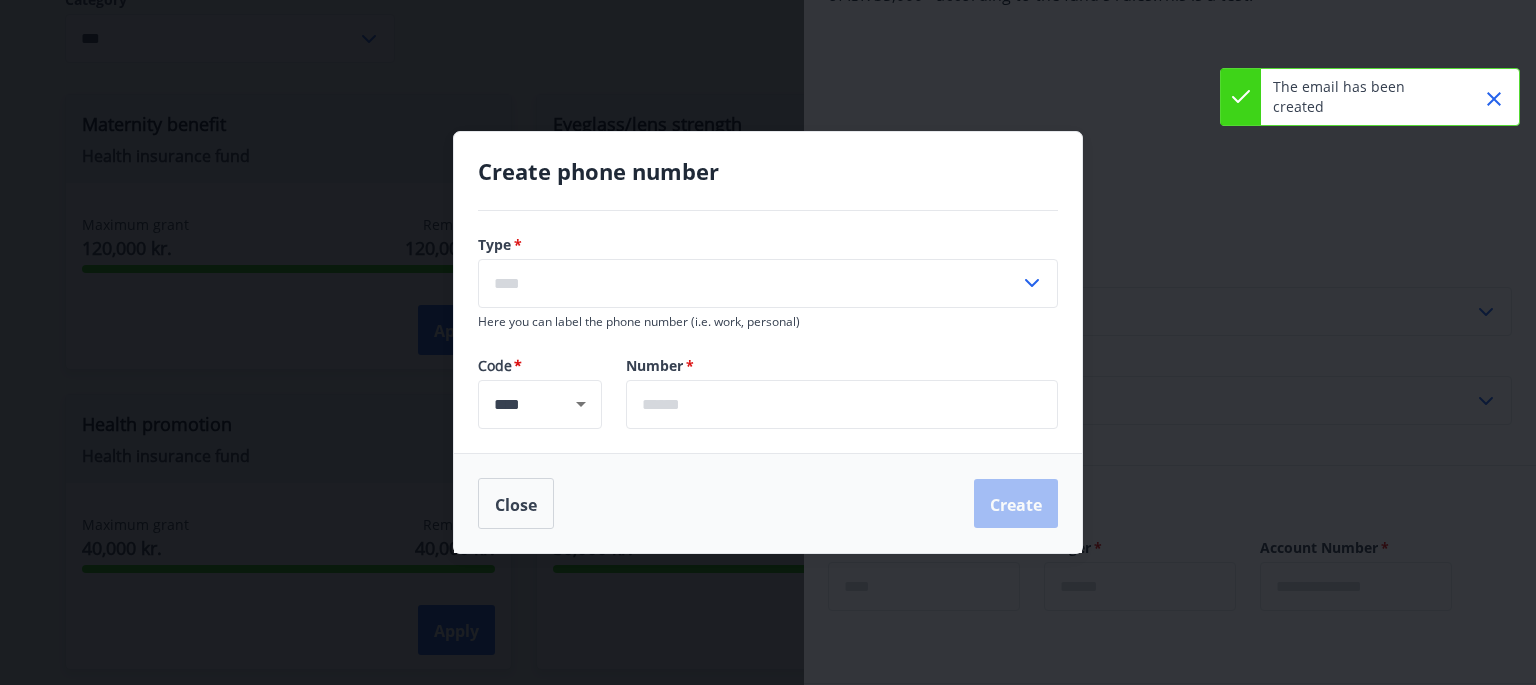 click at bounding box center [842, 404] 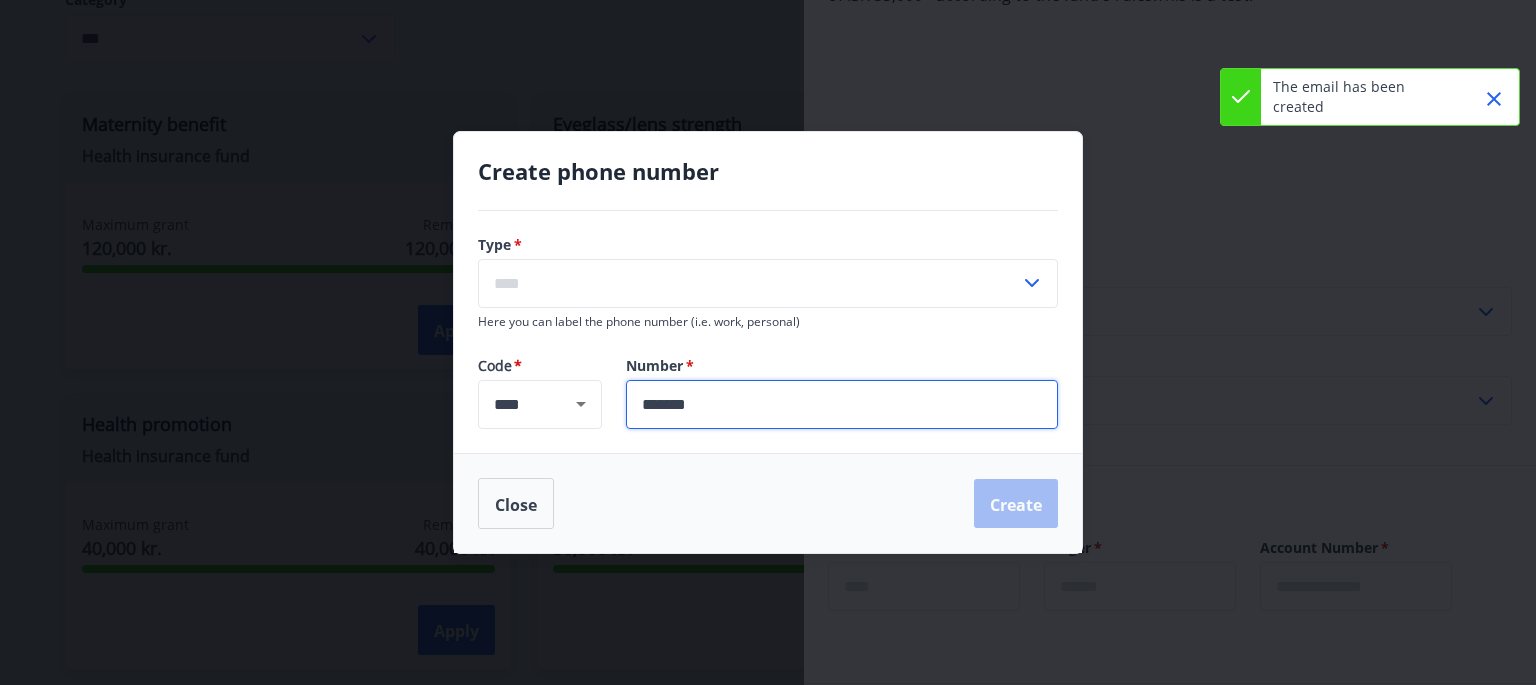 type on "*******" 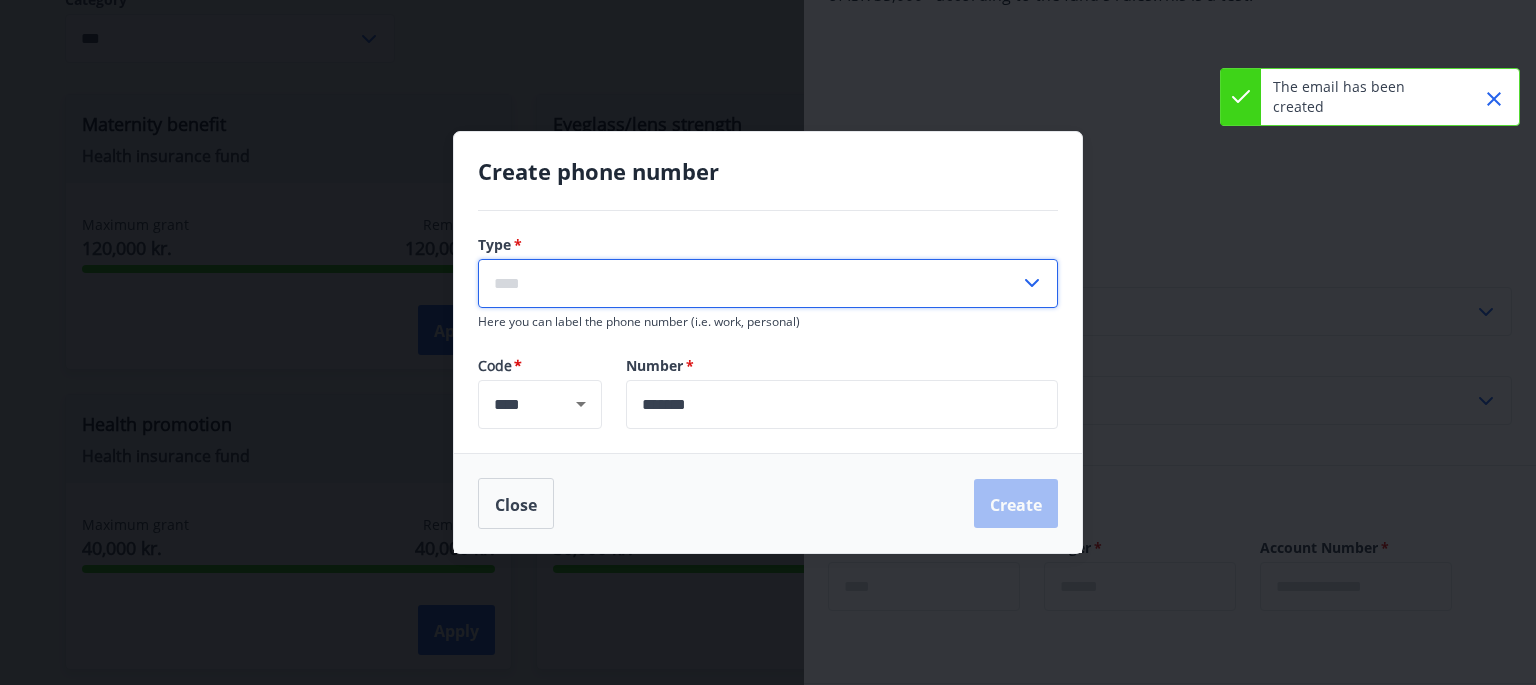 click at bounding box center [749, 283] 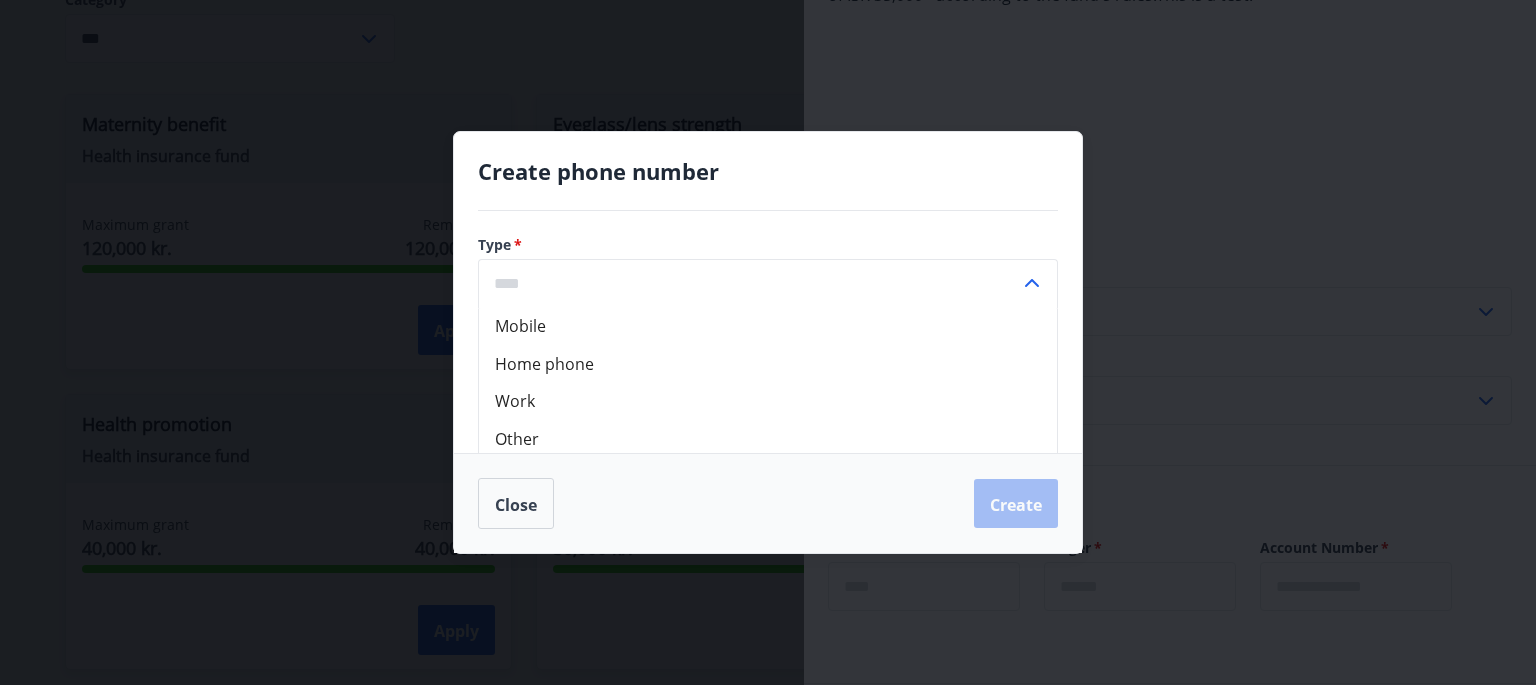 click on "Mobile" at bounding box center (768, 326) 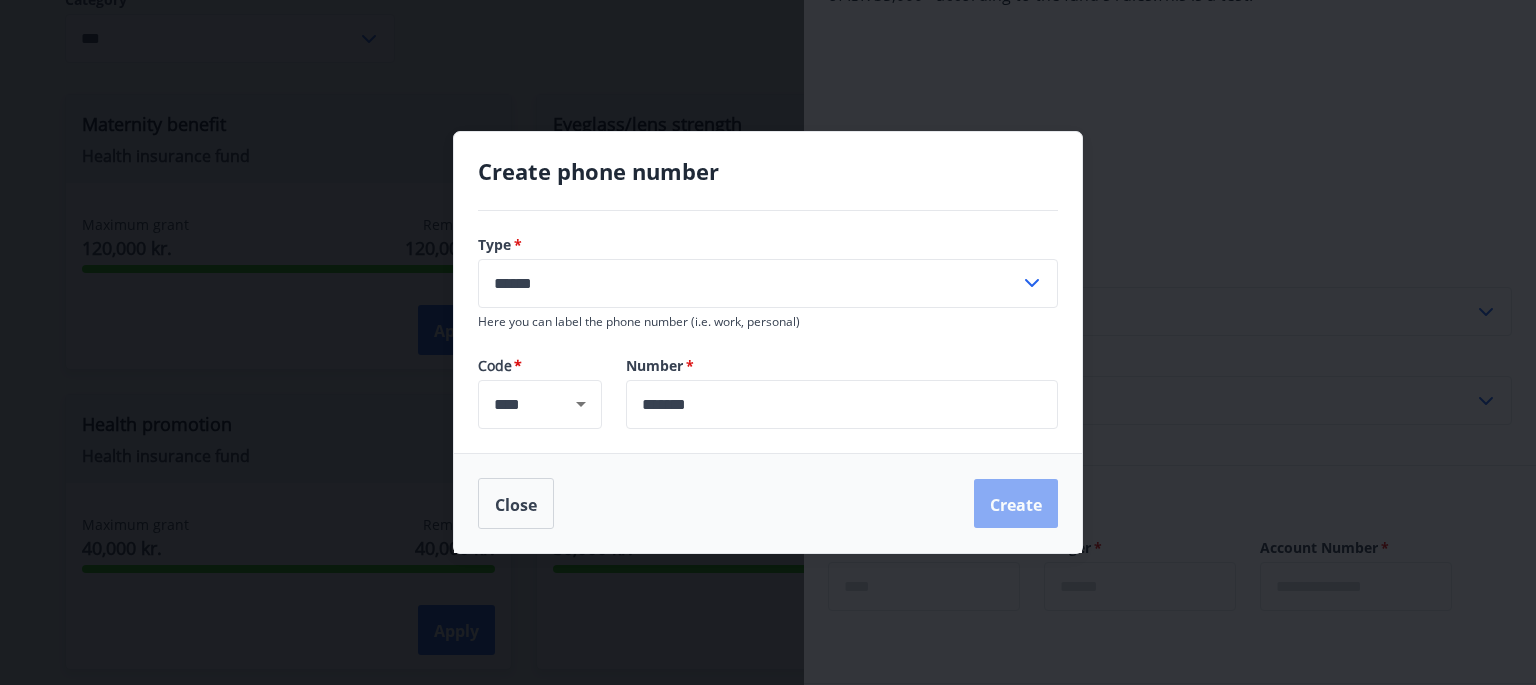 click on "Create" at bounding box center [1016, 504] 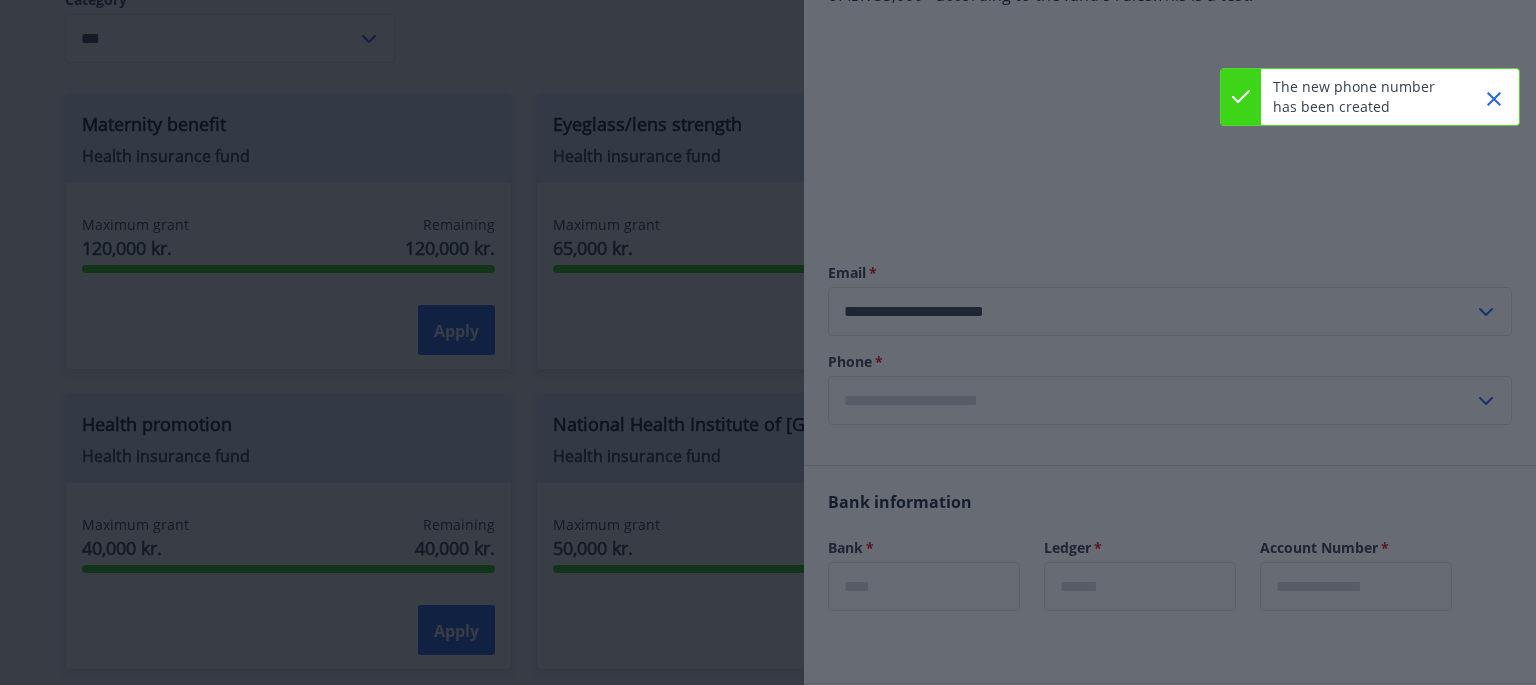 type on "**********" 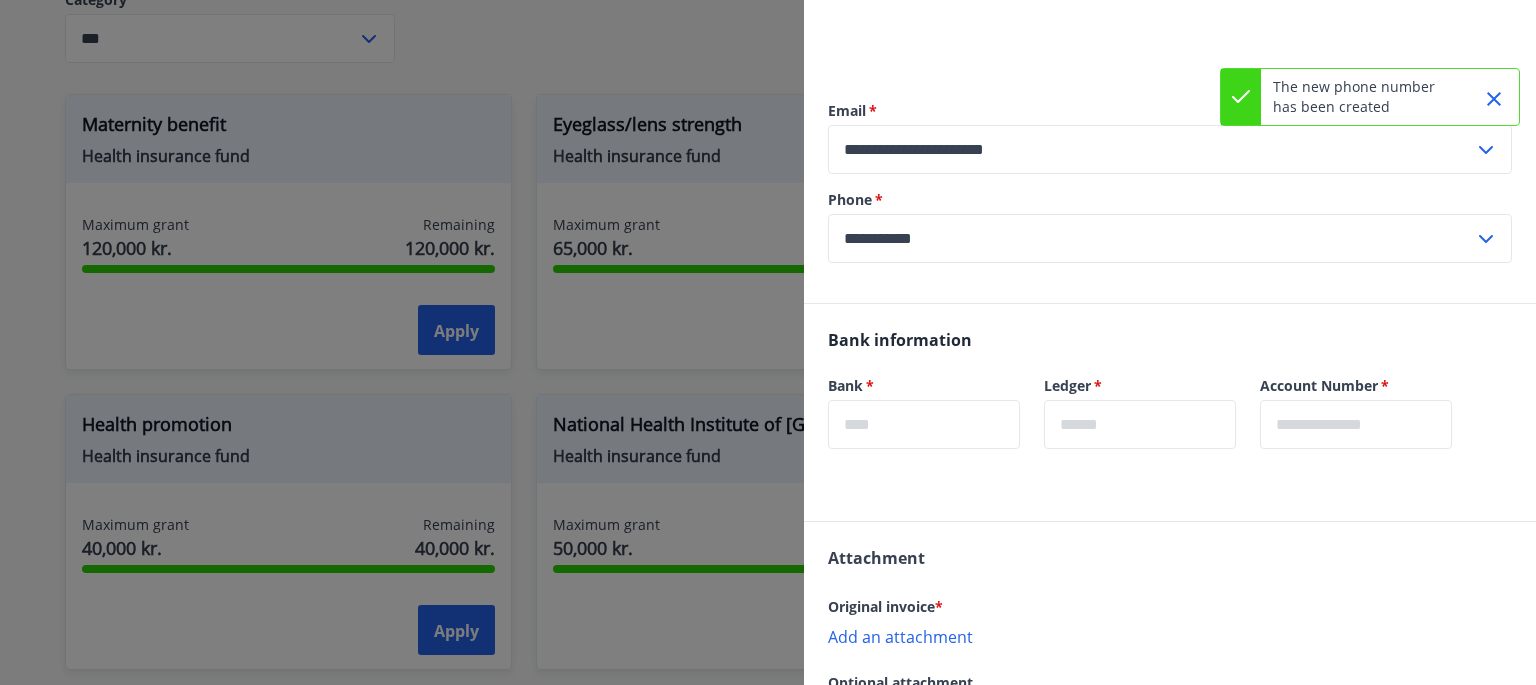 scroll, scrollTop: 500, scrollLeft: 0, axis: vertical 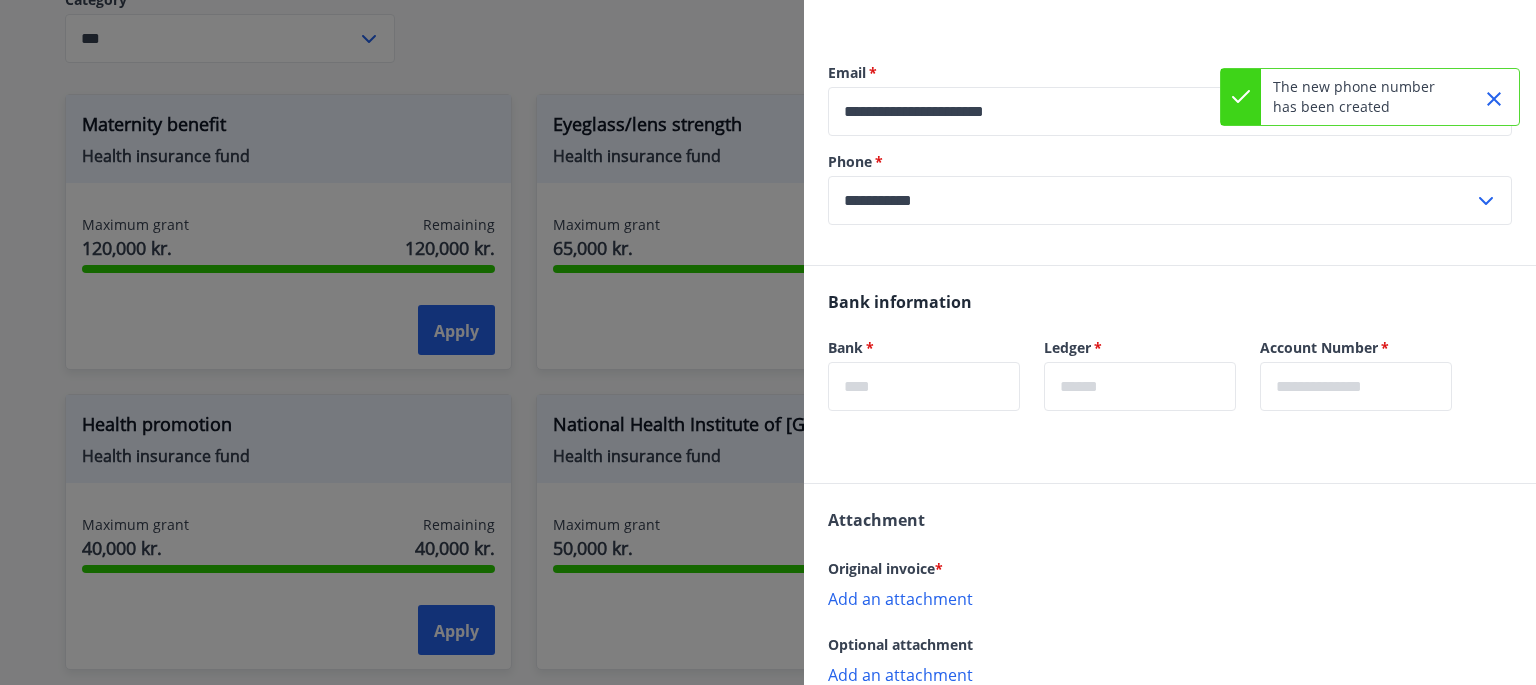click at bounding box center (924, 386) 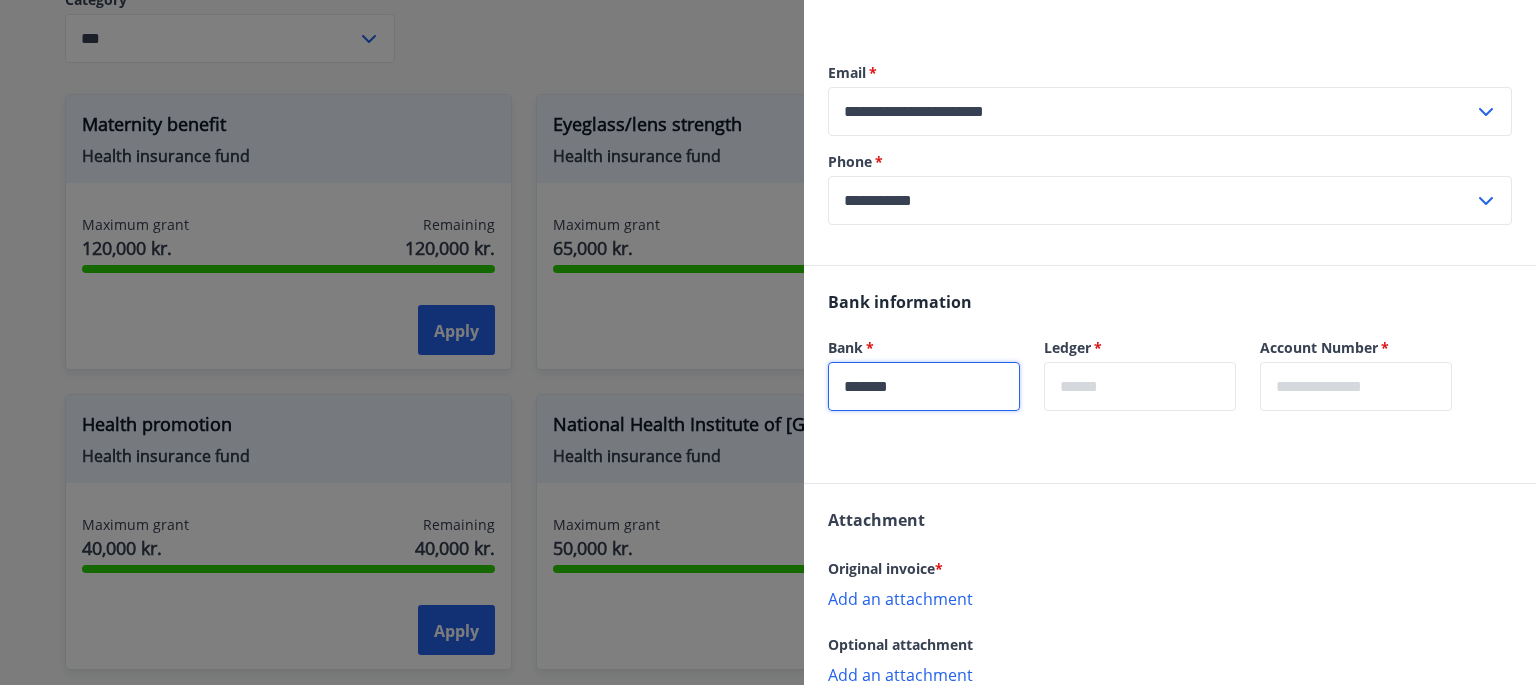 type on "********" 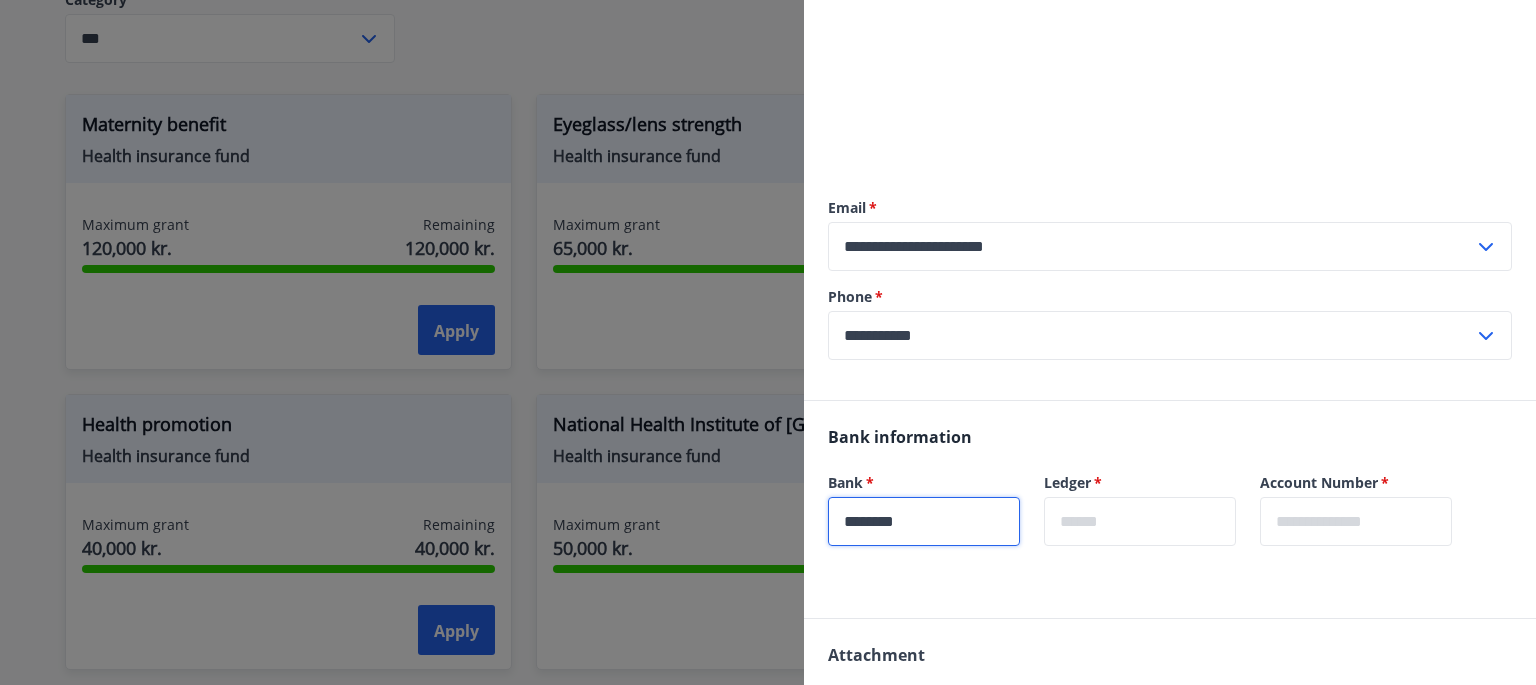 scroll, scrollTop: 422, scrollLeft: 0, axis: vertical 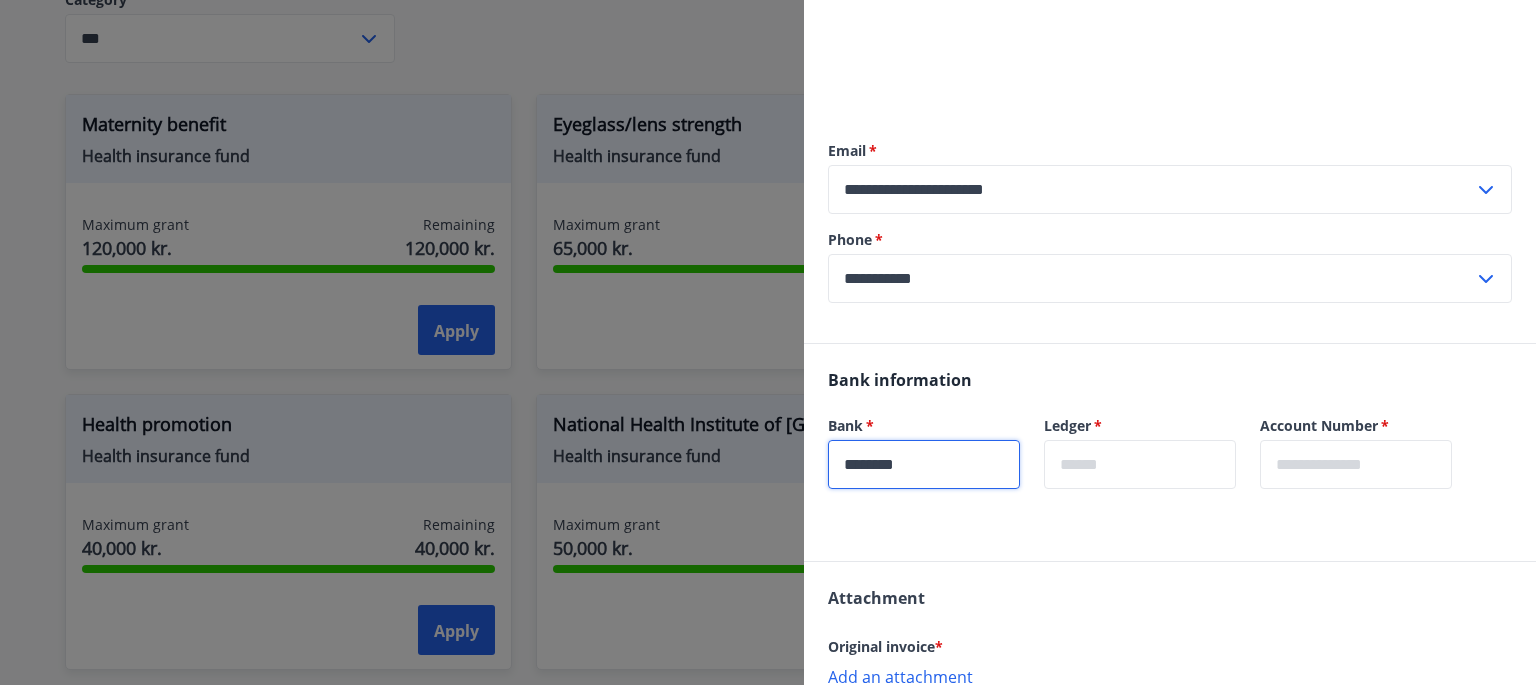 drag, startPoint x: 965, startPoint y: 465, endPoint x: 683, endPoint y: 477, distance: 282.25522 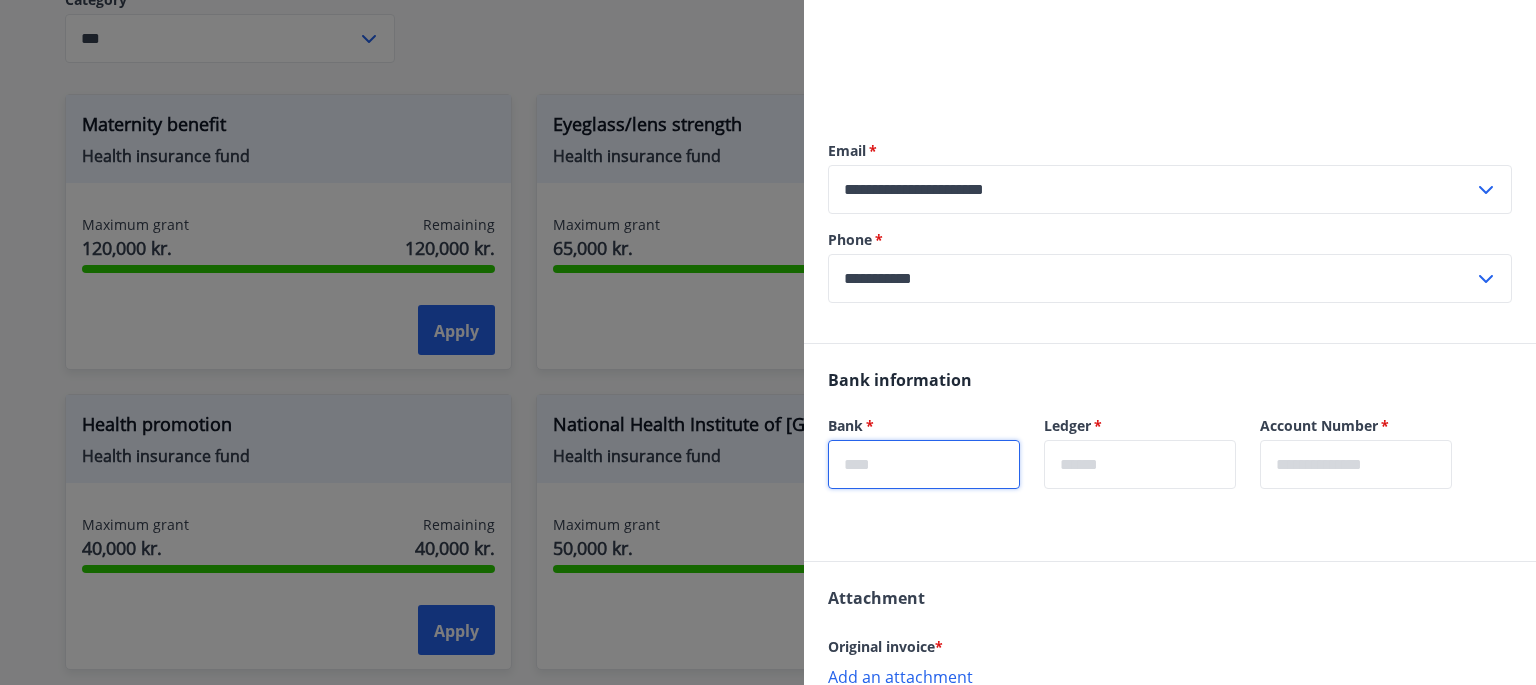 type on "*" 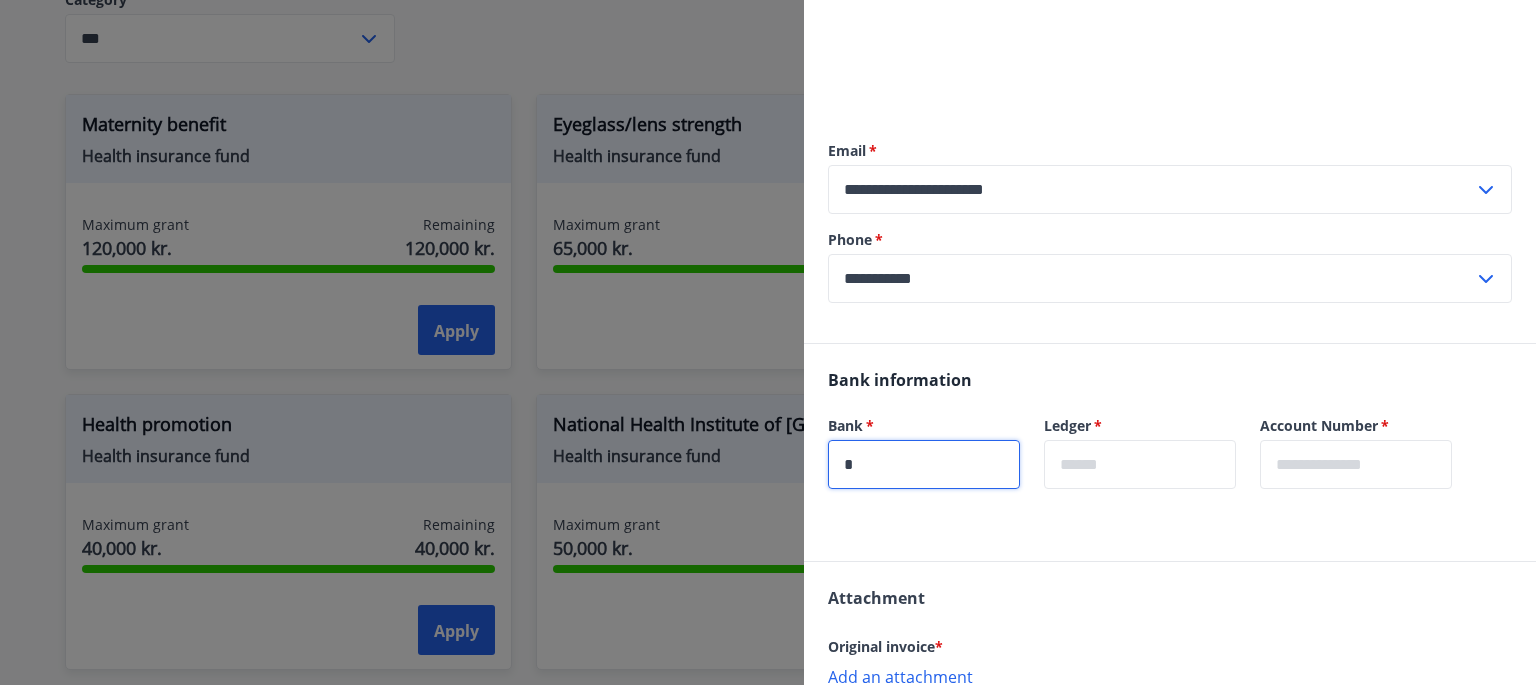 drag, startPoint x: 900, startPoint y: 473, endPoint x: 771, endPoint y: 486, distance: 129.65338 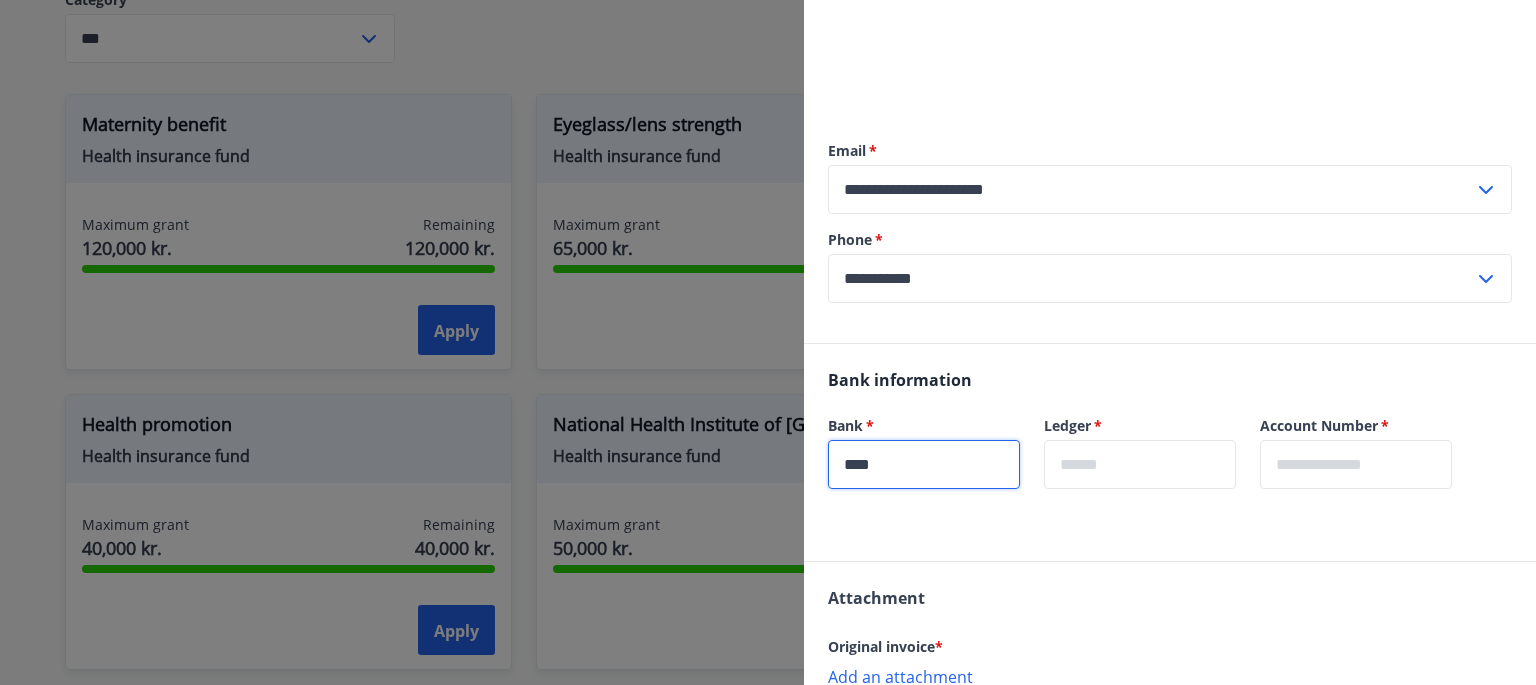 type on "****" 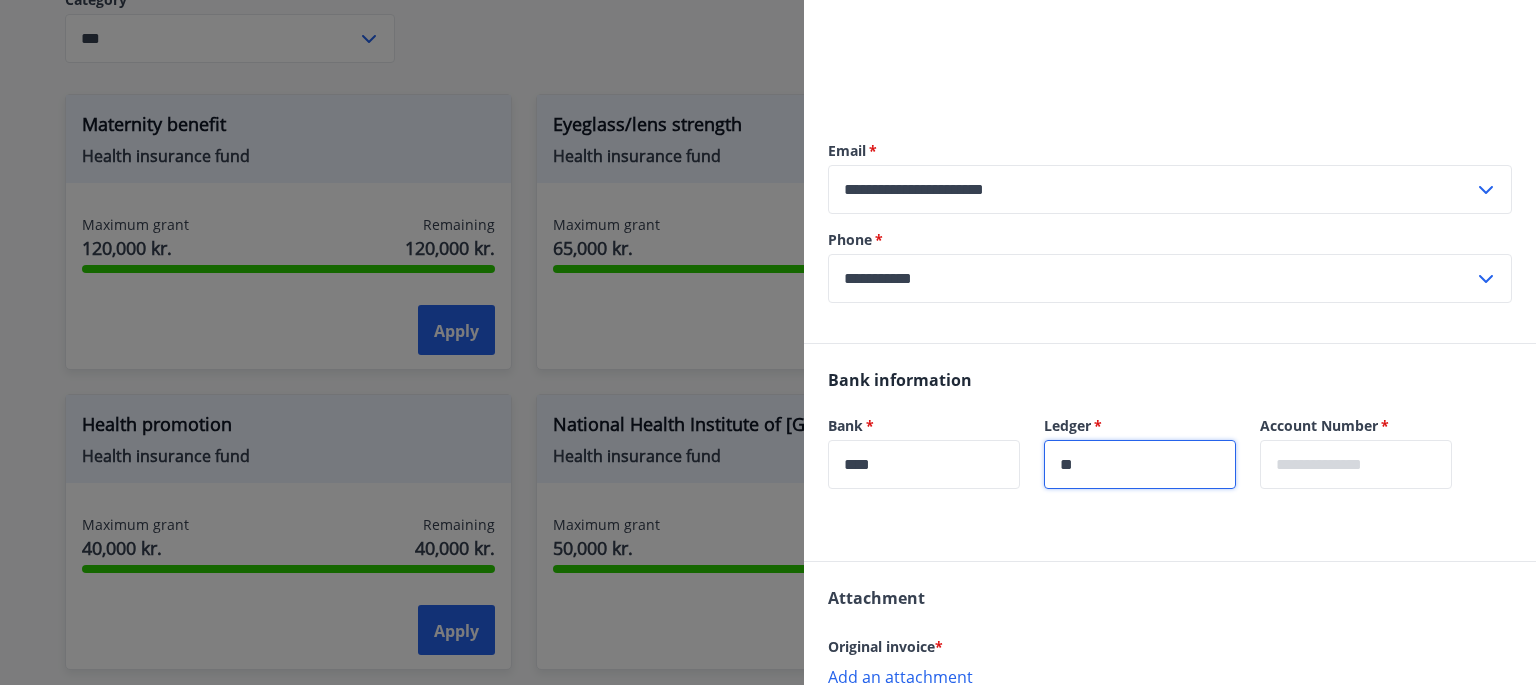 type on "**" 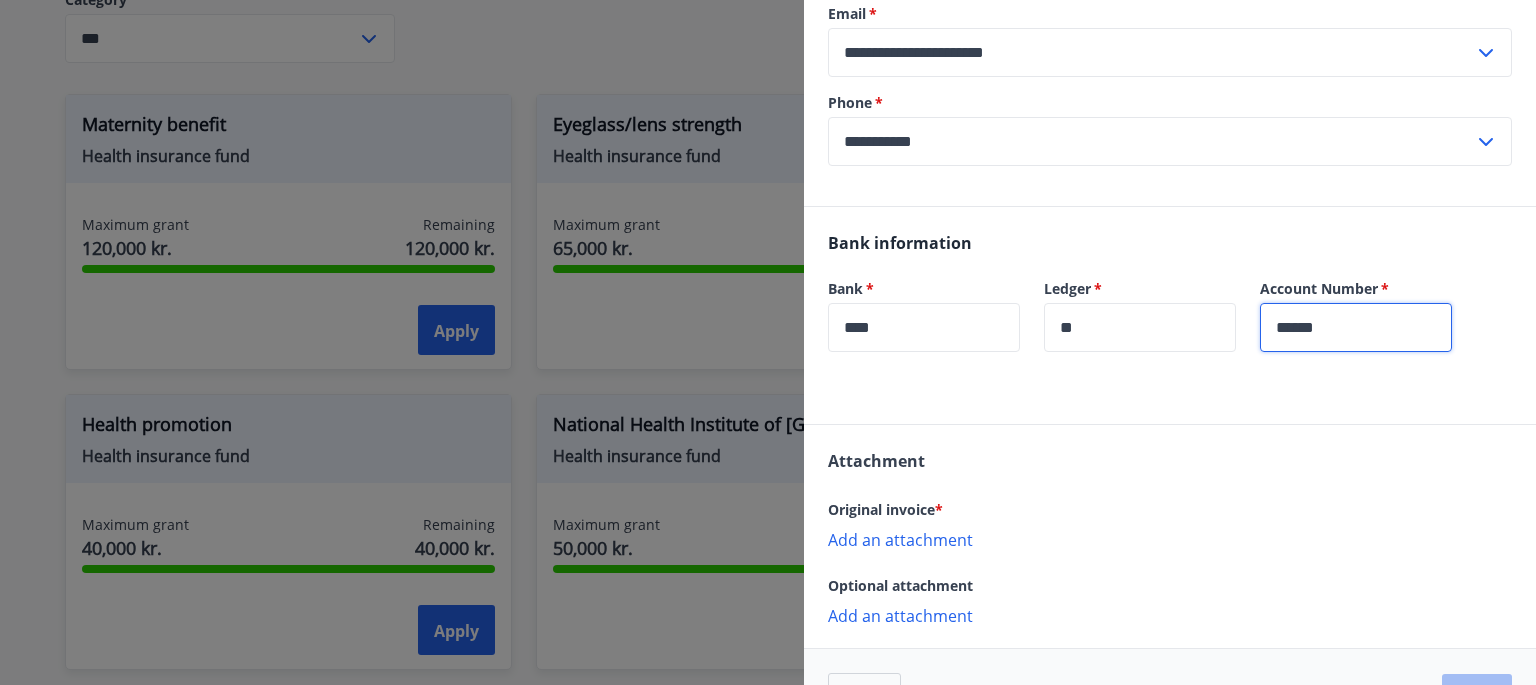 scroll, scrollTop: 622, scrollLeft: 0, axis: vertical 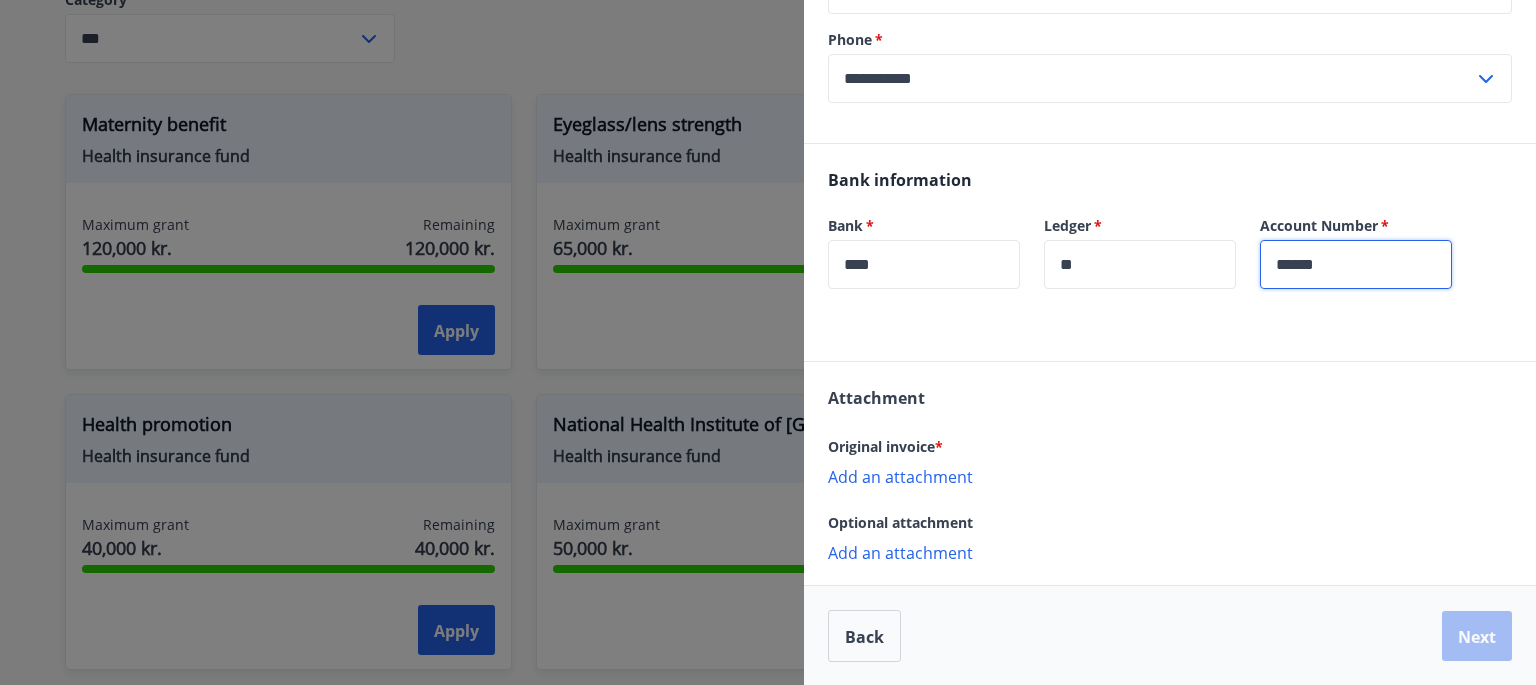 type on "******" 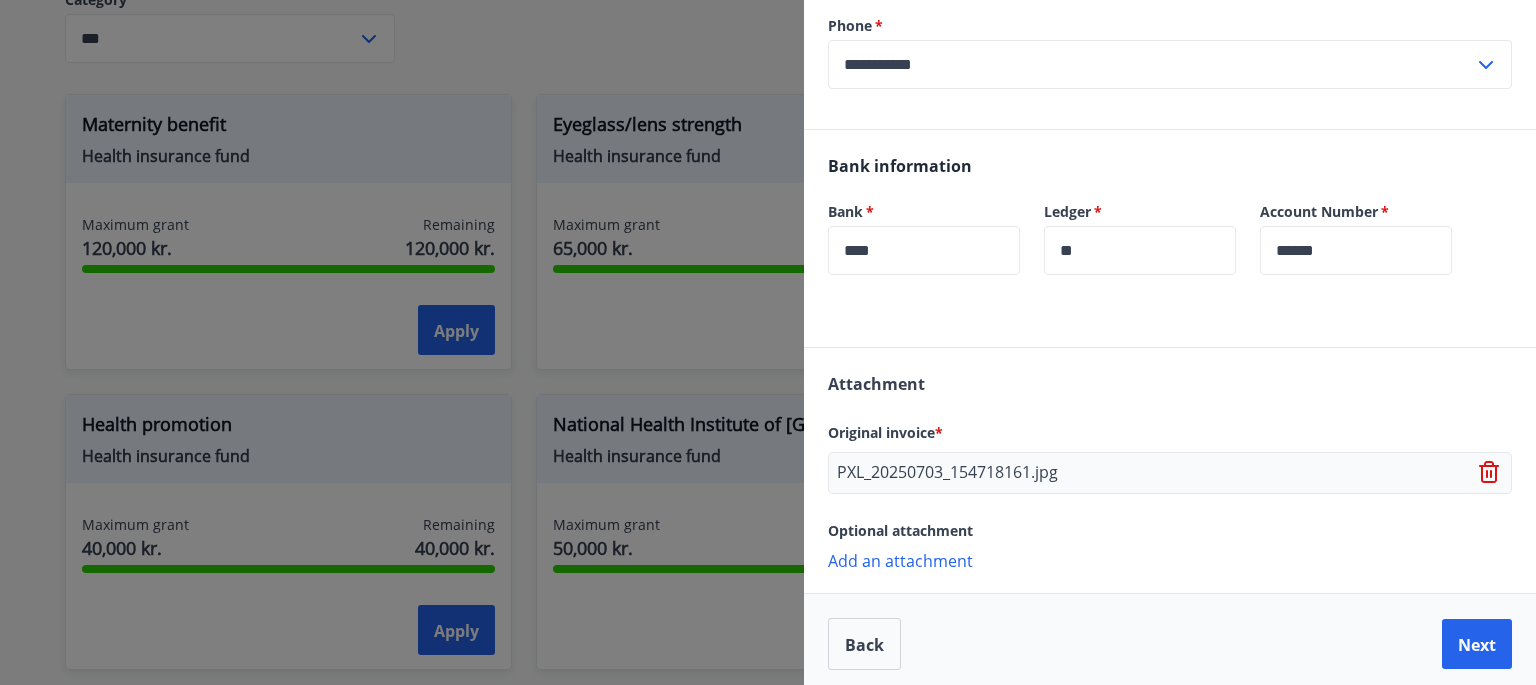 scroll, scrollTop: 644, scrollLeft: 0, axis: vertical 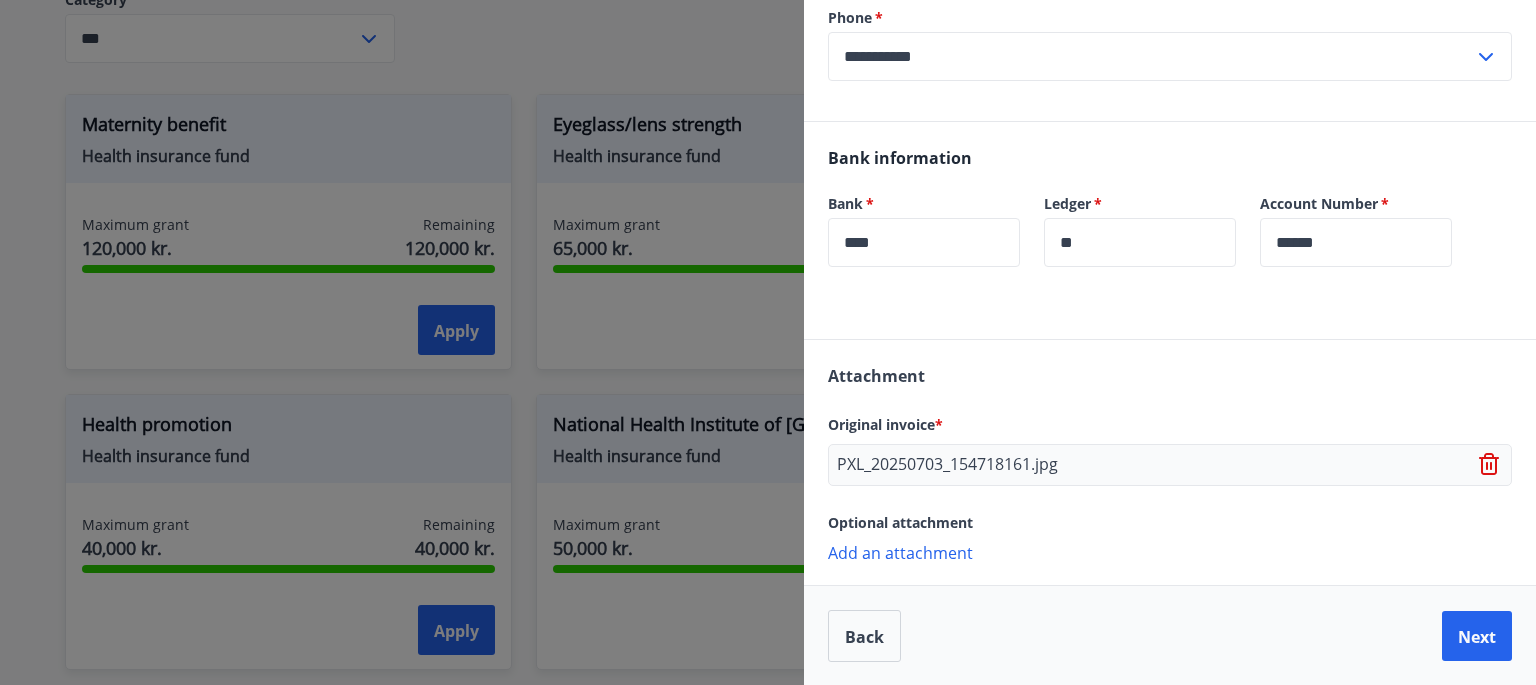click on "Add an attachment" at bounding box center (900, 553) 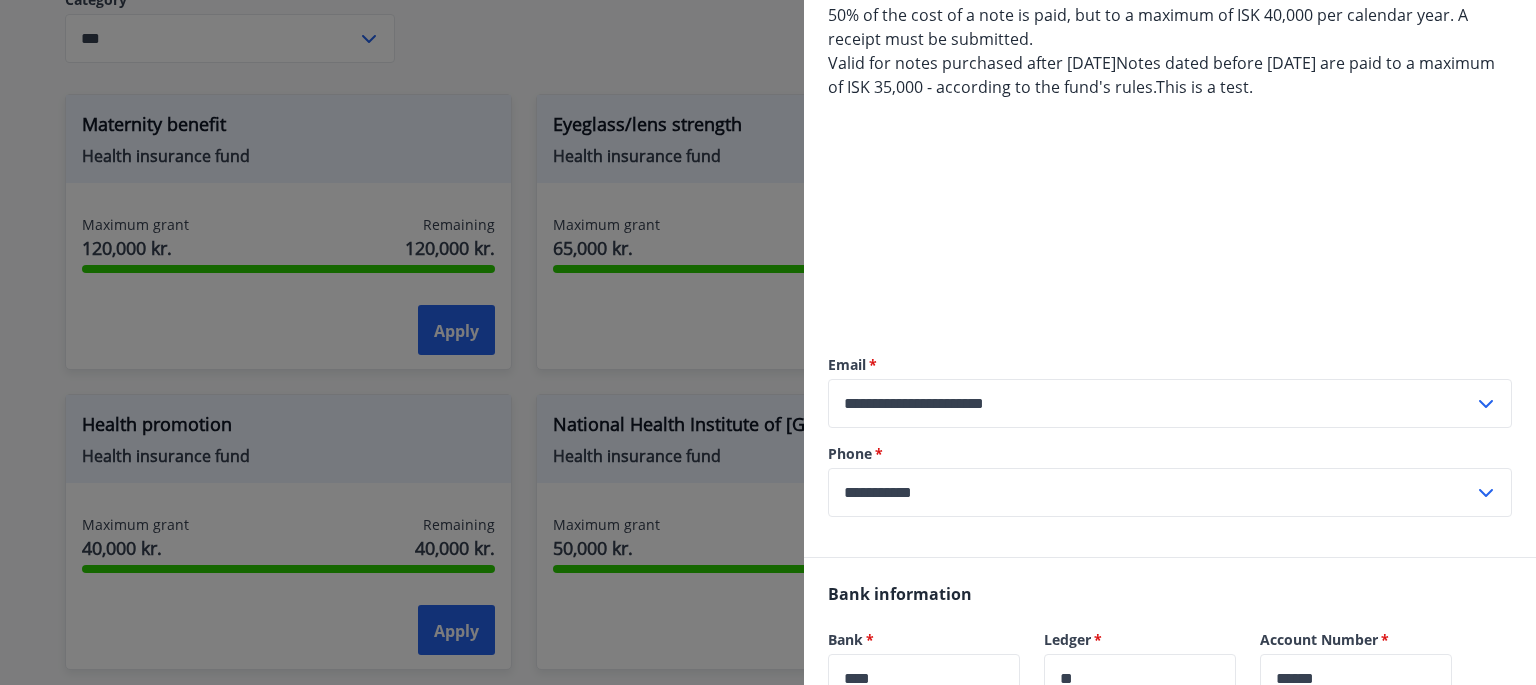 scroll, scrollTop: 400, scrollLeft: 0, axis: vertical 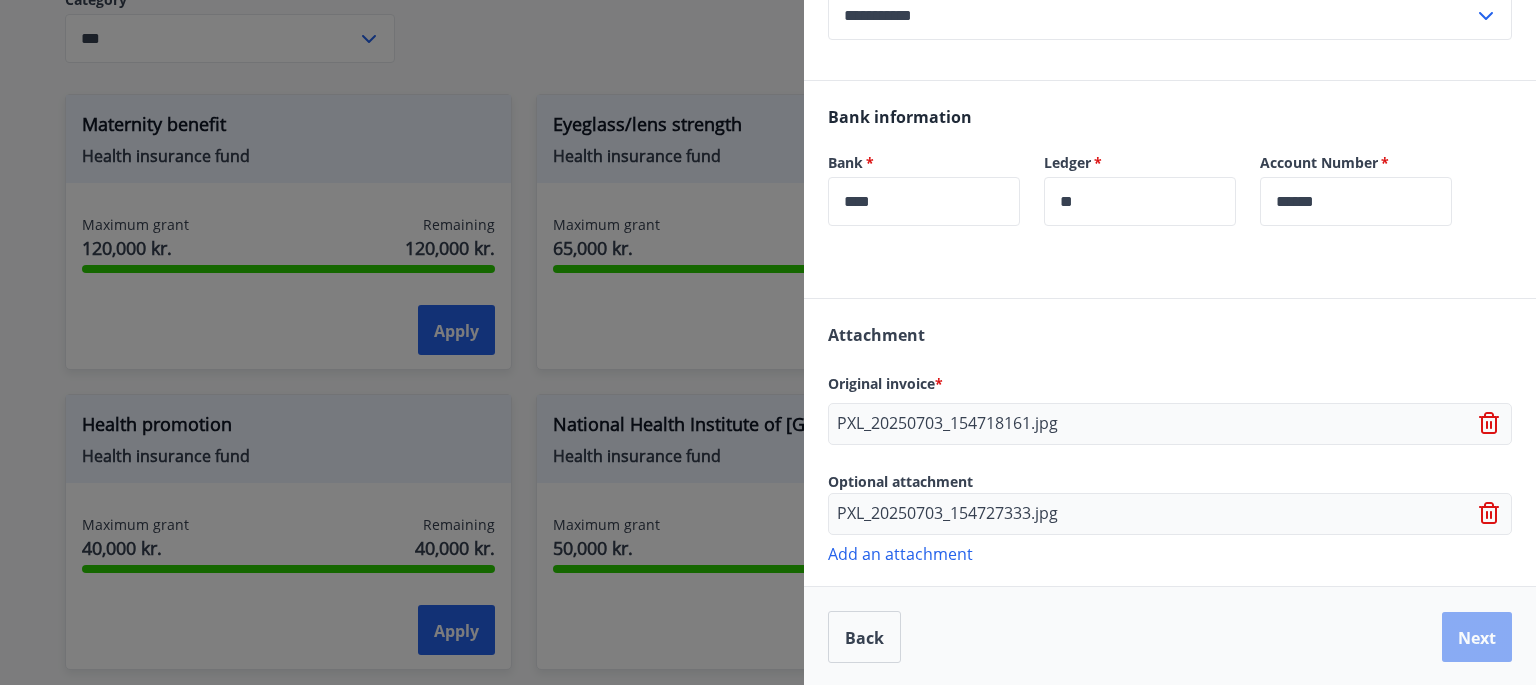 click on "Next" at bounding box center [1477, 638] 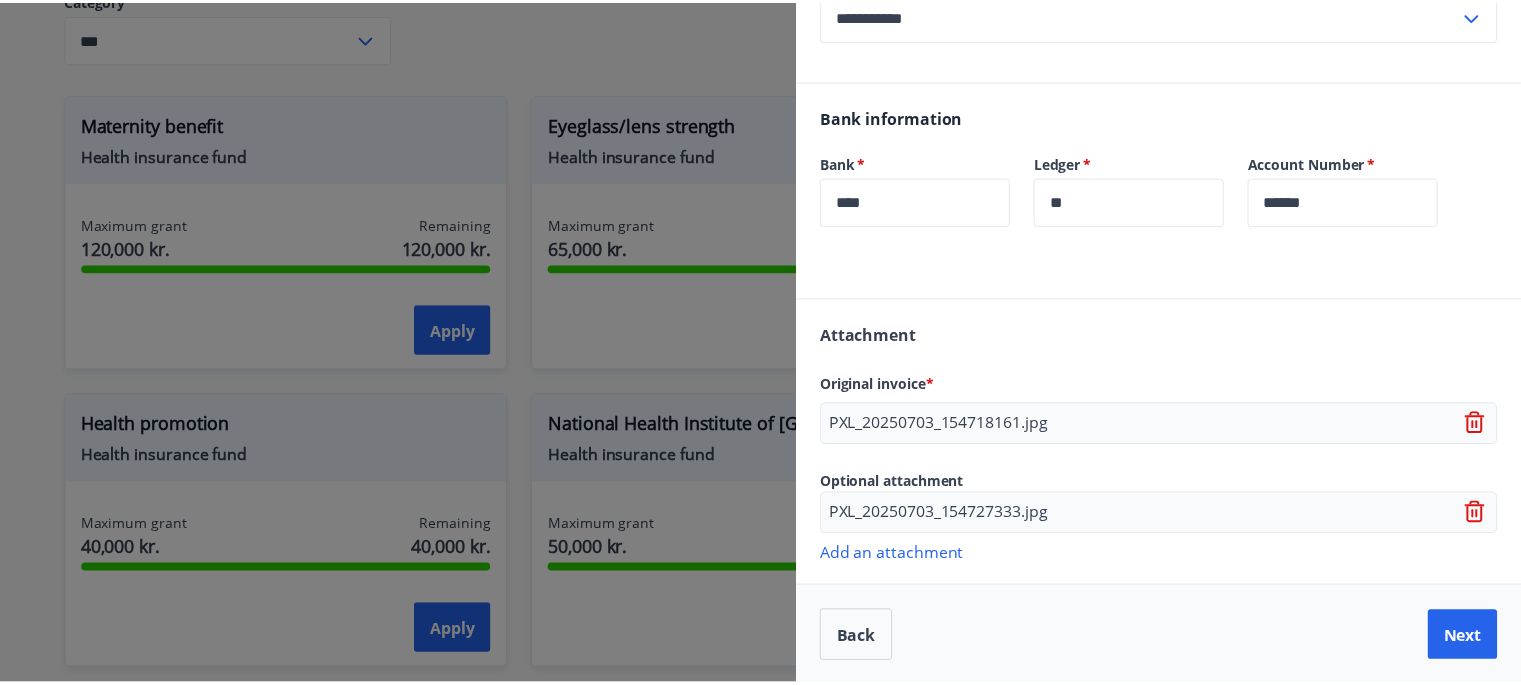 scroll, scrollTop: 0, scrollLeft: 0, axis: both 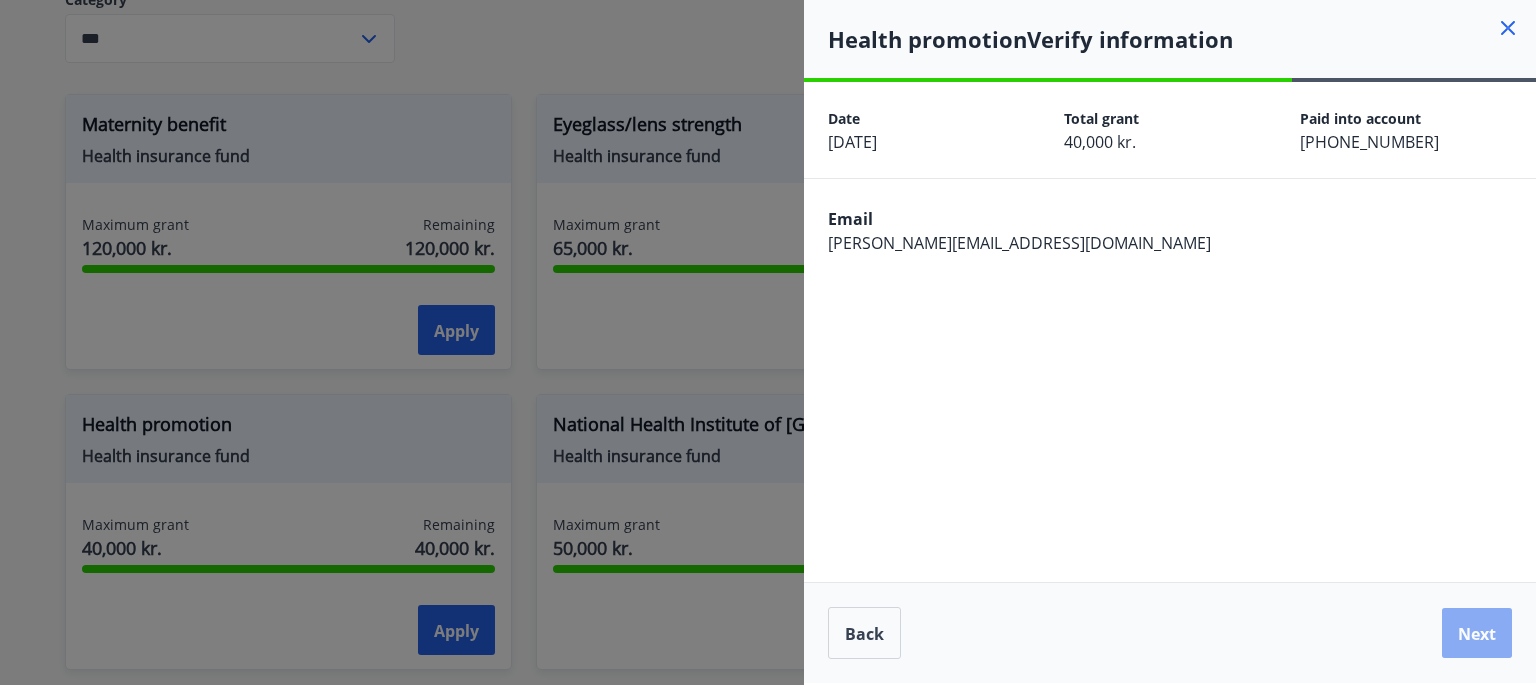 click on "Next" at bounding box center (1477, 634) 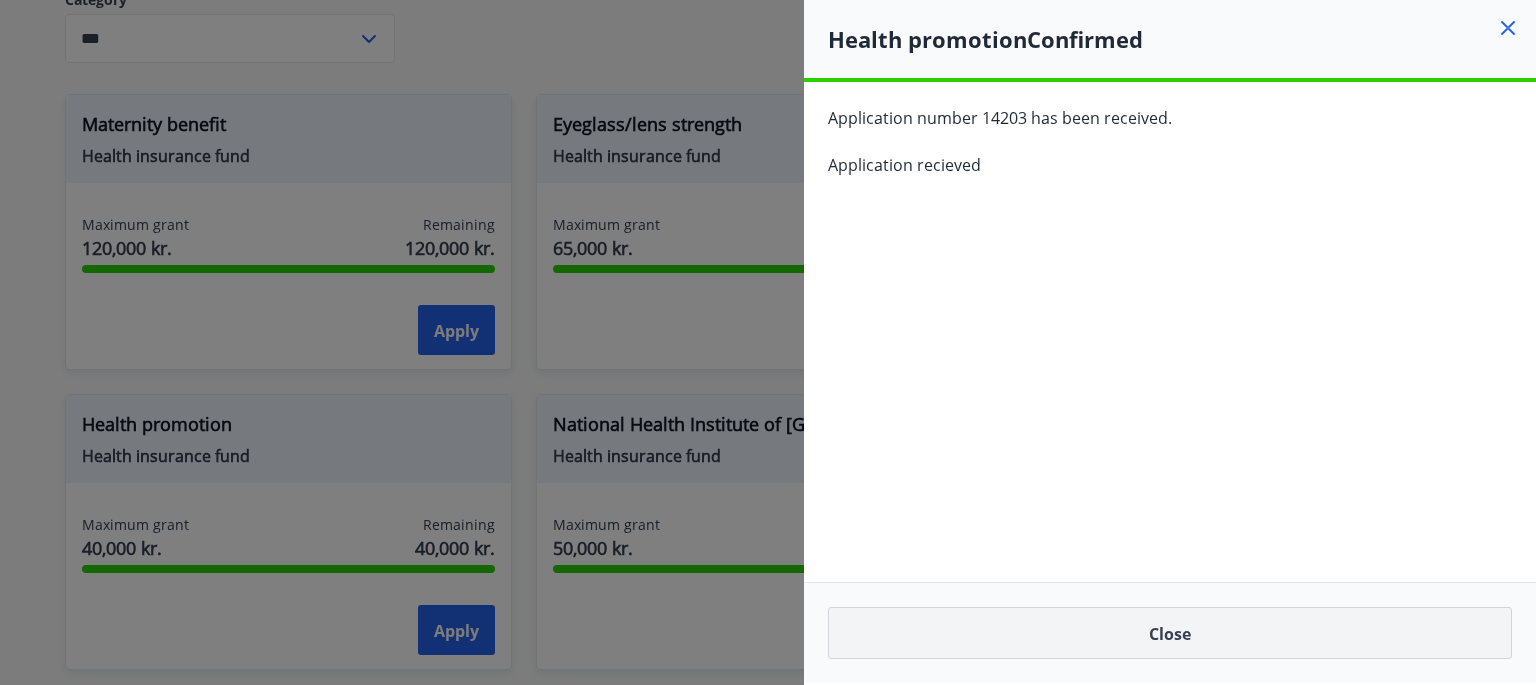 click on "Close" at bounding box center [1170, 633] 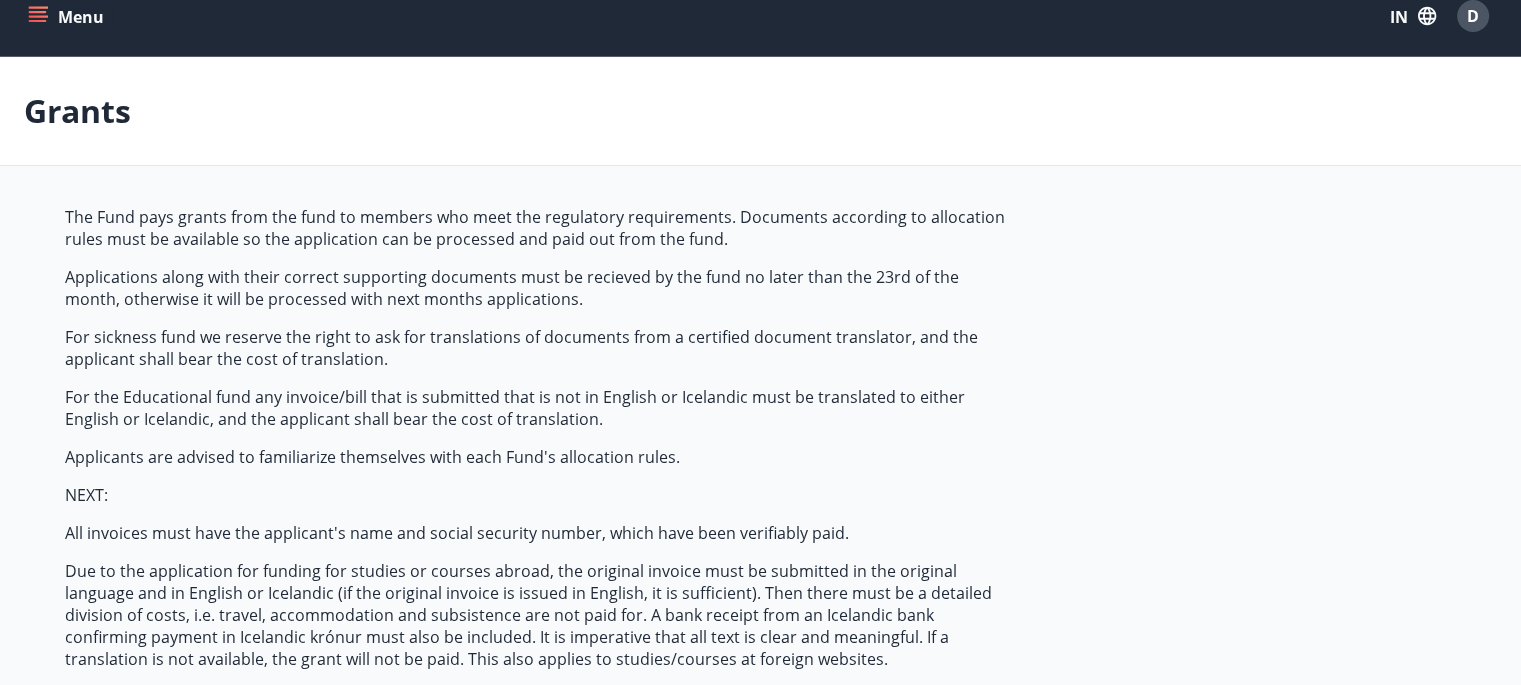 scroll, scrollTop: 0, scrollLeft: 0, axis: both 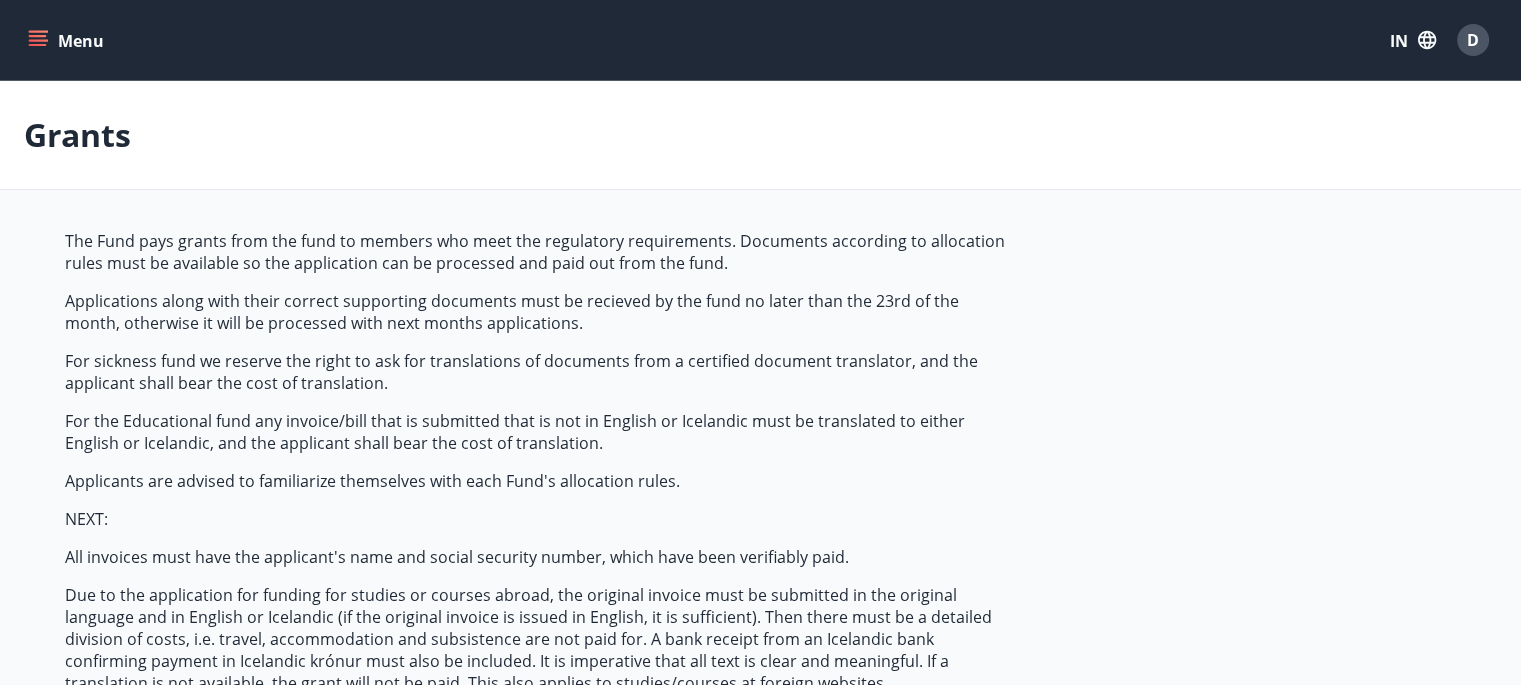 click on "Menu" at bounding box center (81, 41) 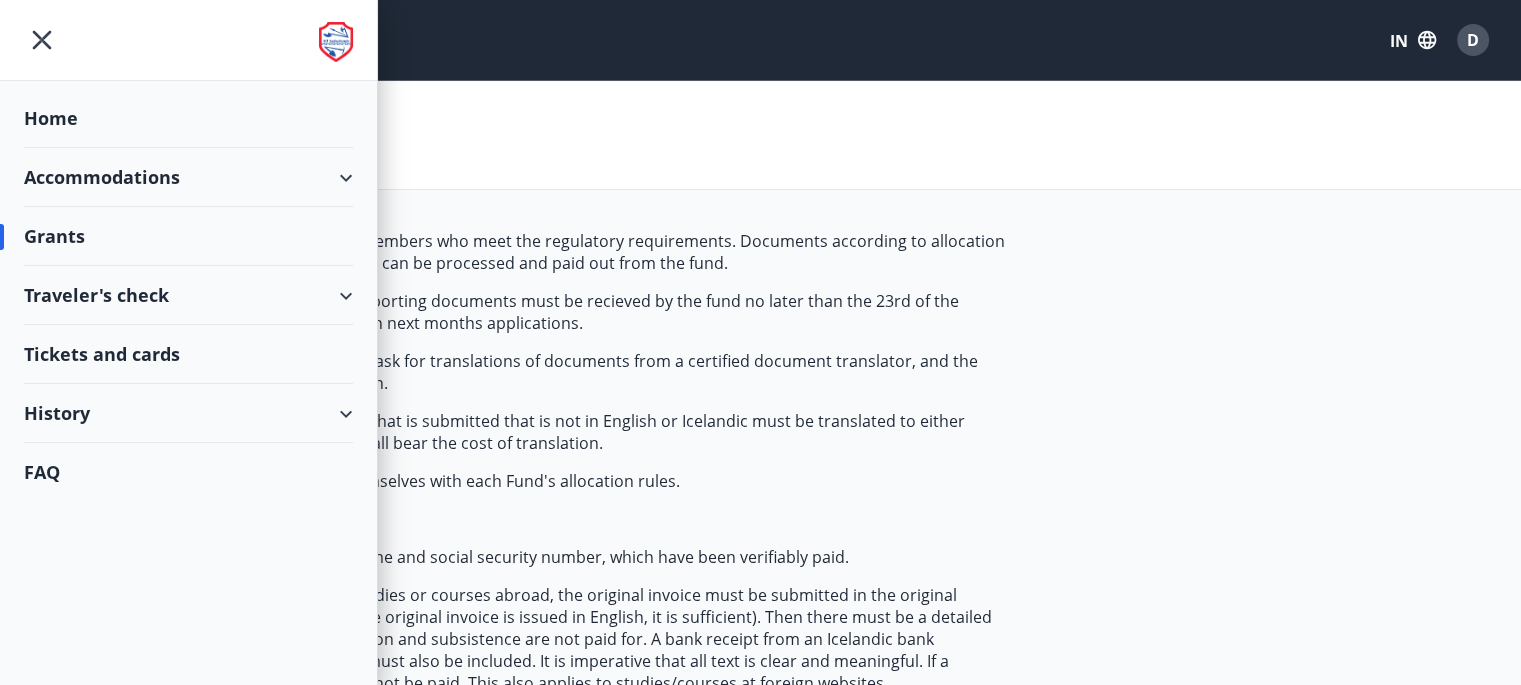 click on "Accommodations" at bounding box center [102, 177] 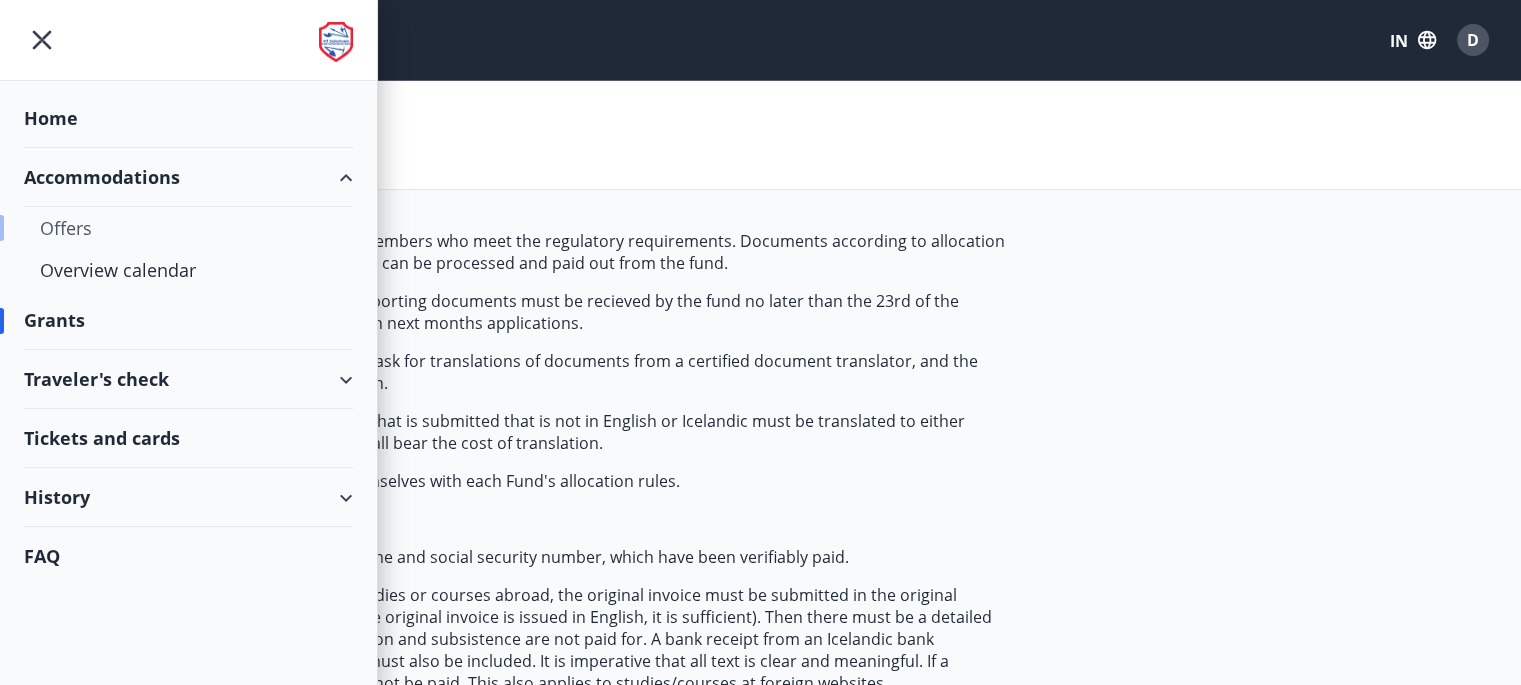 click on "Offers" at bounding box center (188, 228) 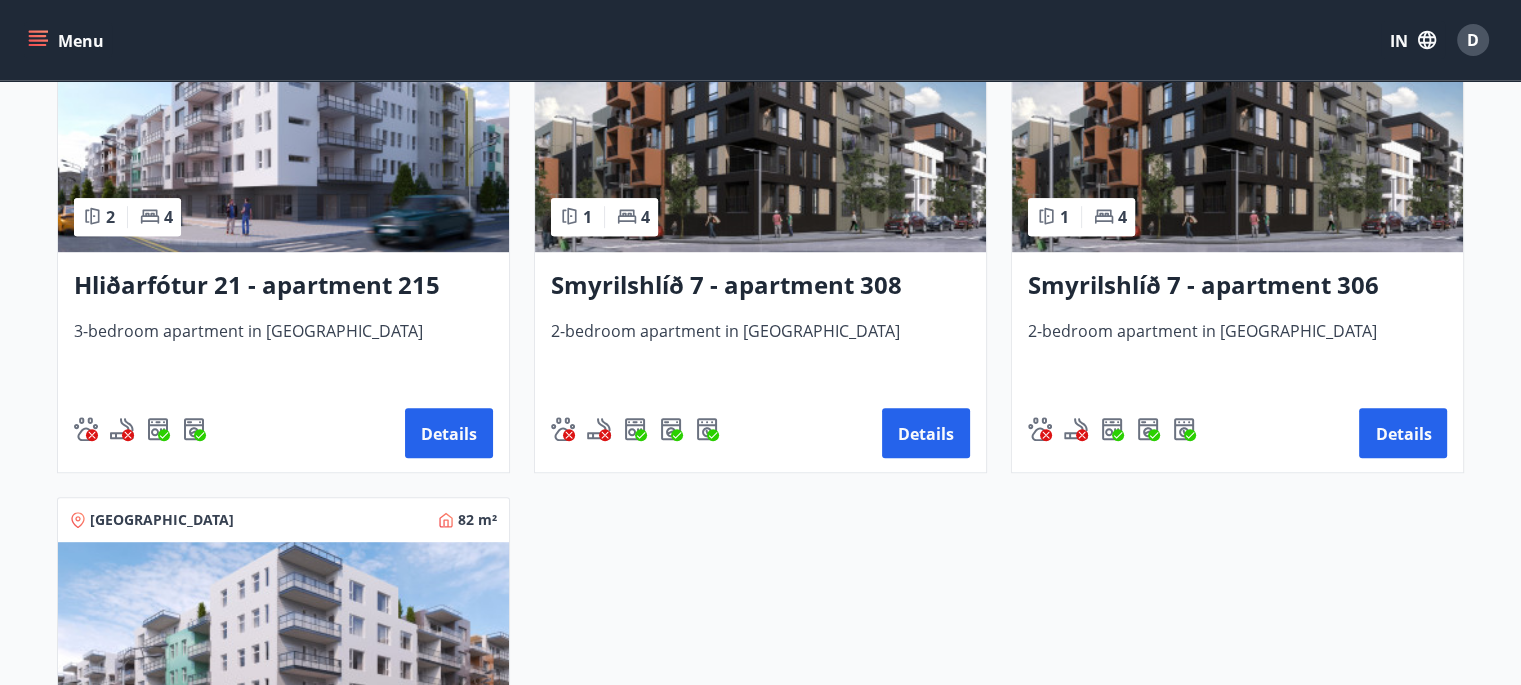 scroll, scrollTop: 1000, scrollLeft: 0, axis: vertical 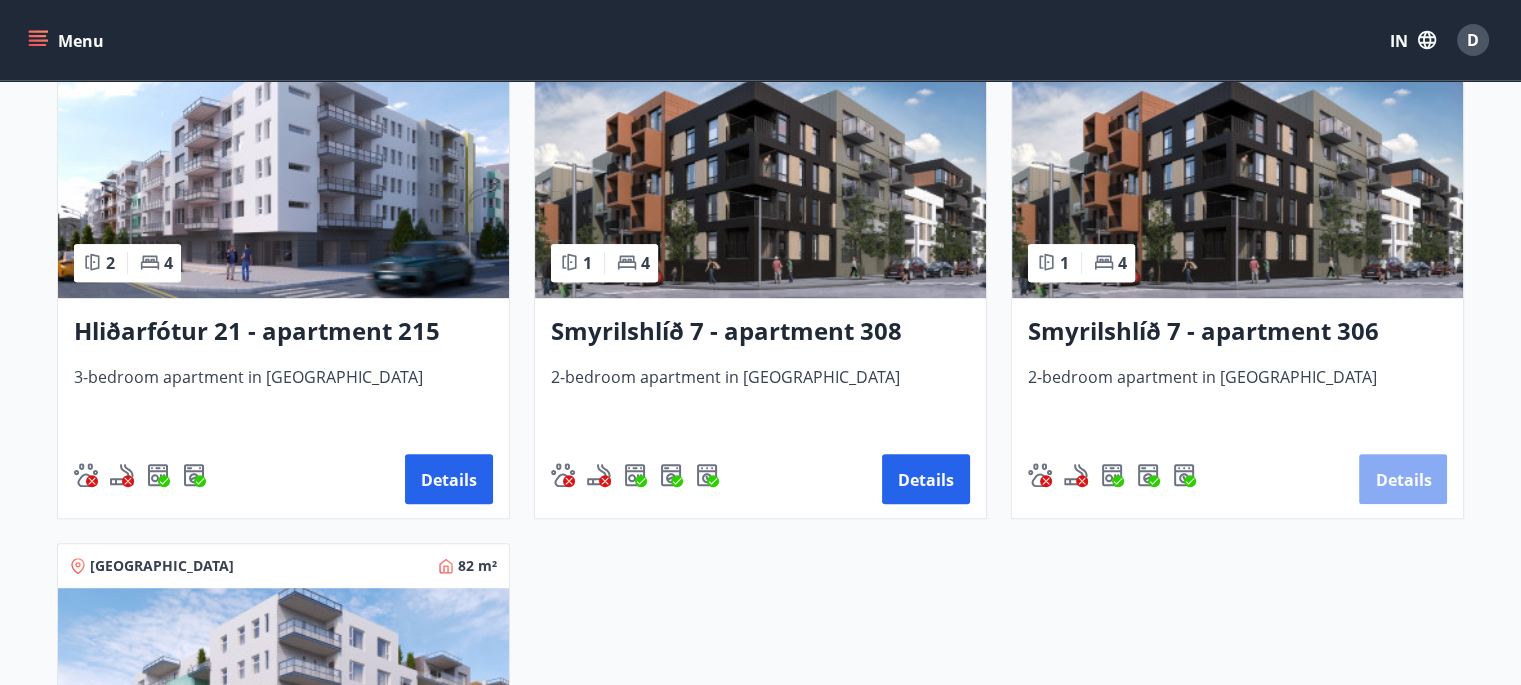 click on "Details" at bounding box center [1403, 480] 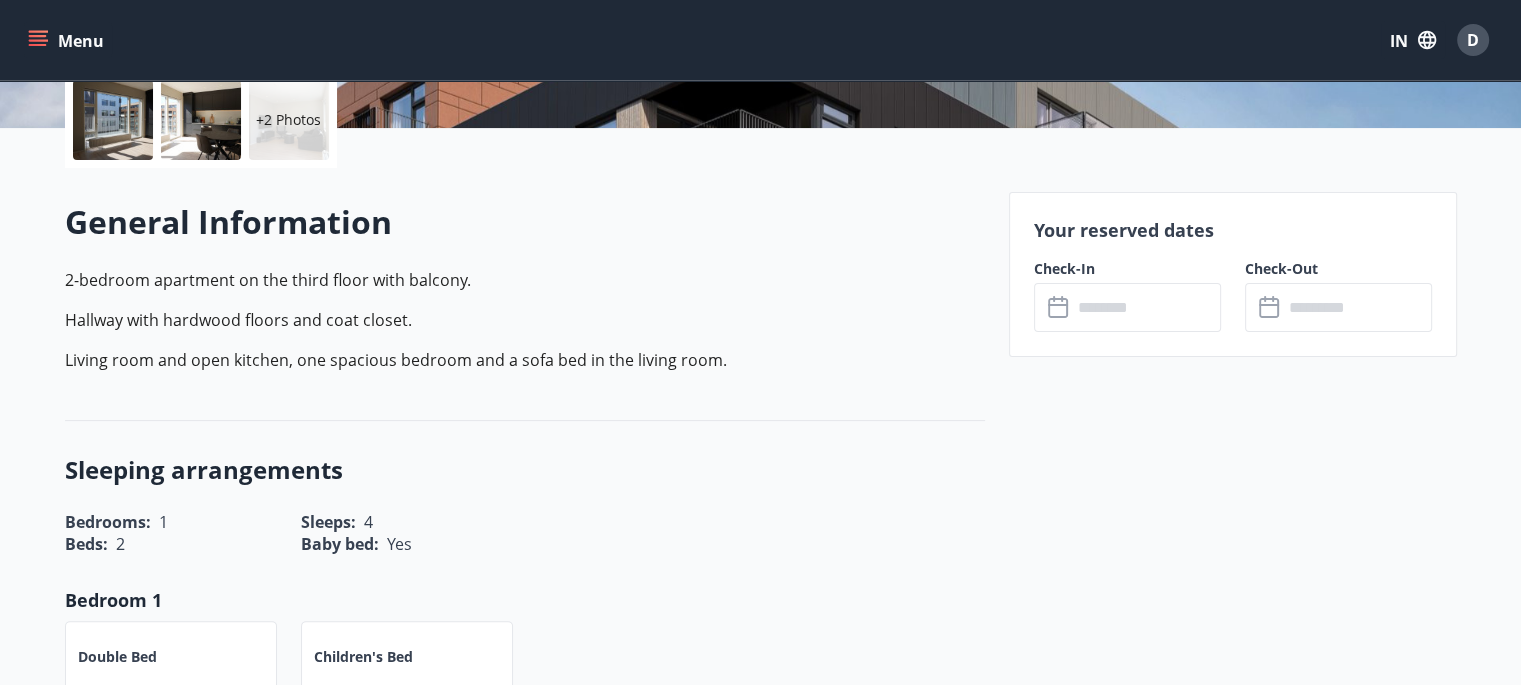 scroll, scrollTop: 500, scrollLeft: 0, axis: vertical 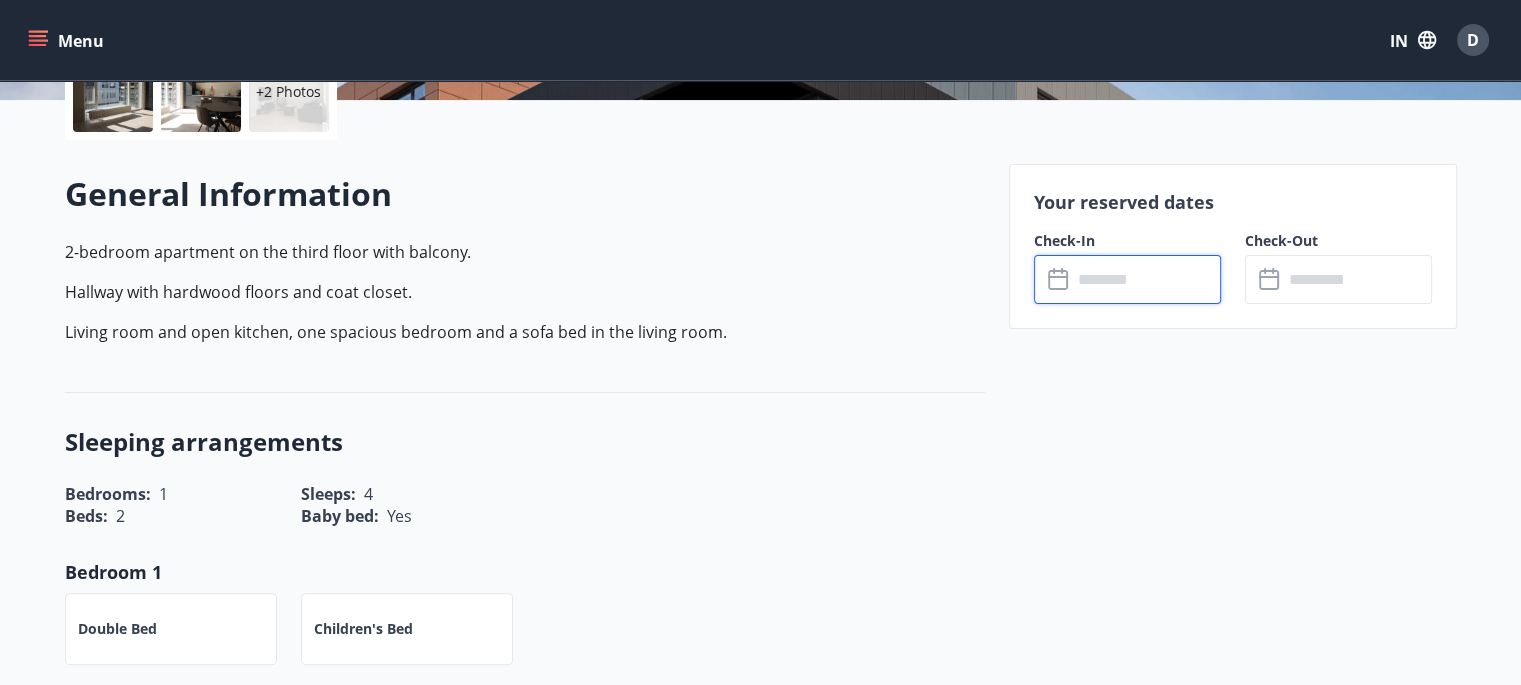 click at bounding box center (1146, 279) 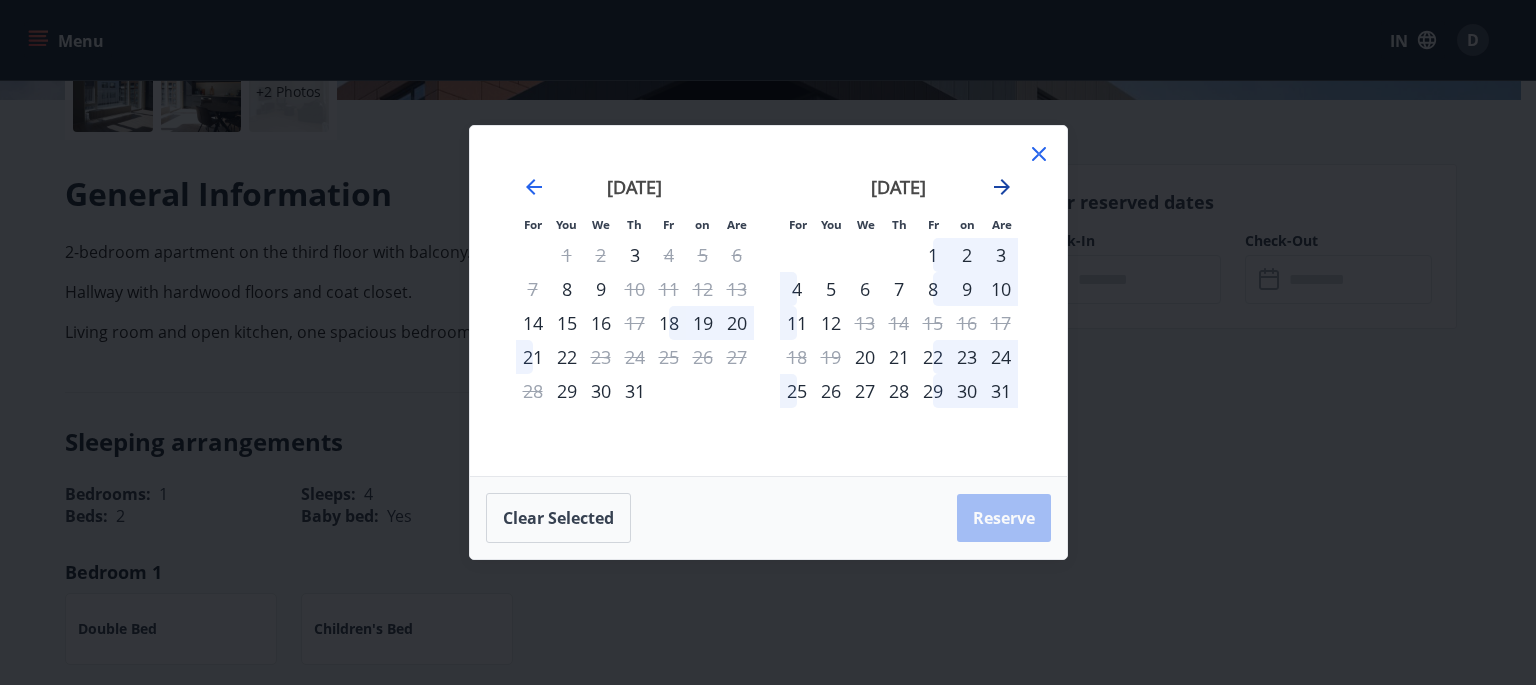 click 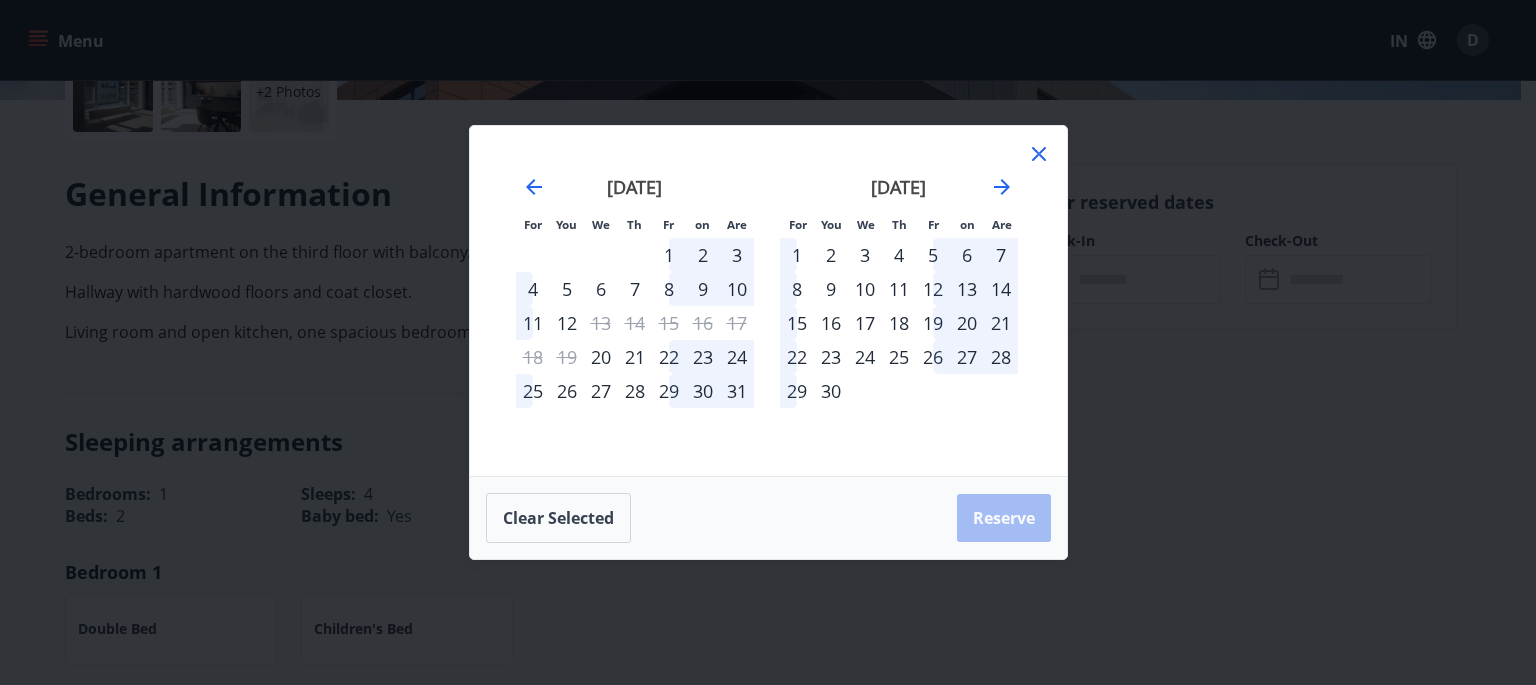 click at bounding box center (1039, 157) 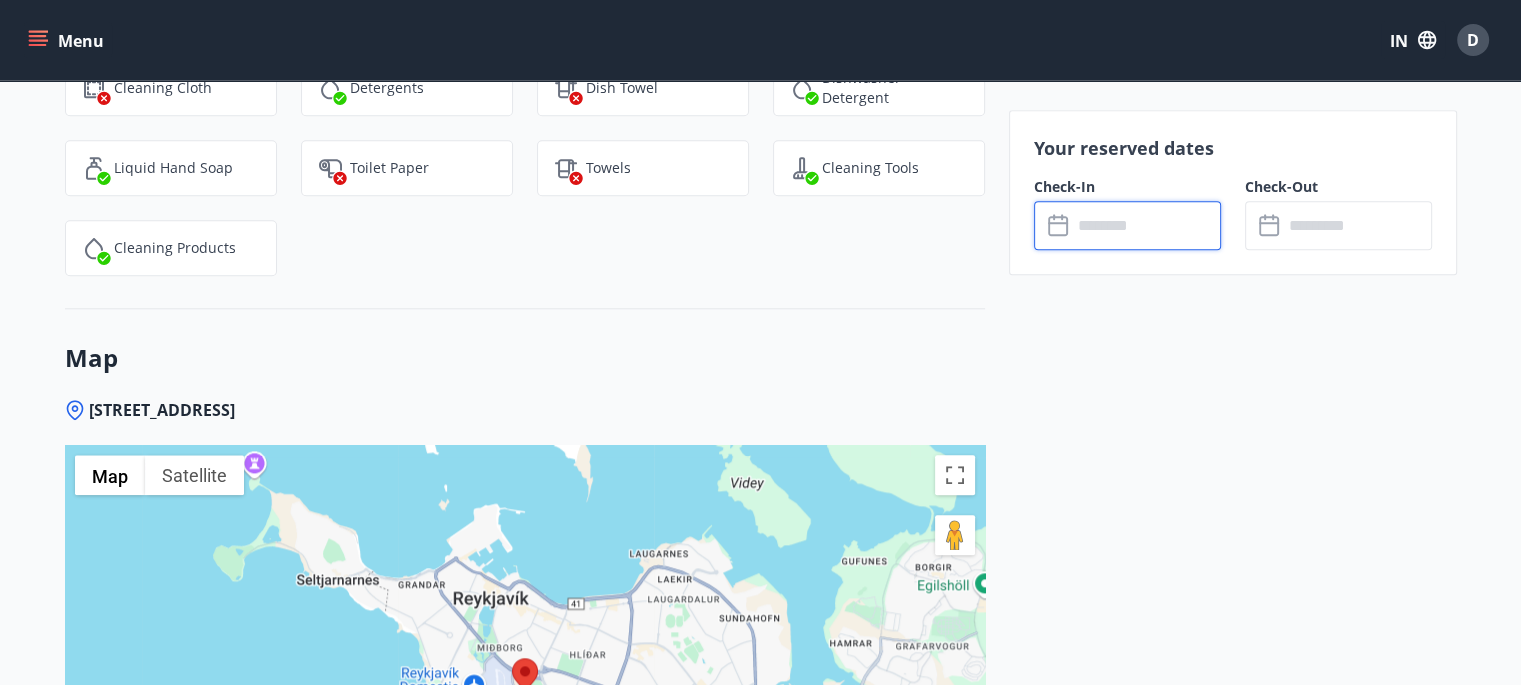 scroll, scrollTop: 2200, scrollLeft: 0, axis: vertical 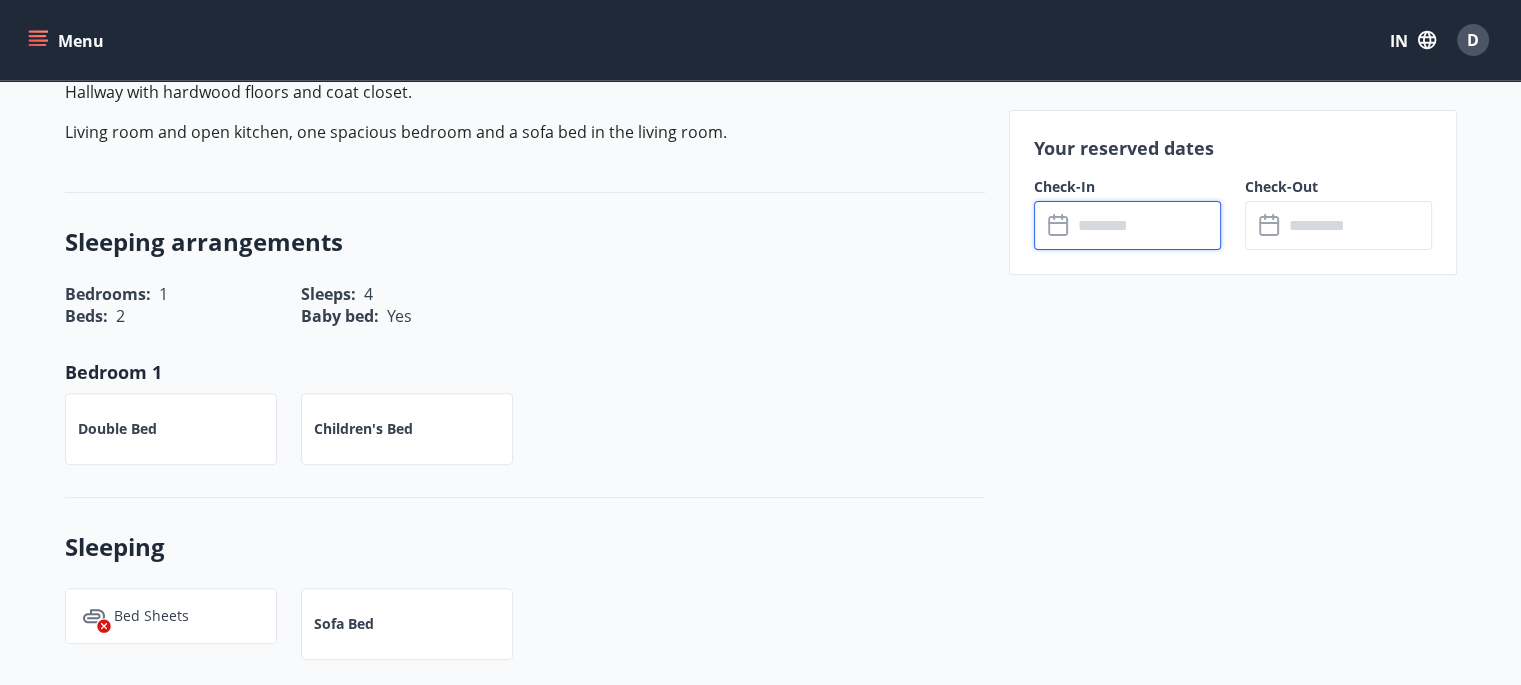 click at bounding box center (1146, 225) 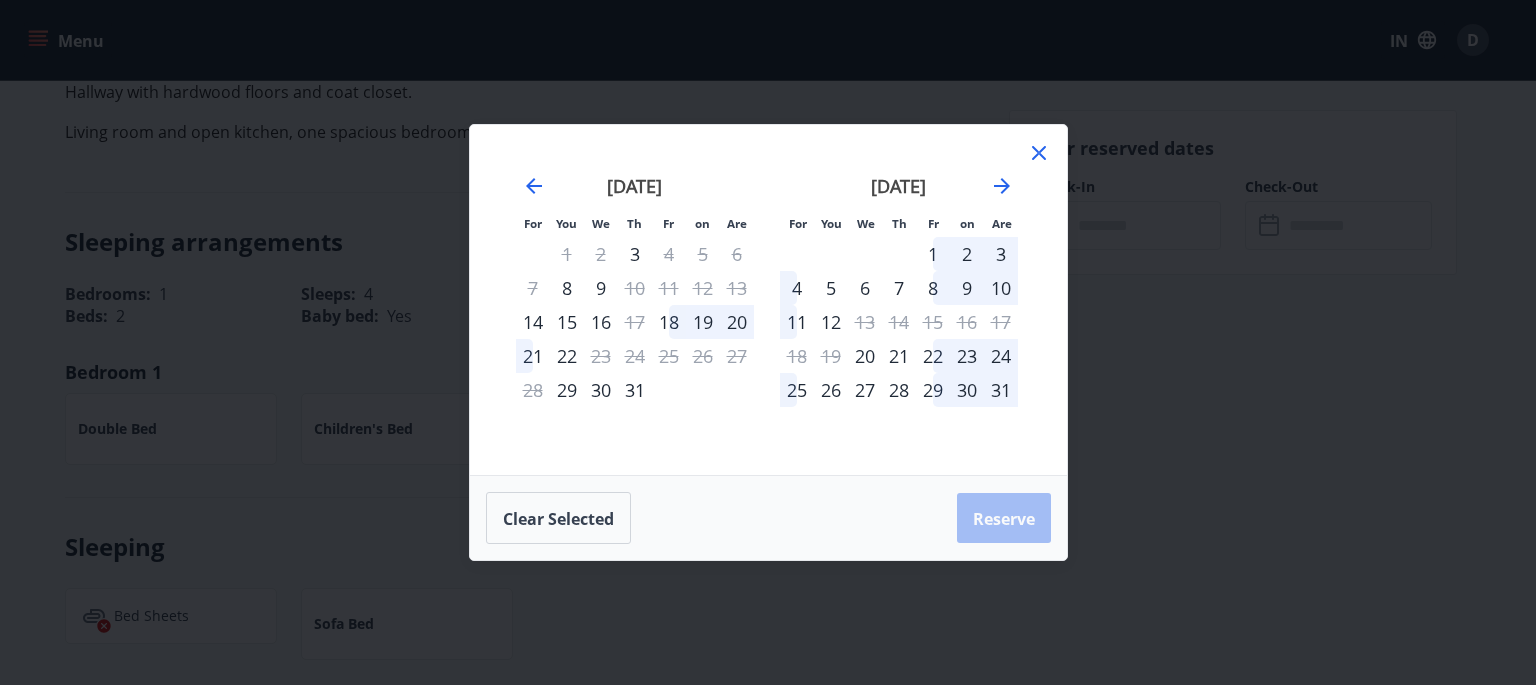 click on "30" at bounding box center (601, 390) 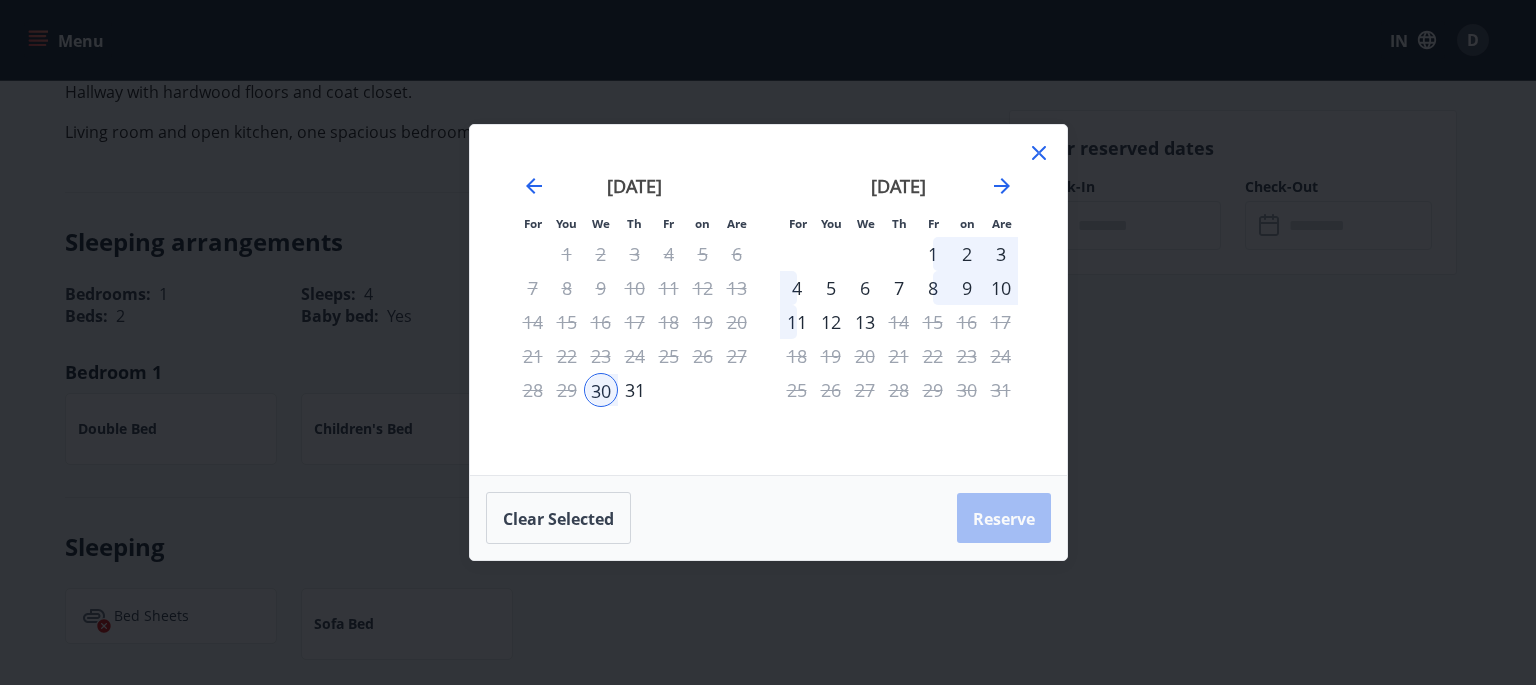 click on "31" at bounding box center [635, 390] 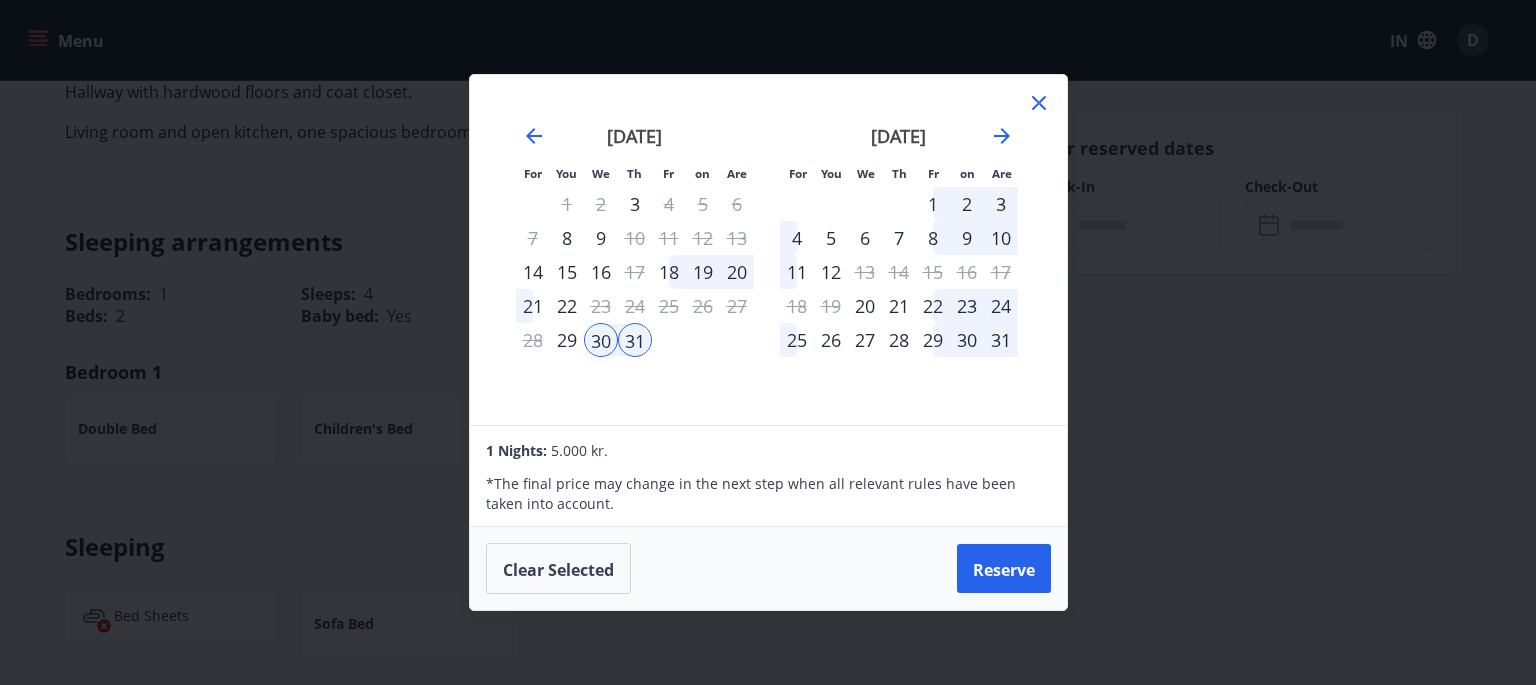 click 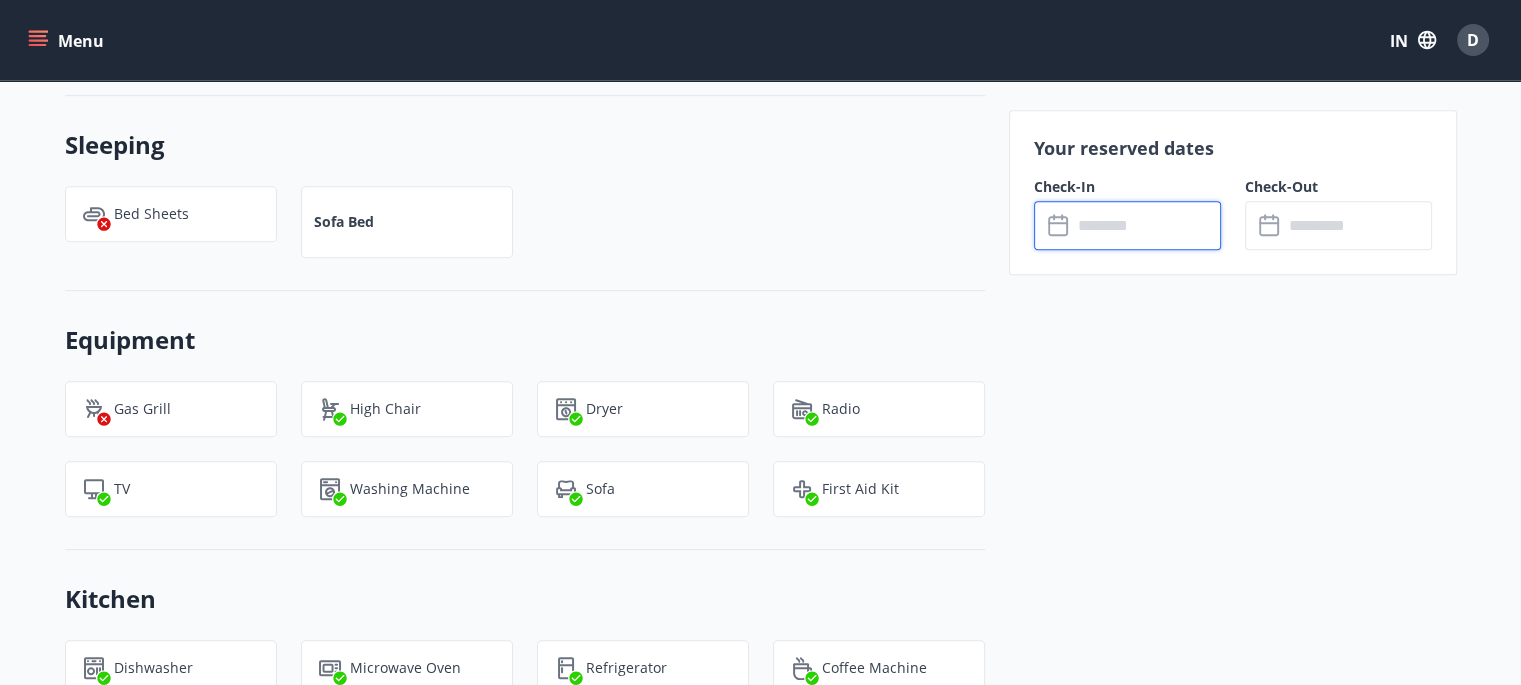 scroll, scrollTop: 1100, scrollLeft: 0, axis: vertical 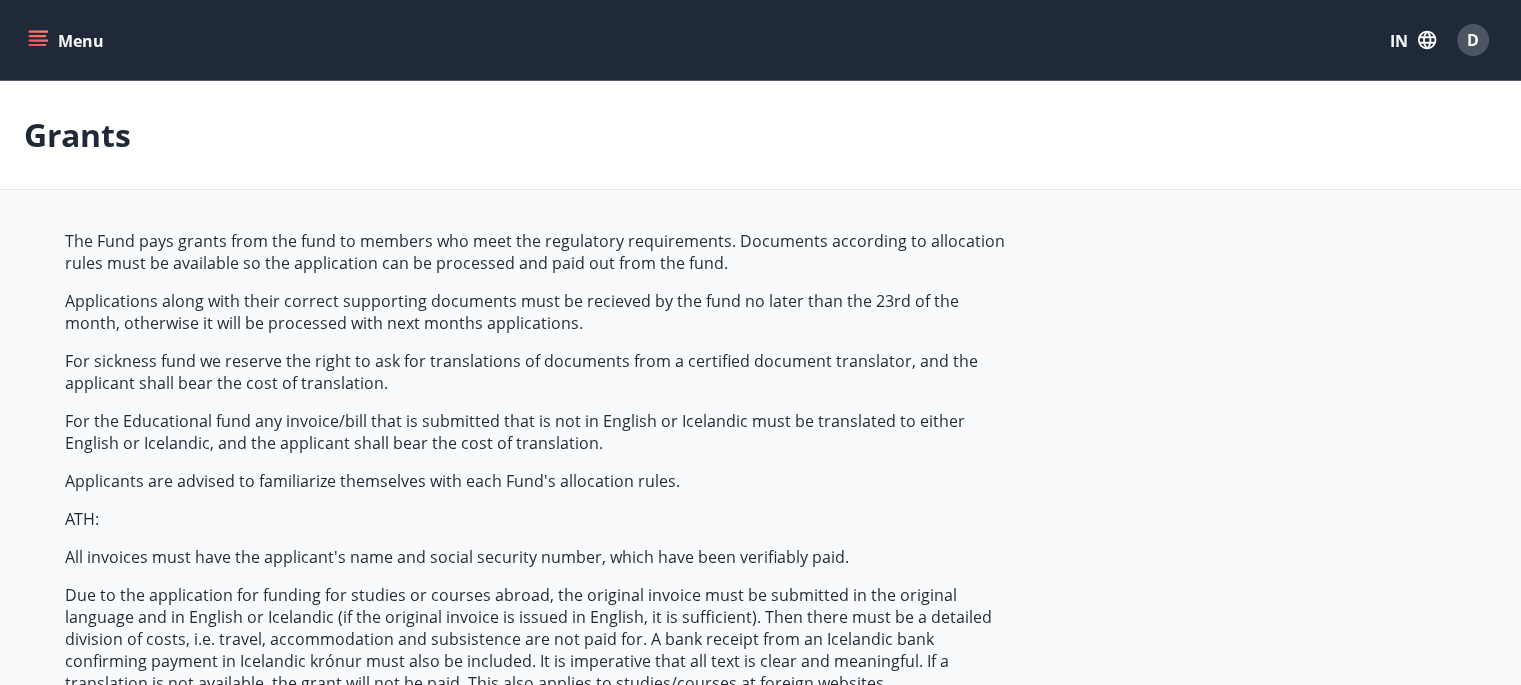 type on "***" 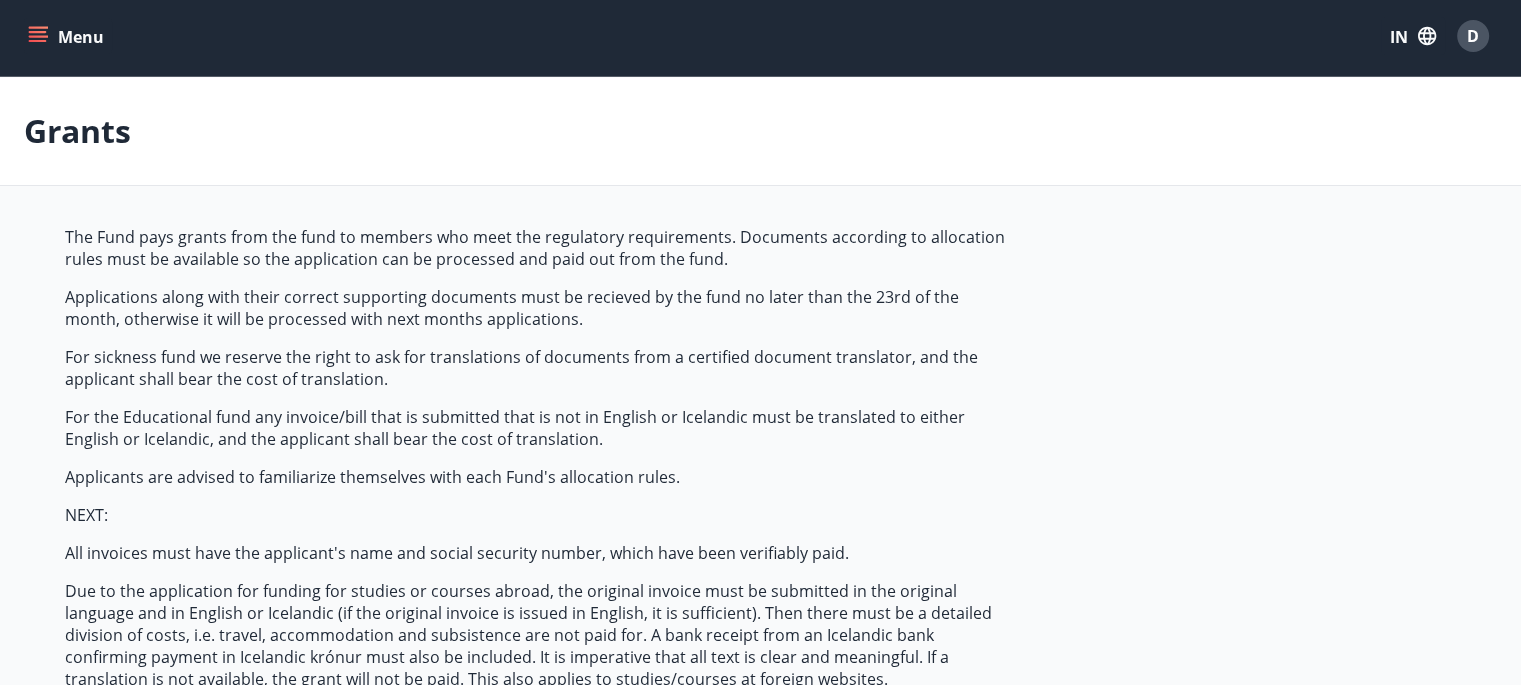scroll, scrollTop: 0, scrollLeft: 0, axis: both 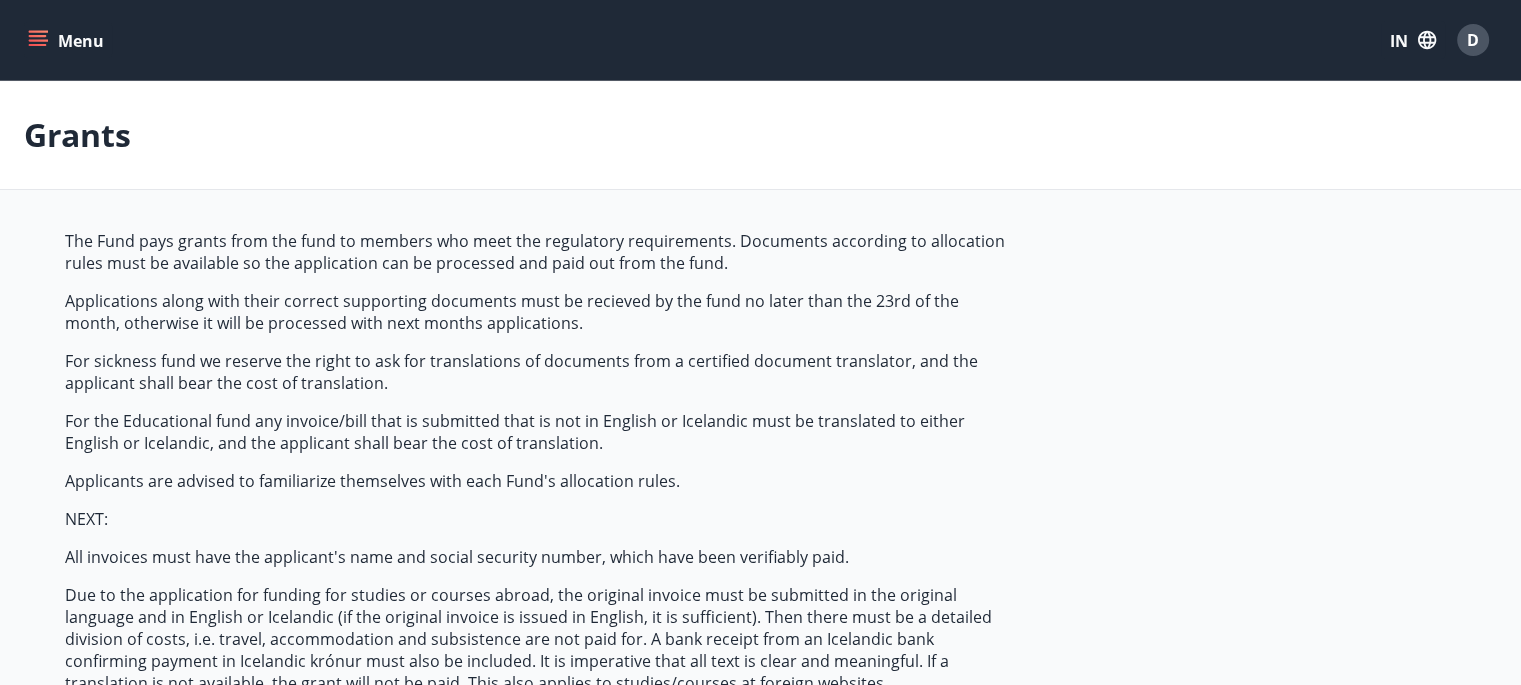 click on "Menu" at bounding box center [68, 40] 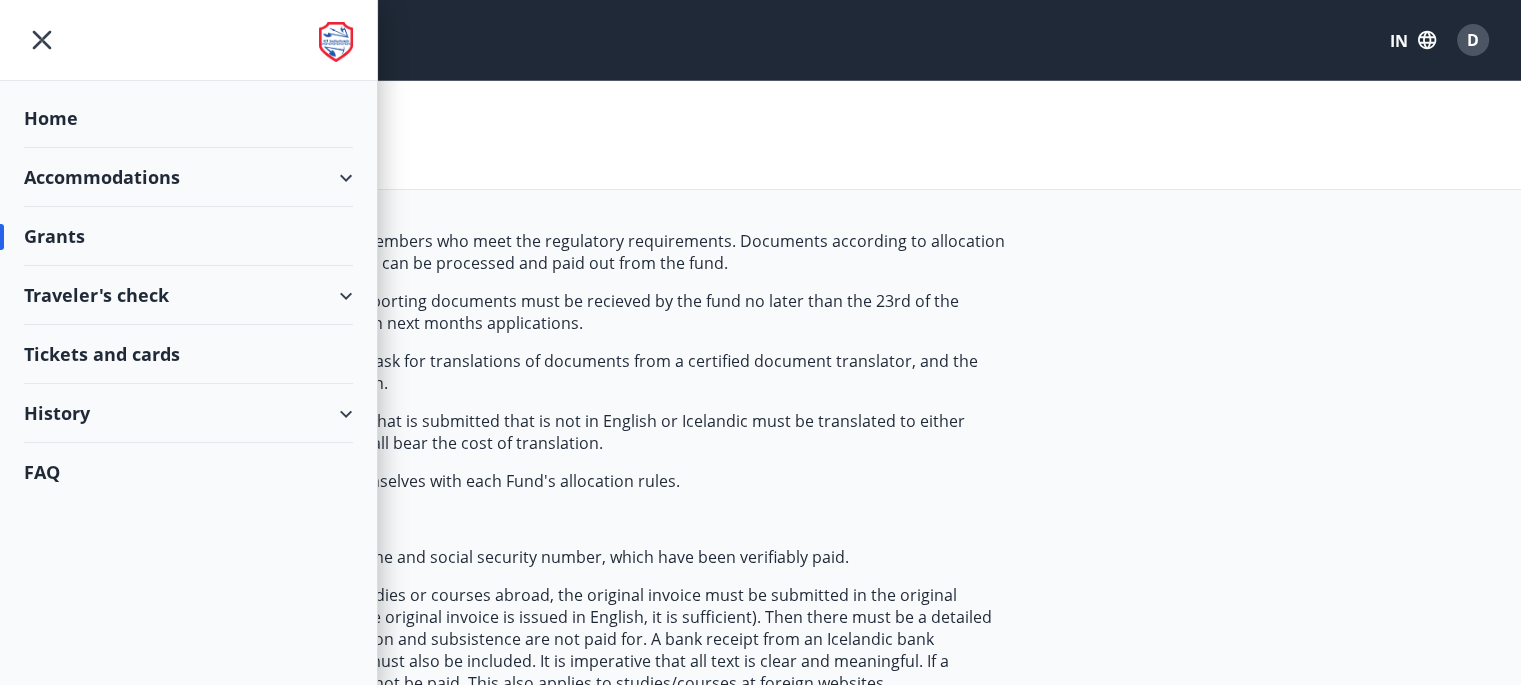 click on "Accommodations" at bounding box center [102, 177] 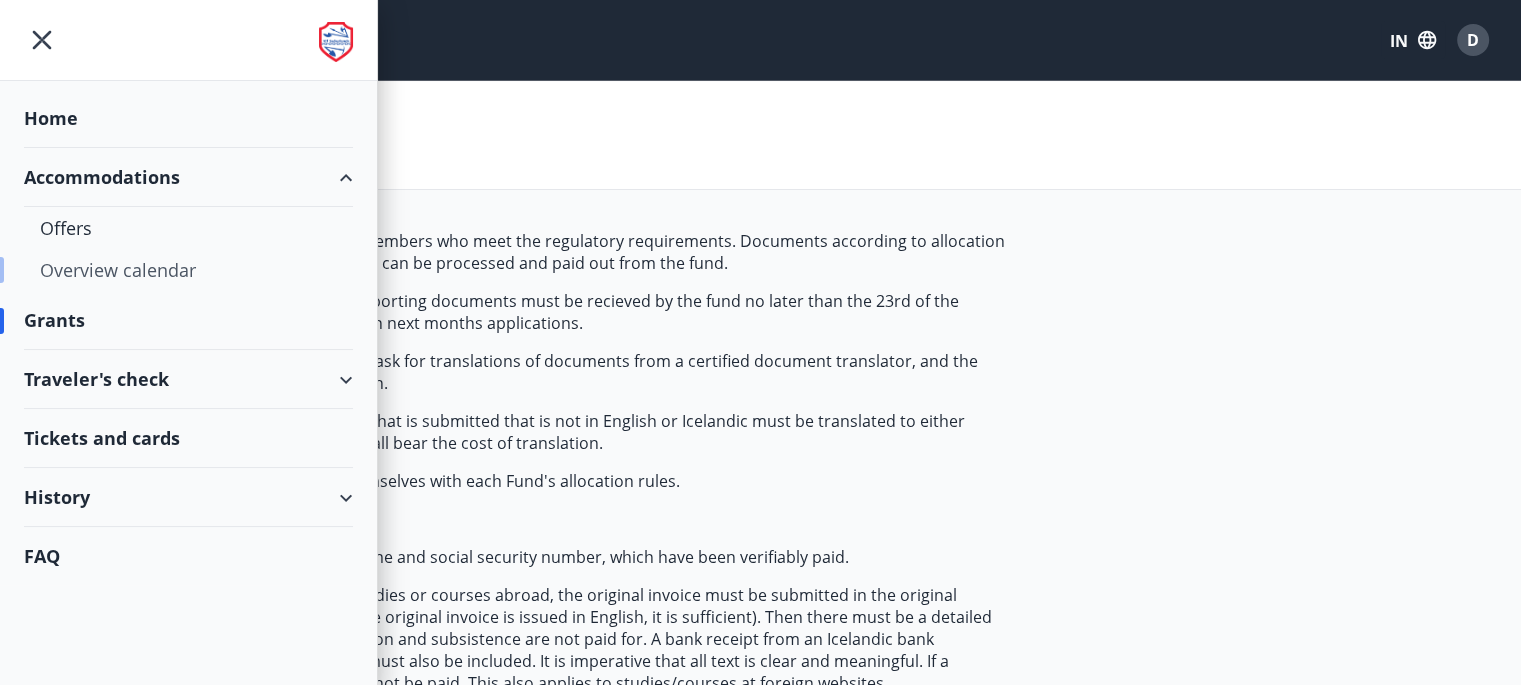 click on "Overview calendar" at bounding box center (118, 270) 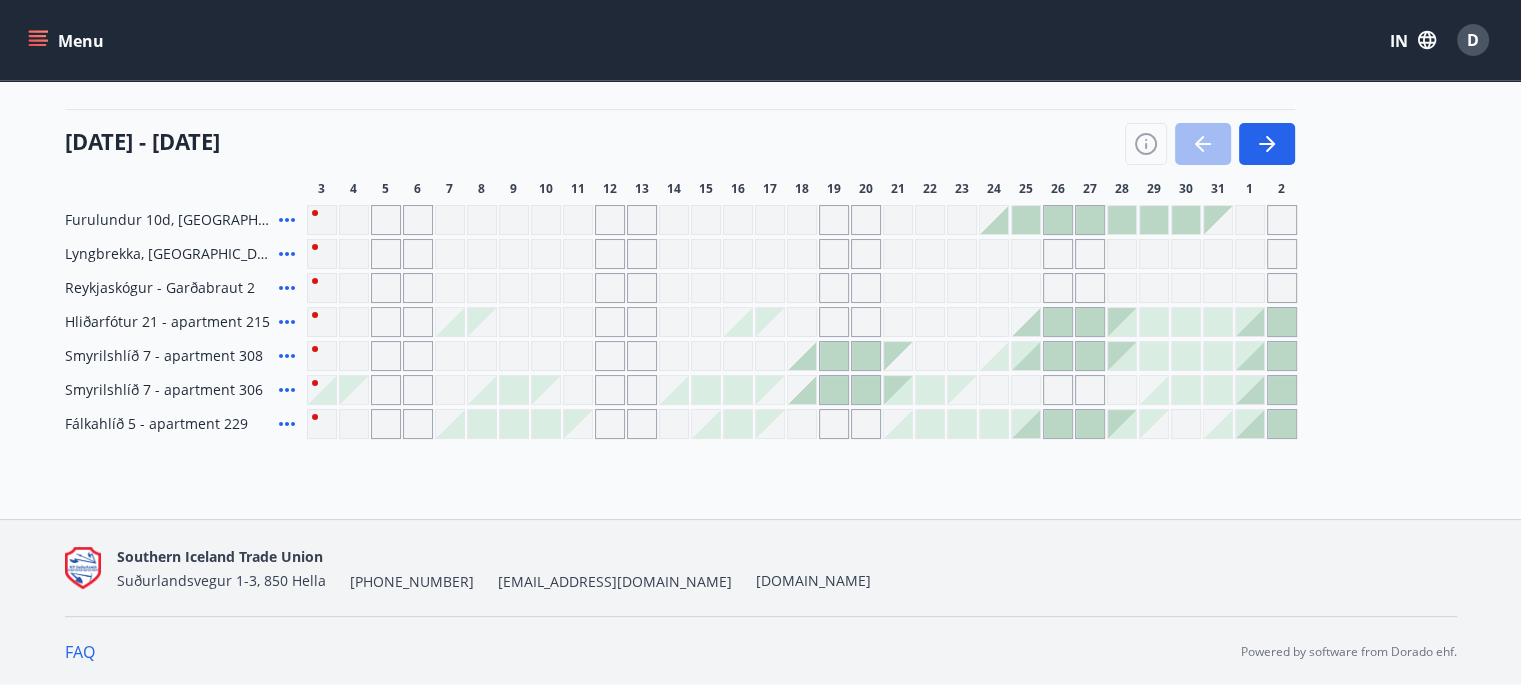 scroll, scrollTop: 130, scrollLeft: 0, axis: vertical 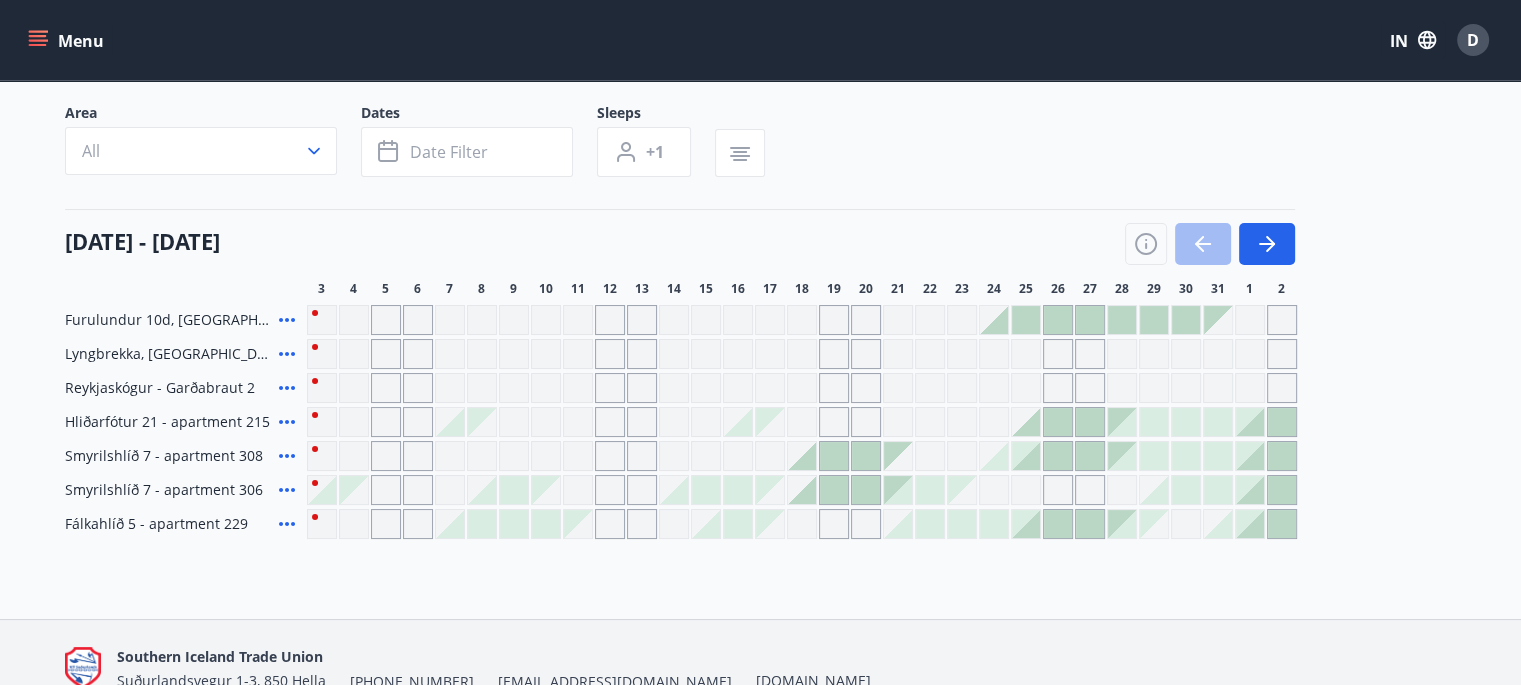 click at bounding box center [354, 490] 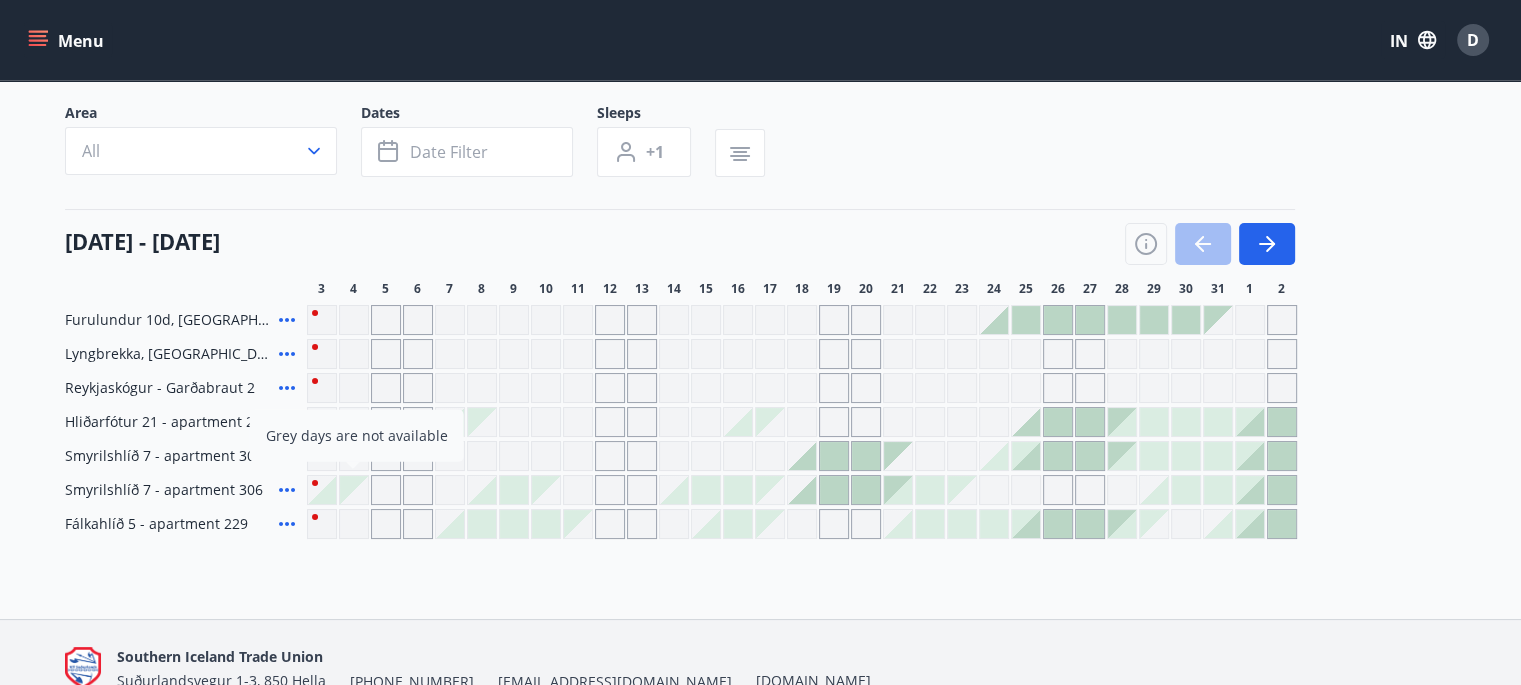 click on "Furulundur [GEOGRAPHIC_DATA], [GEOGRAPHIC_DATA] - Garðabraut 2 Hliðarfótur 21 - apartment 215 [GEOGRAPHIC_DATA] 7 - apartment 308 Smyrilshlíð 7 - apartment 306 Grey days are not available Fálkahlíð 5 - apartment 229" at bounding box center [761, 422] 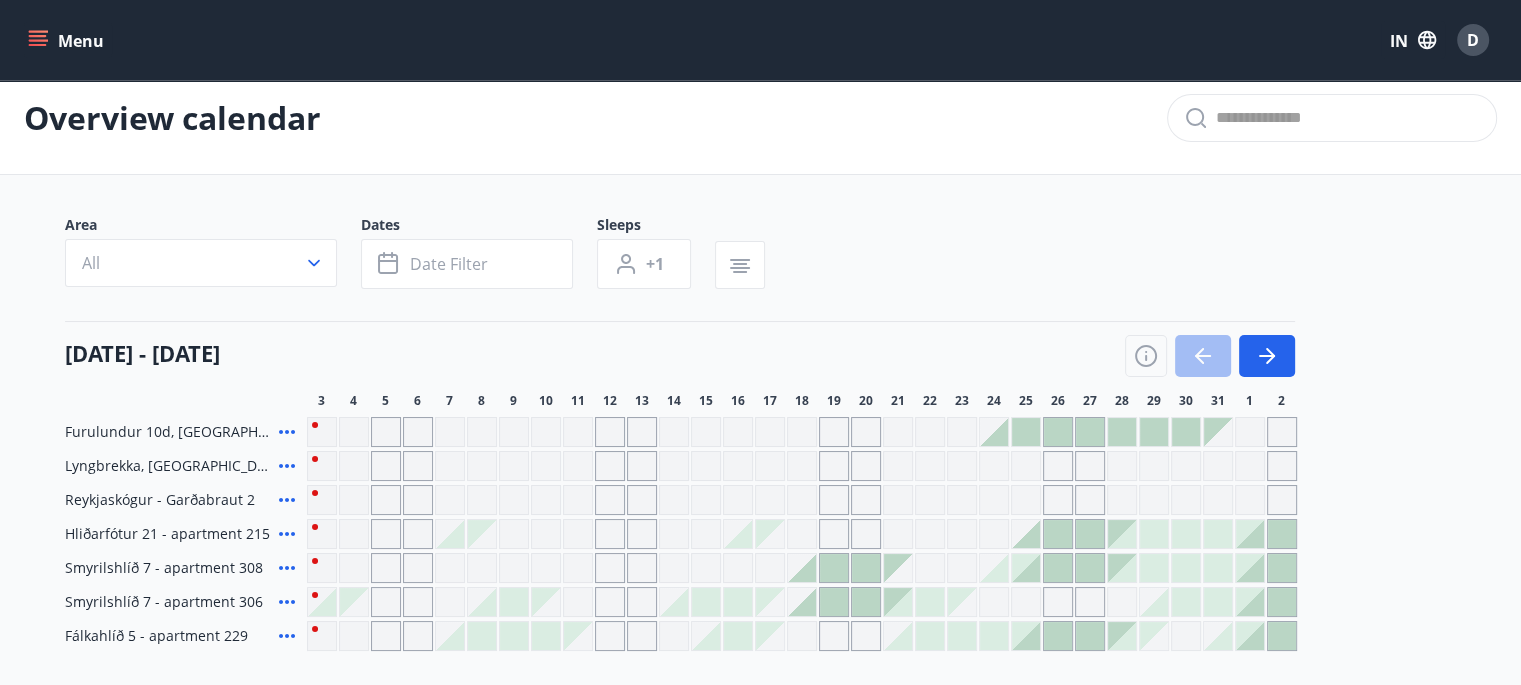 scroll, scrollTop: 0, scrollLeft: 0, axis: both 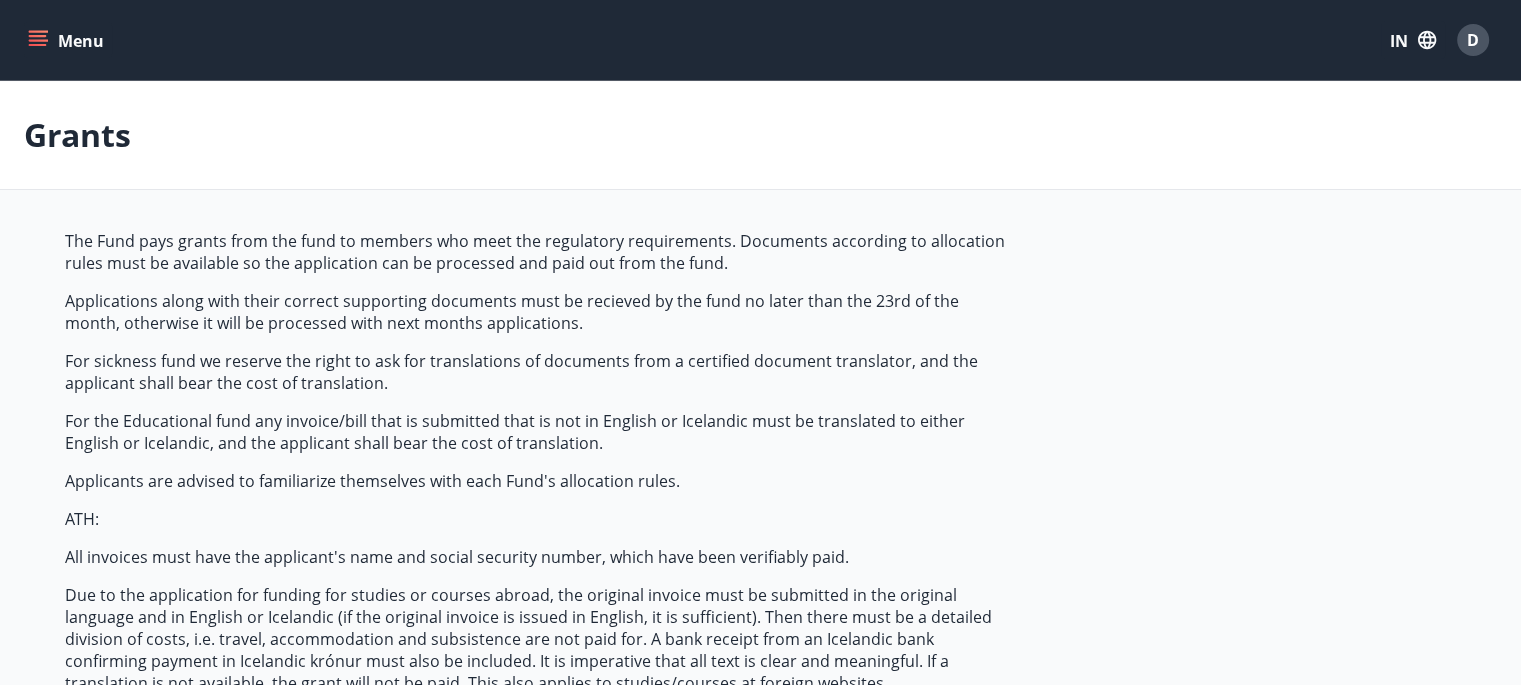 click 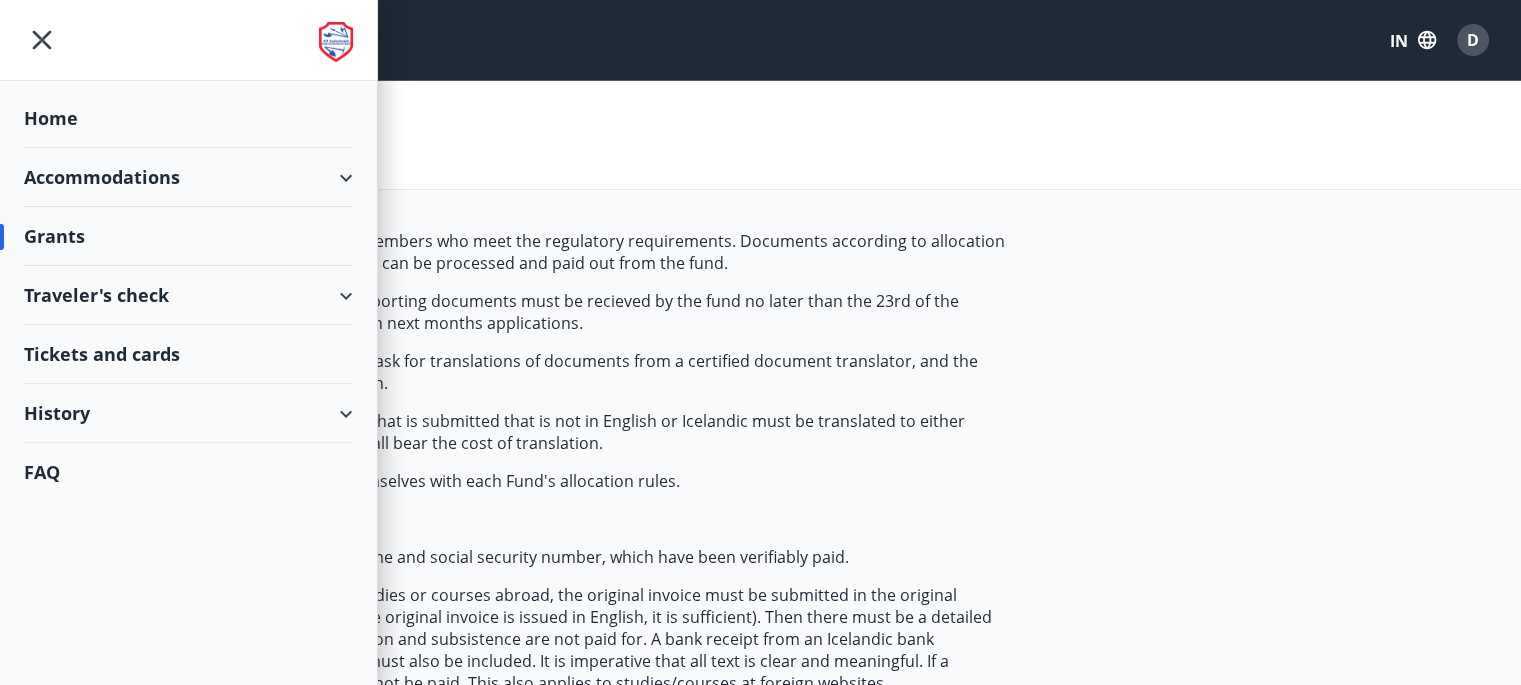 type on "***" 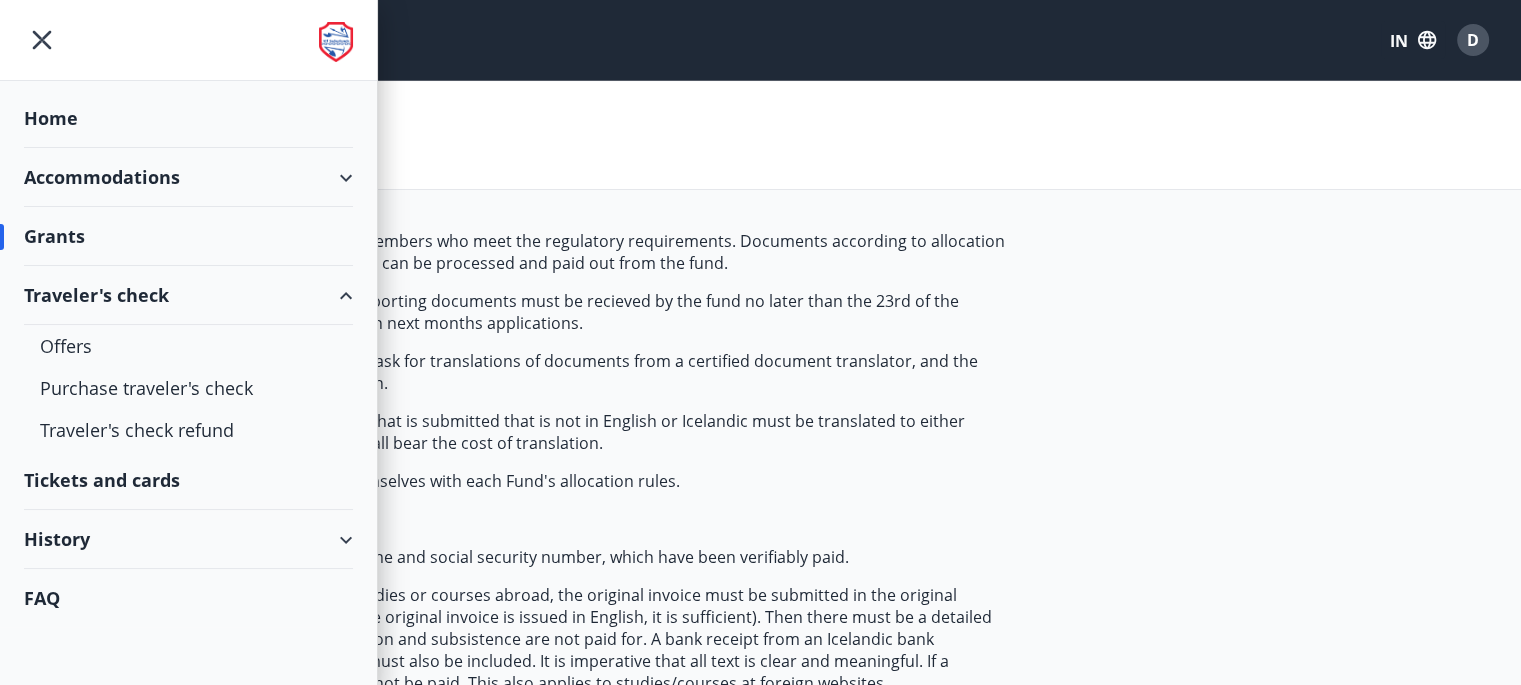 click on "History" at bounding box center (188, 539) 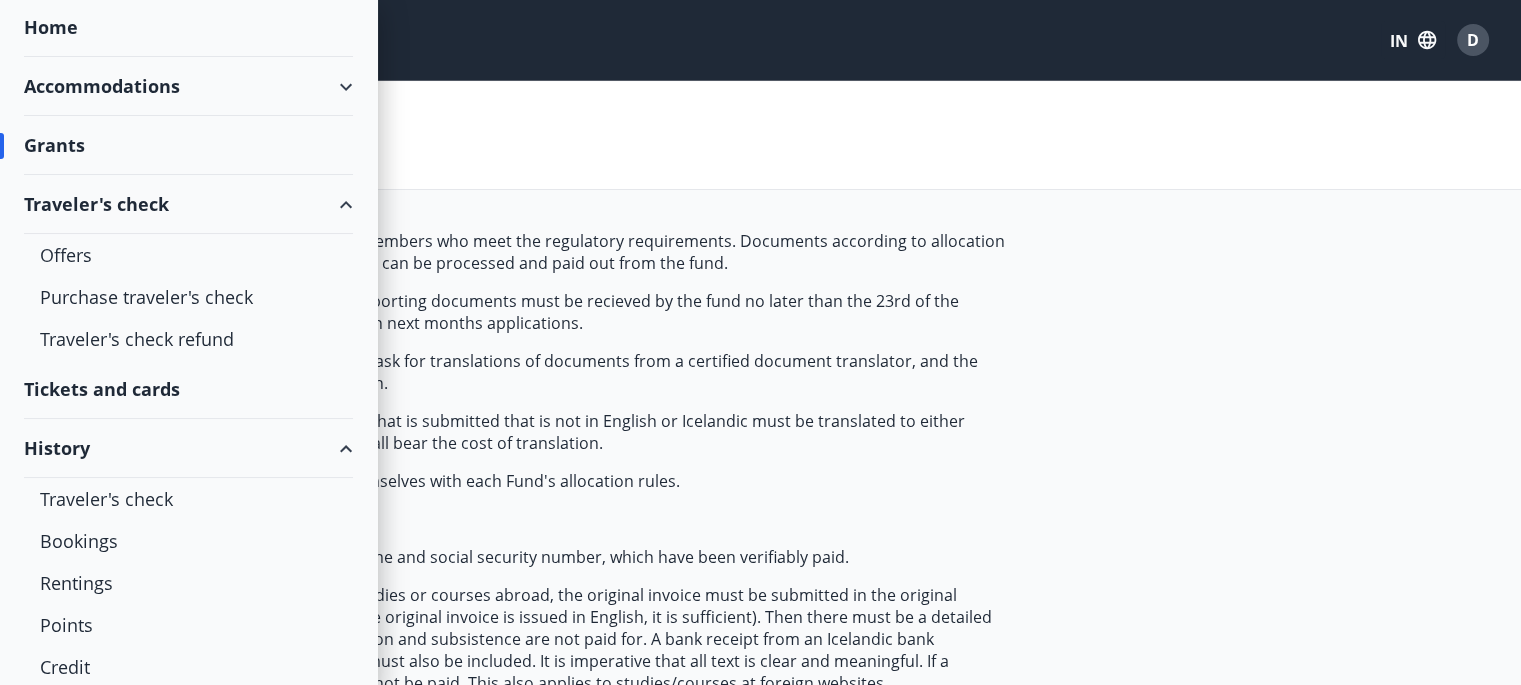 scroll, scrollTop: 0, scrollLeft: 0, axis: both 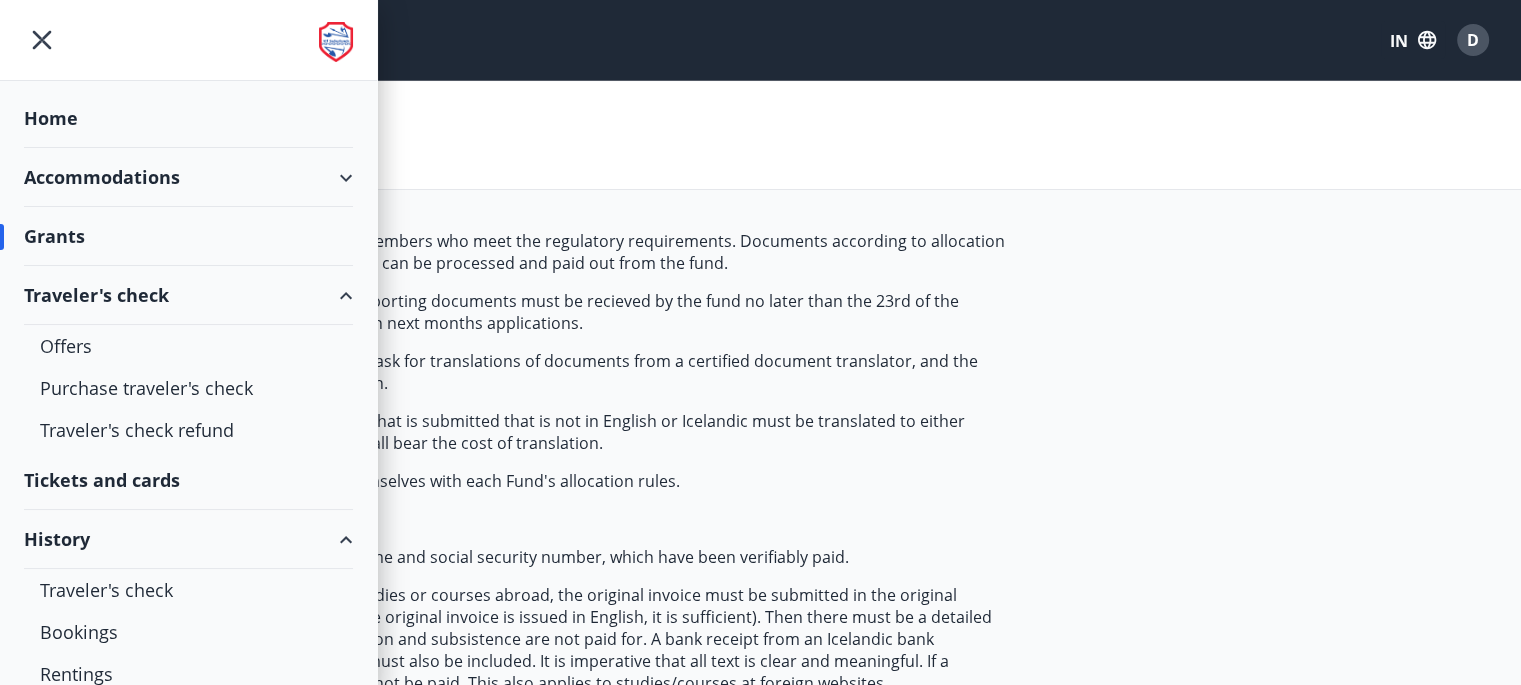 click on "Home" at bounding box center (188, 118) 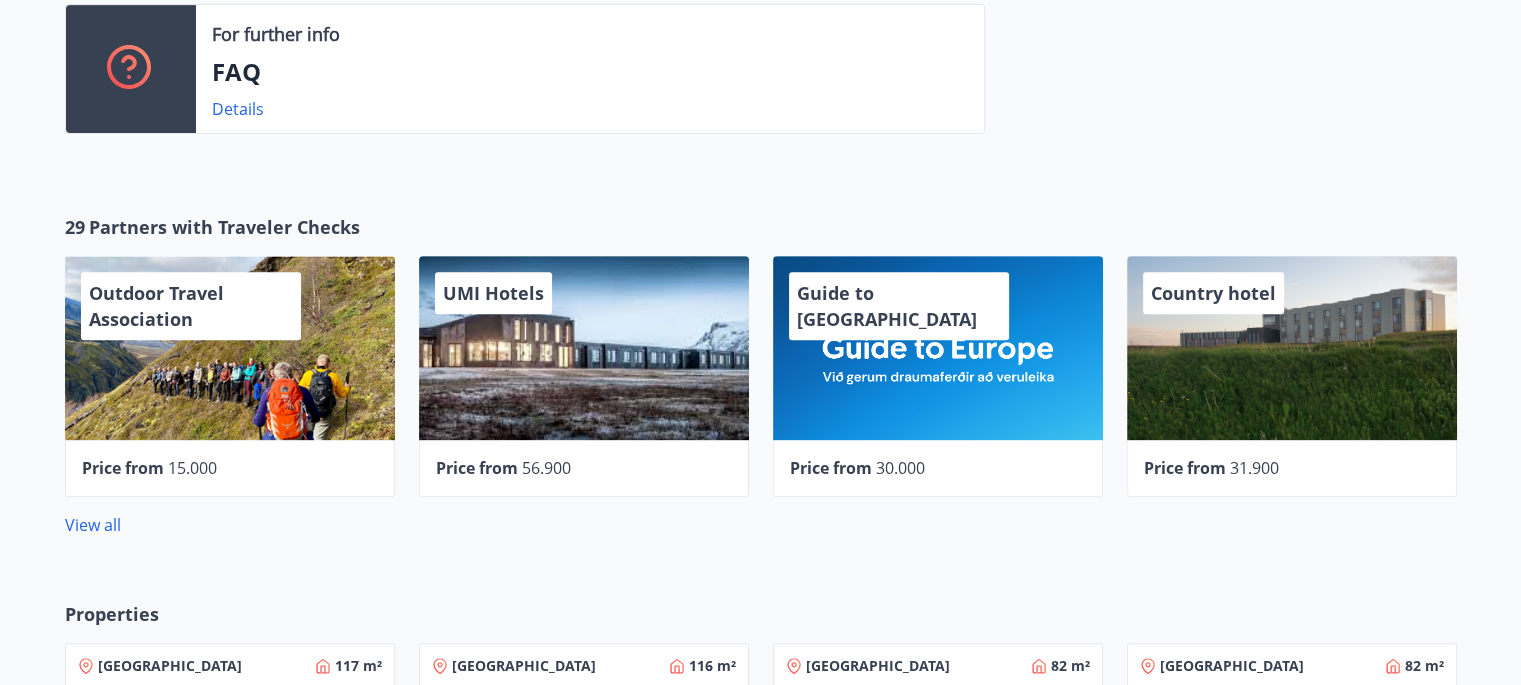 scroll, scrollTop: 841, scrollLeft: 0, axis: vertical 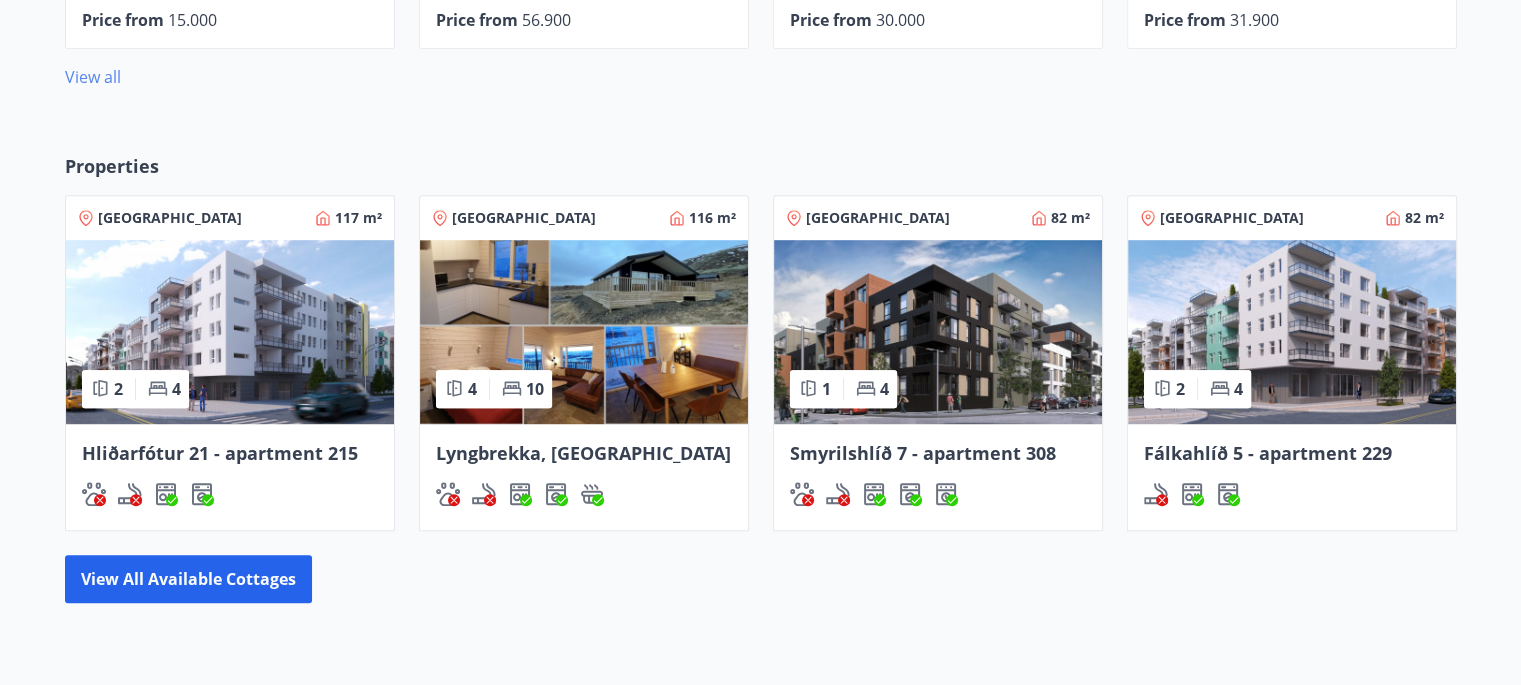click on "View all" at bounding box center (93, 77) 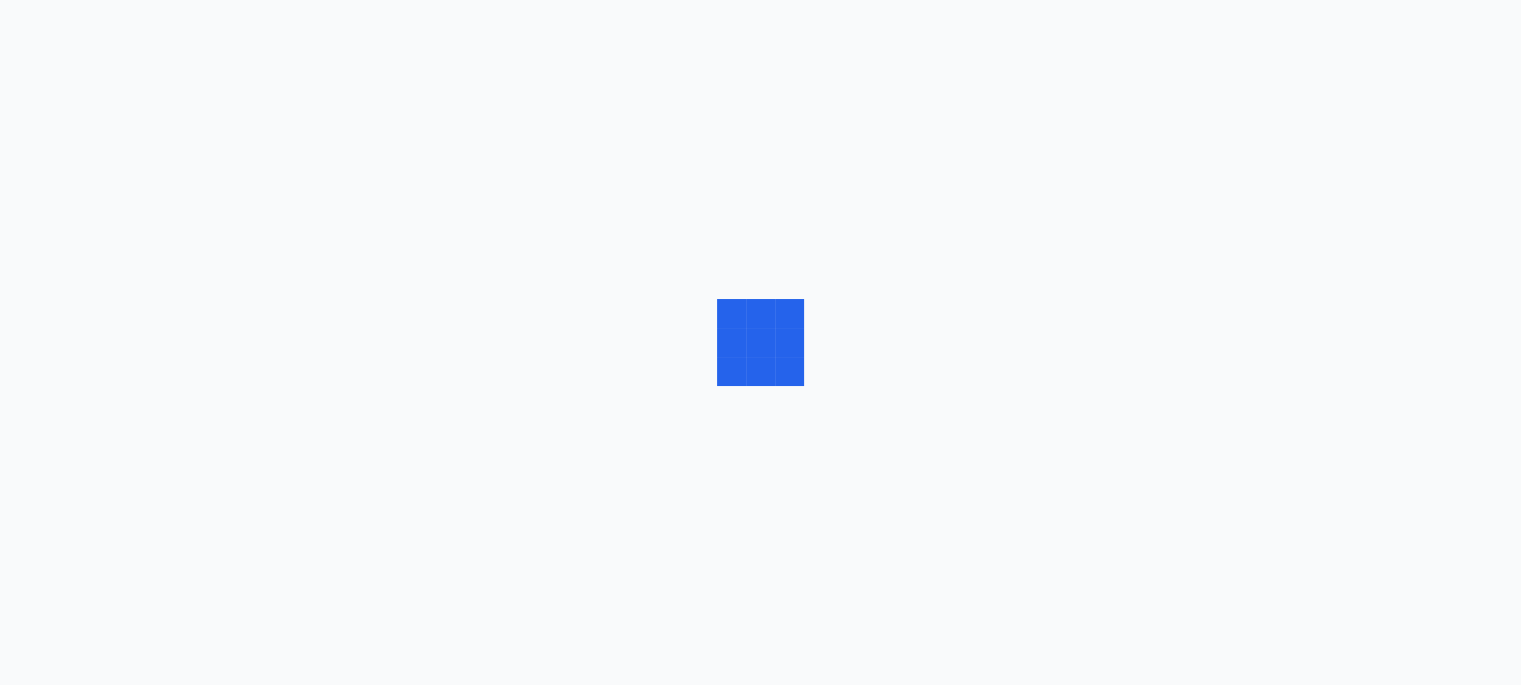 scroll, scrollTop: 0, scrollLeft: 0, axis: both 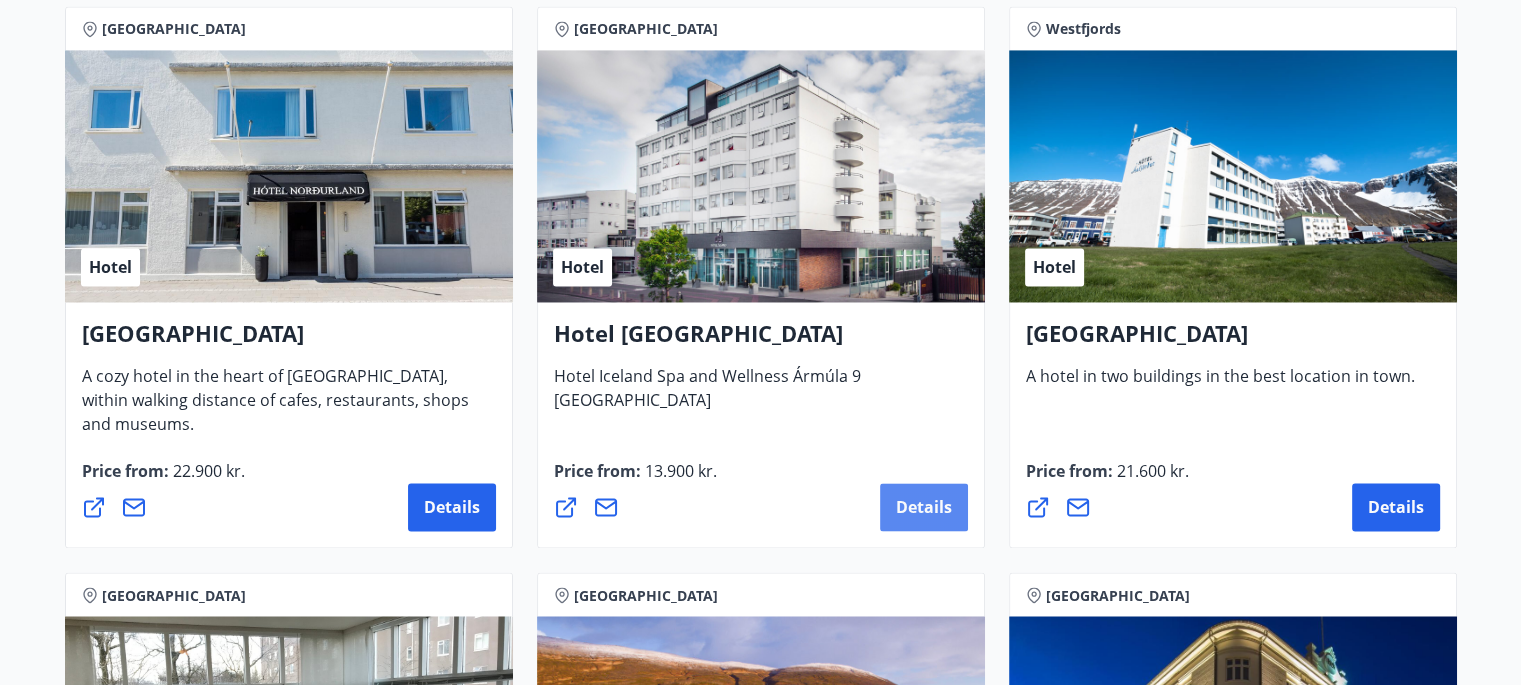 click on "Details" at bounding box center [924, 507] 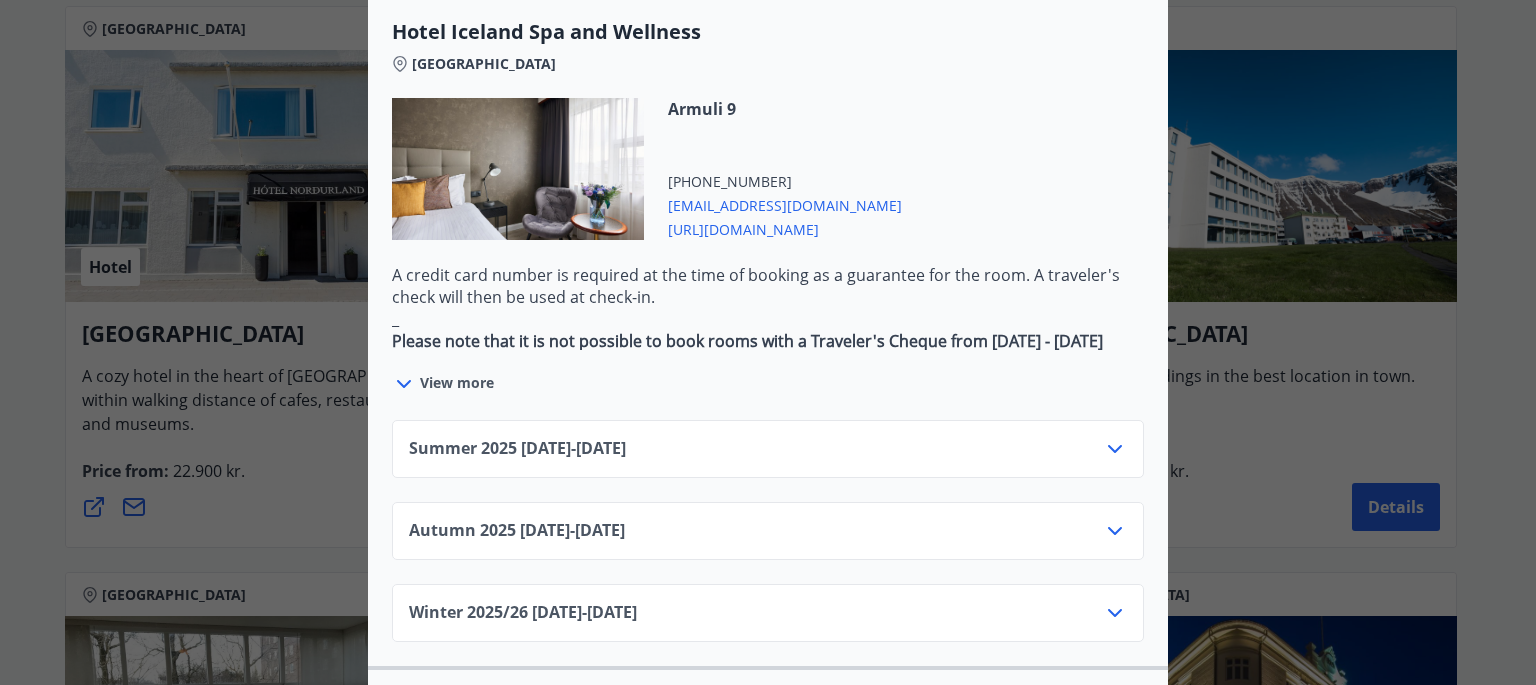 scroll, scrollTop: 1200, scrollLeft: 0, axis: vertical 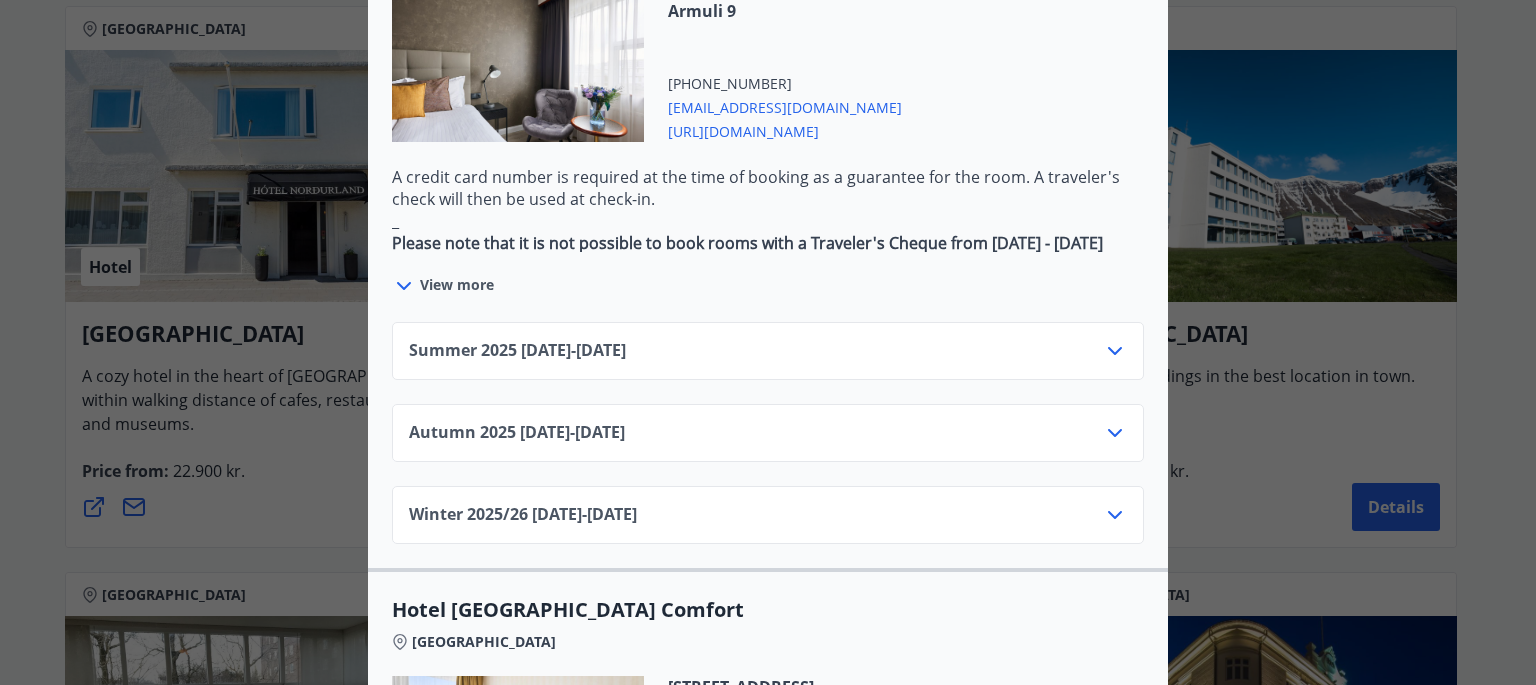 click at bounding box center (406, 285) 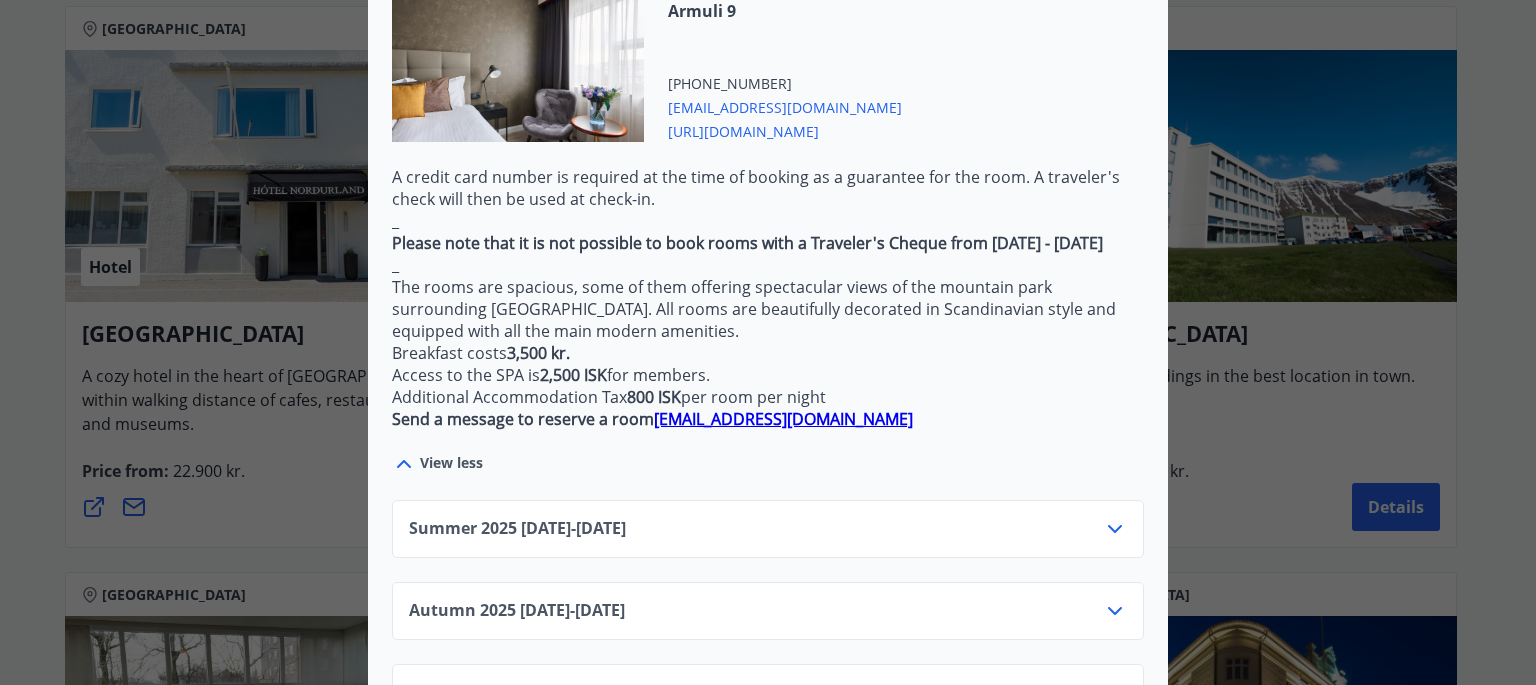 scroll, scrollTop: 1400, scrollLeft: 0, axis: vertical 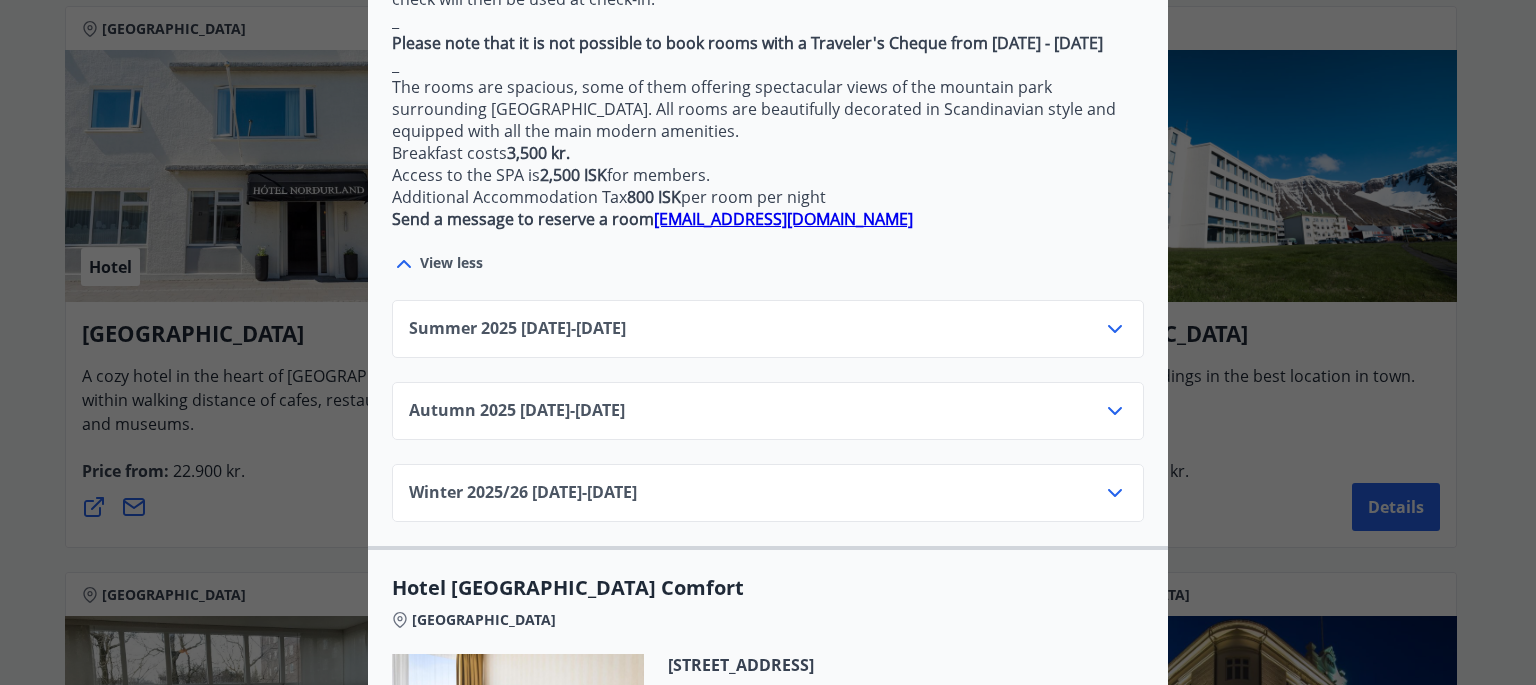 click on "Summer [PHONE_NUMBER][DATE]  -  [DATE]" at bounding box center (768, 337) 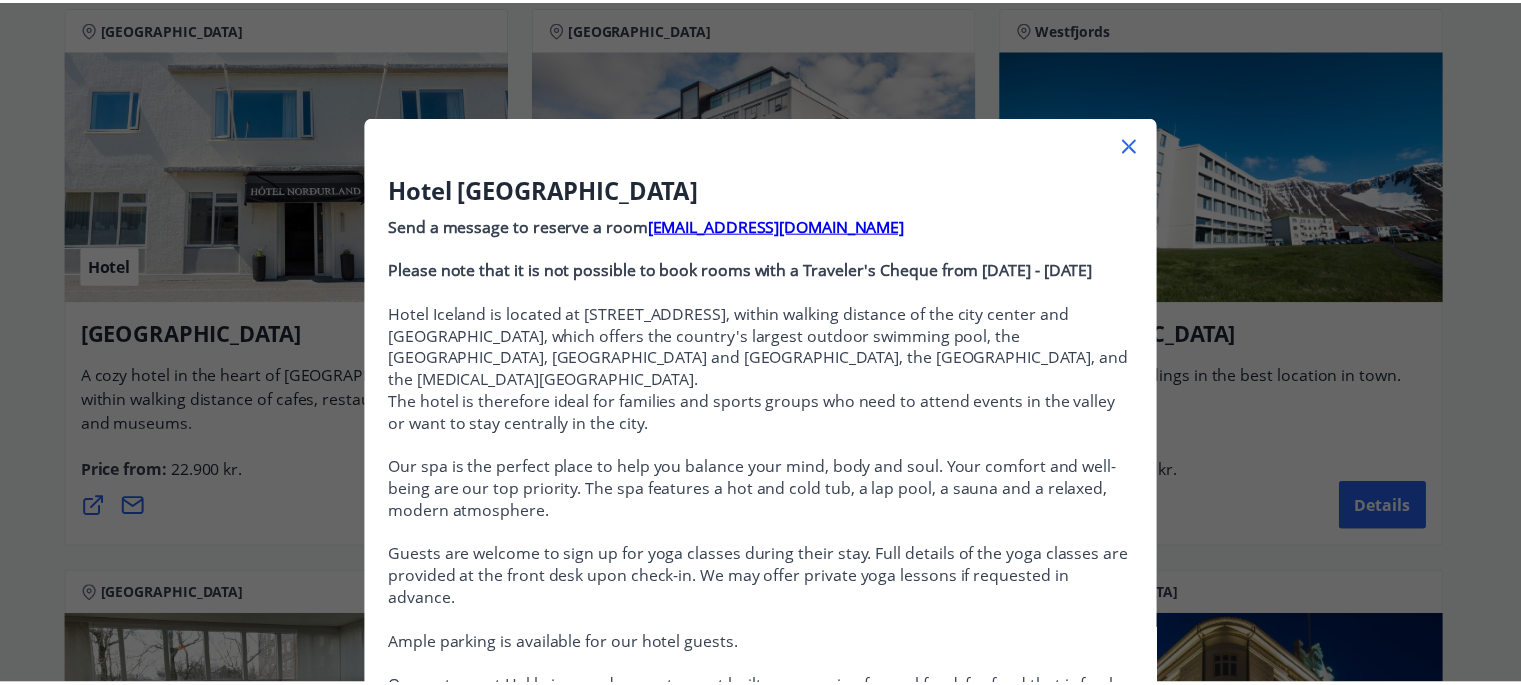 scroll, scrollTop: 0, scrollLeft: 0, axis: both 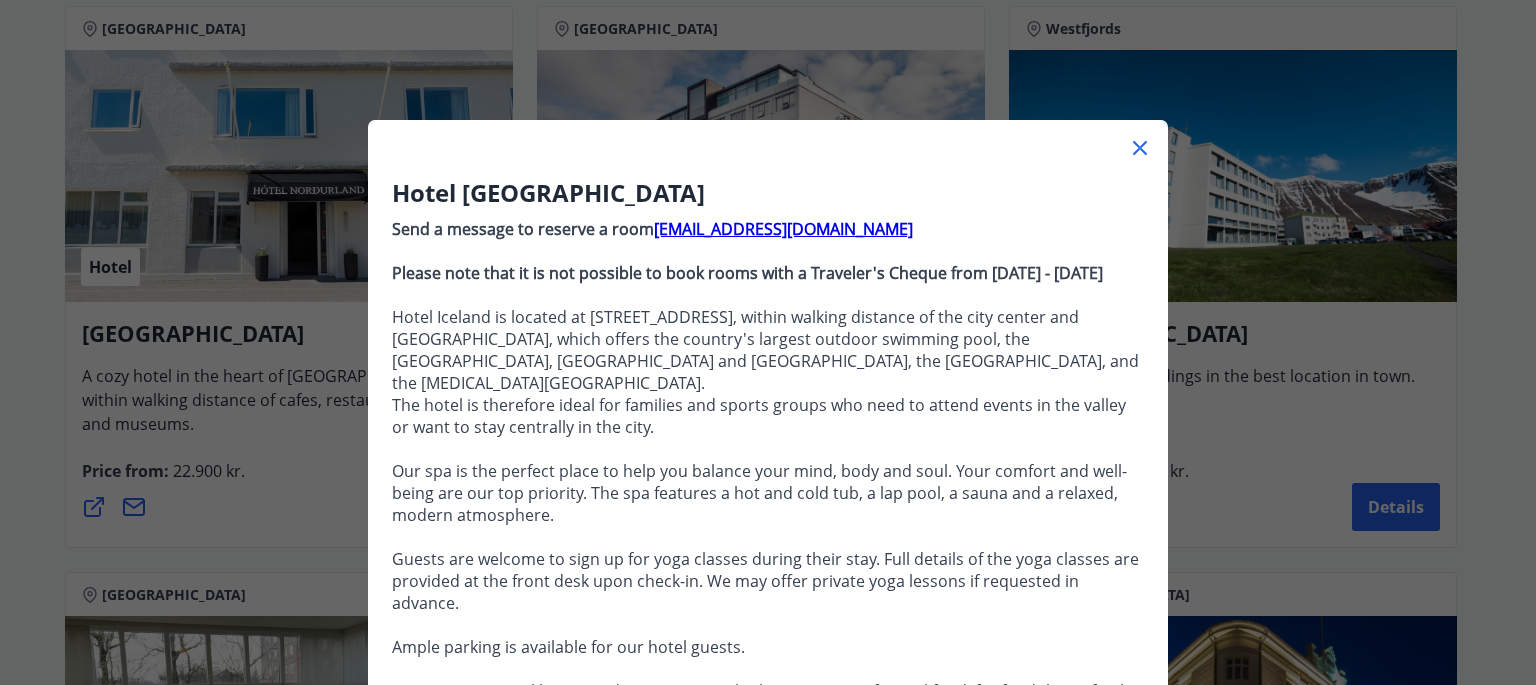 click 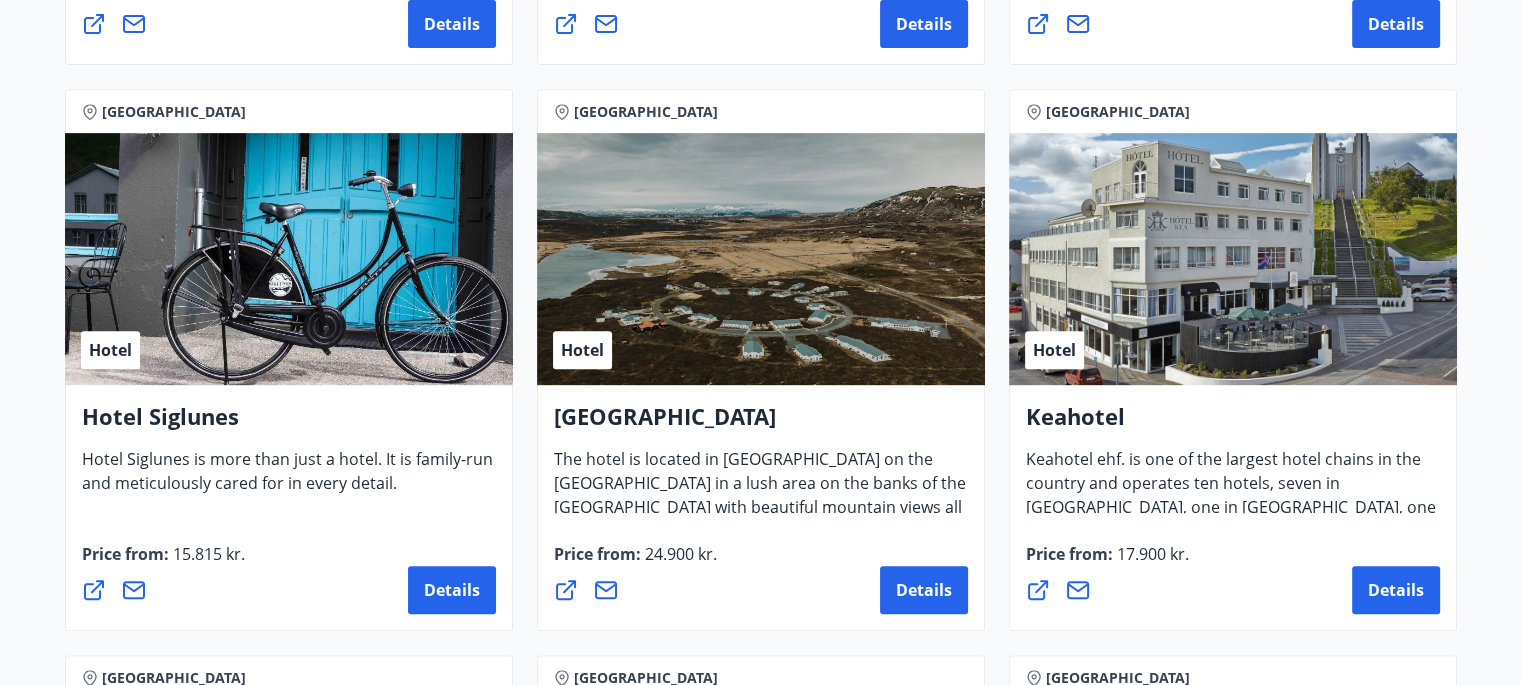 scroll, scrollTop: 0, scrollLeft: 0, axis: both 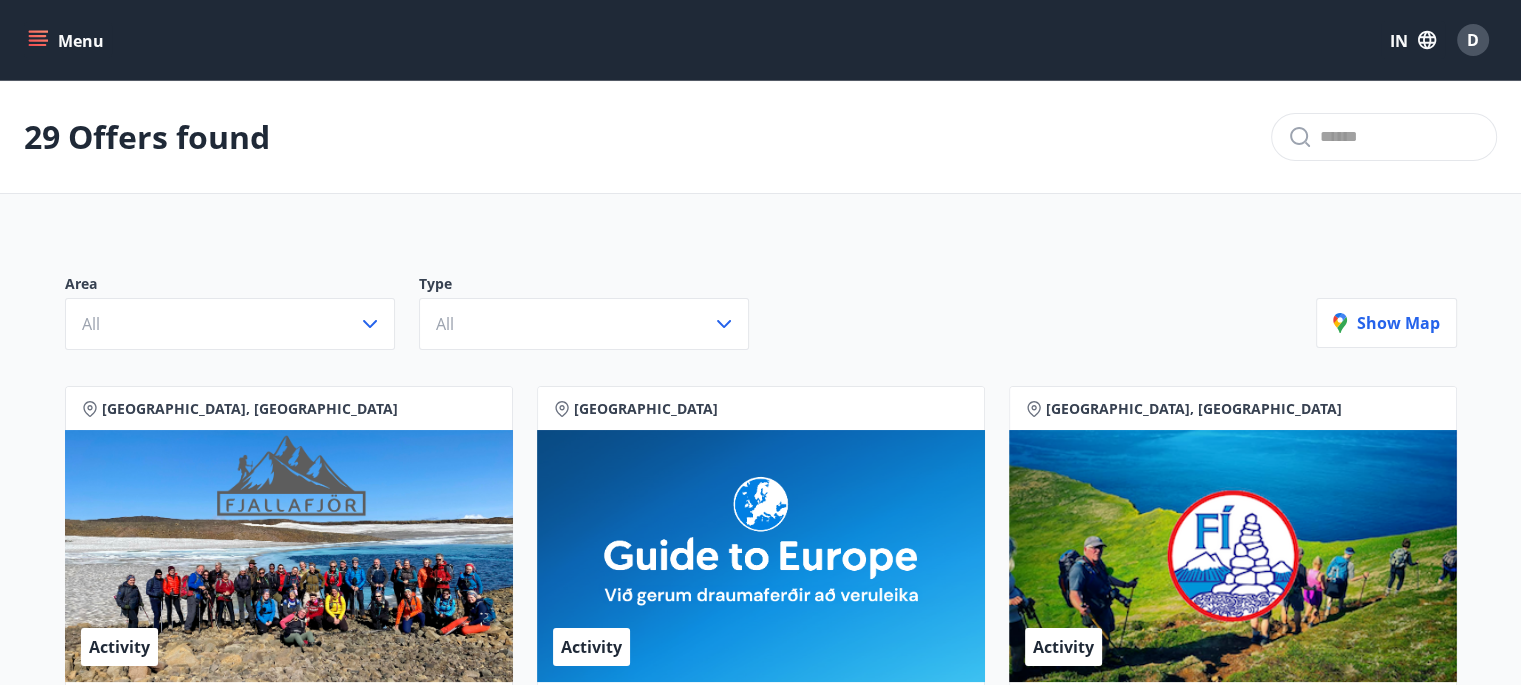 click on "Menu" at bounding box center [68, 40] 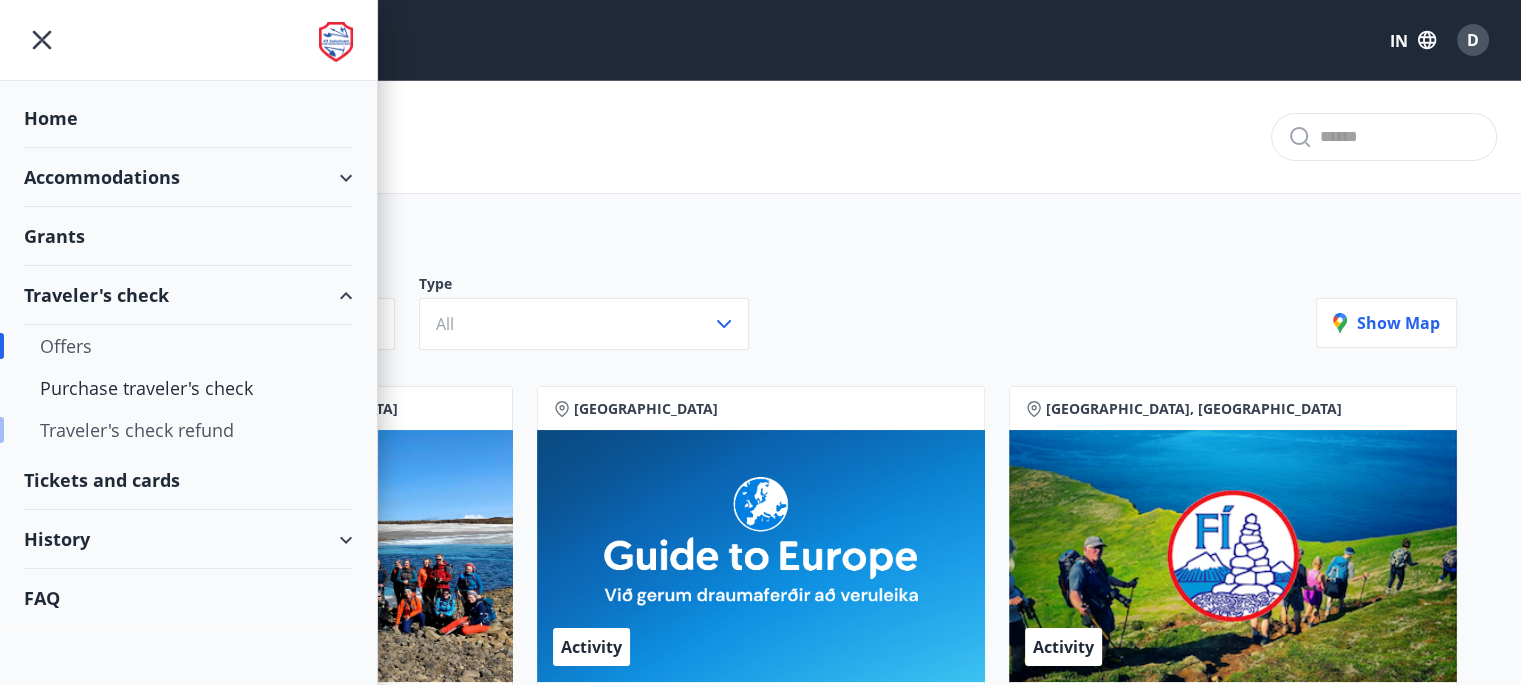 click on "Traveler's check refund" at bounding box center (137, 430) 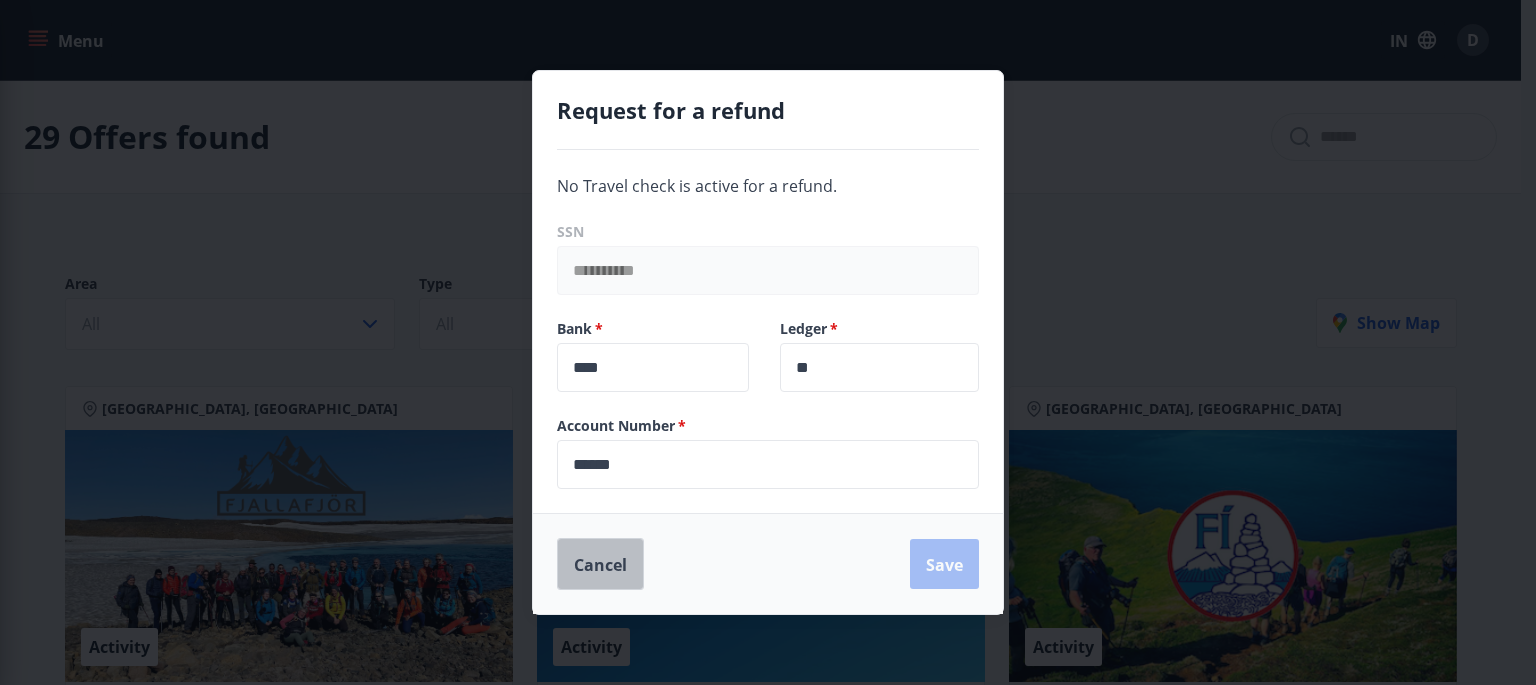 click on "Cancel" at bounding box center [600, 564] 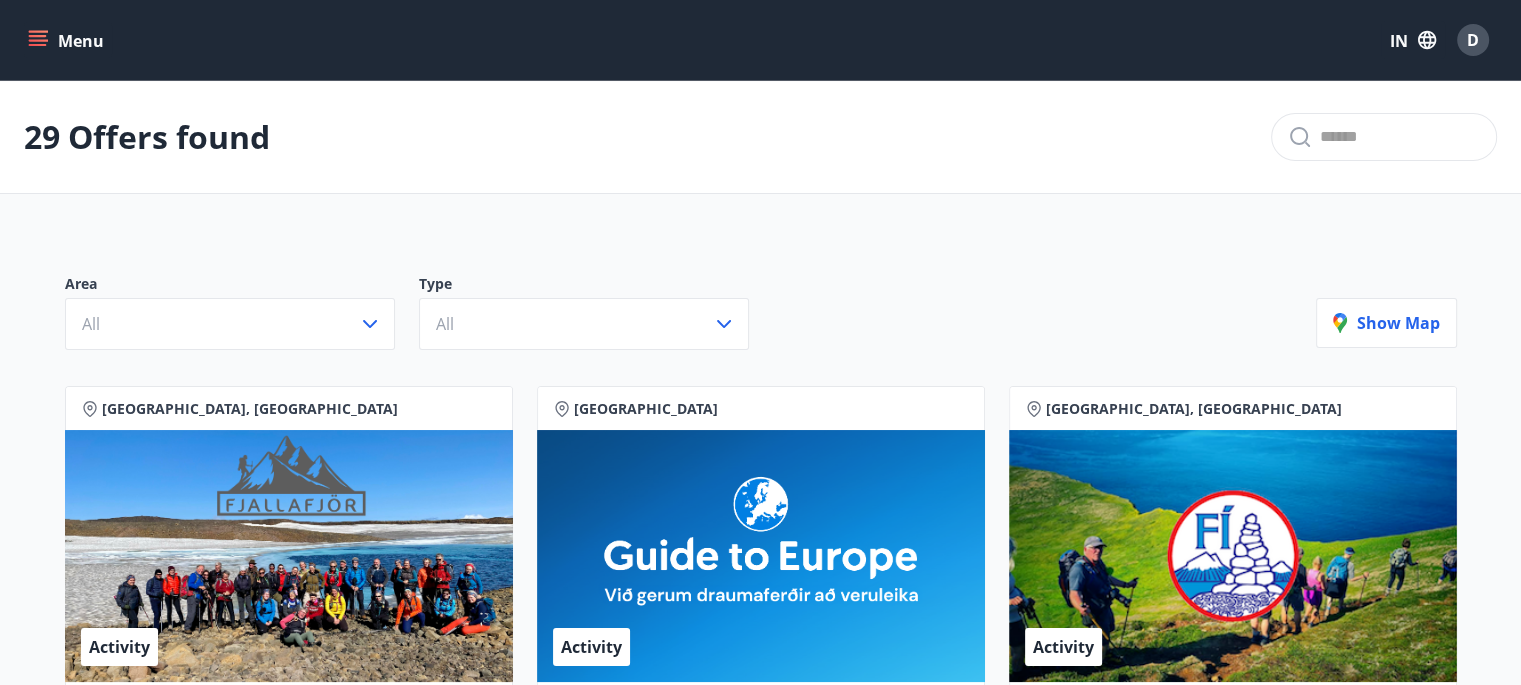 click 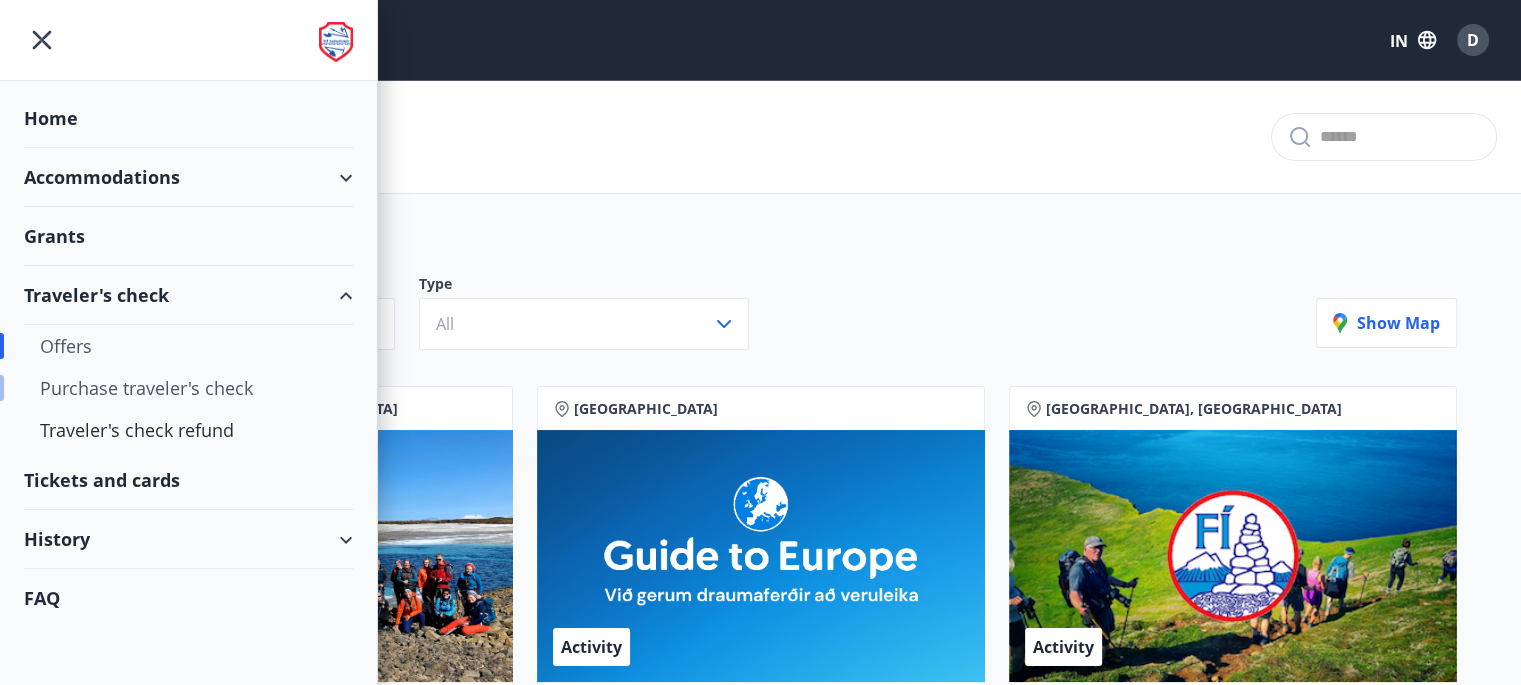 click on "Purchase traveler's check" at bounding box center (146, 388) 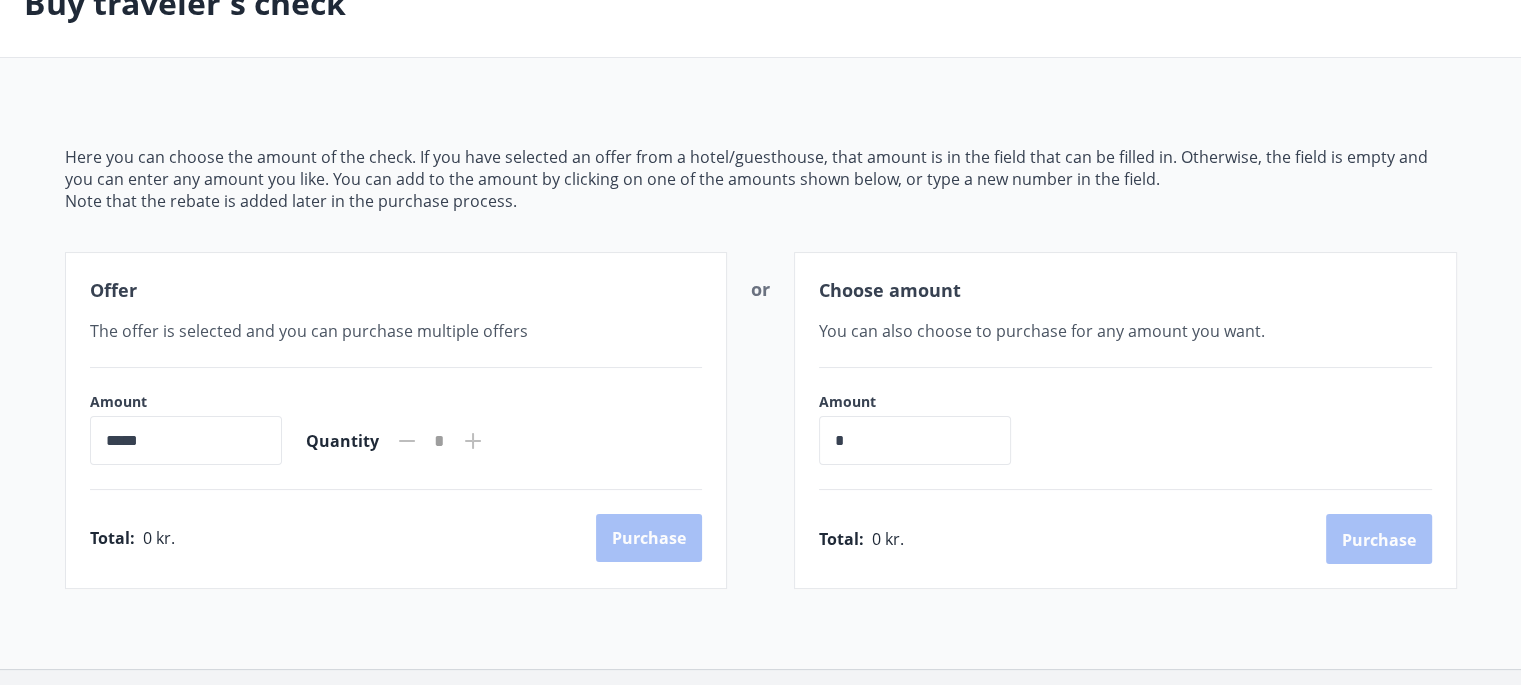 scroll, scrollTop: 200, scrollLeft: 0, axis: vertical 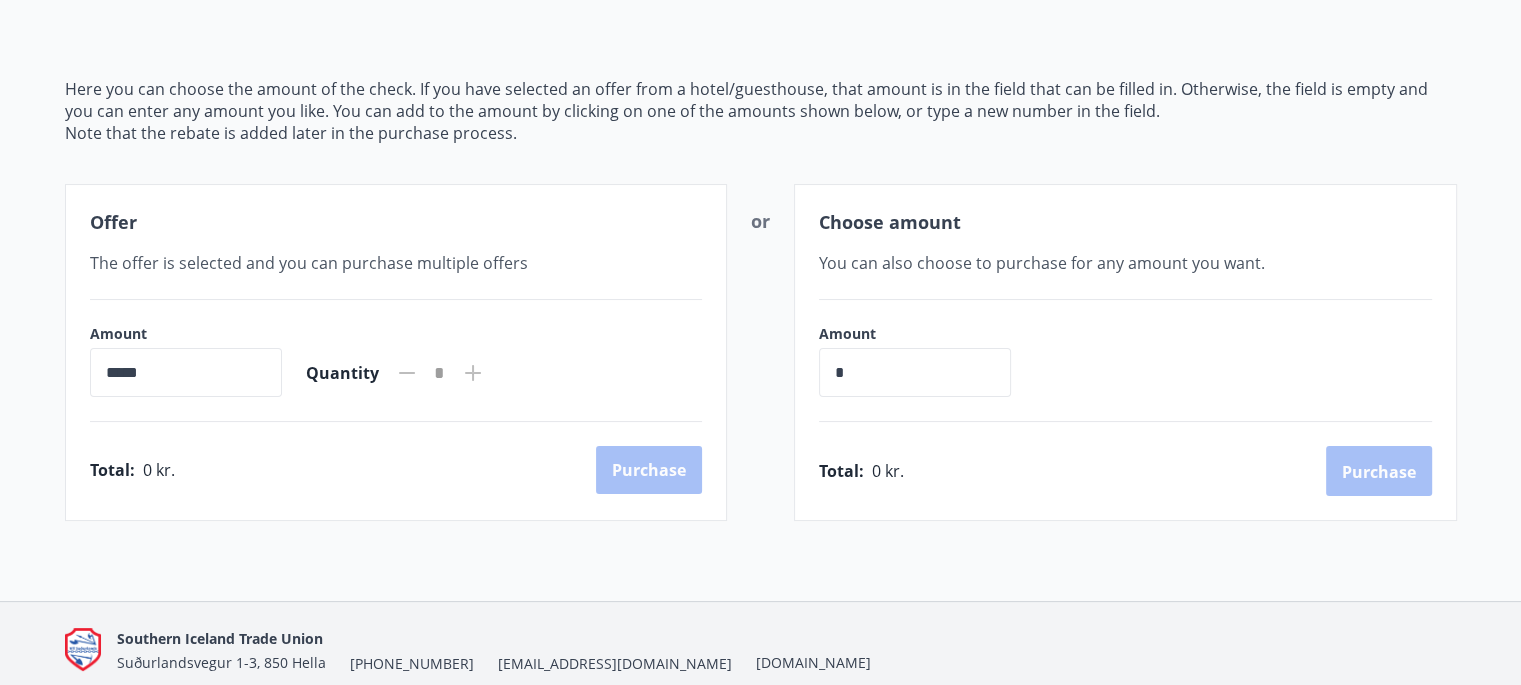 click on "*****" at bounding box center (186, 372) 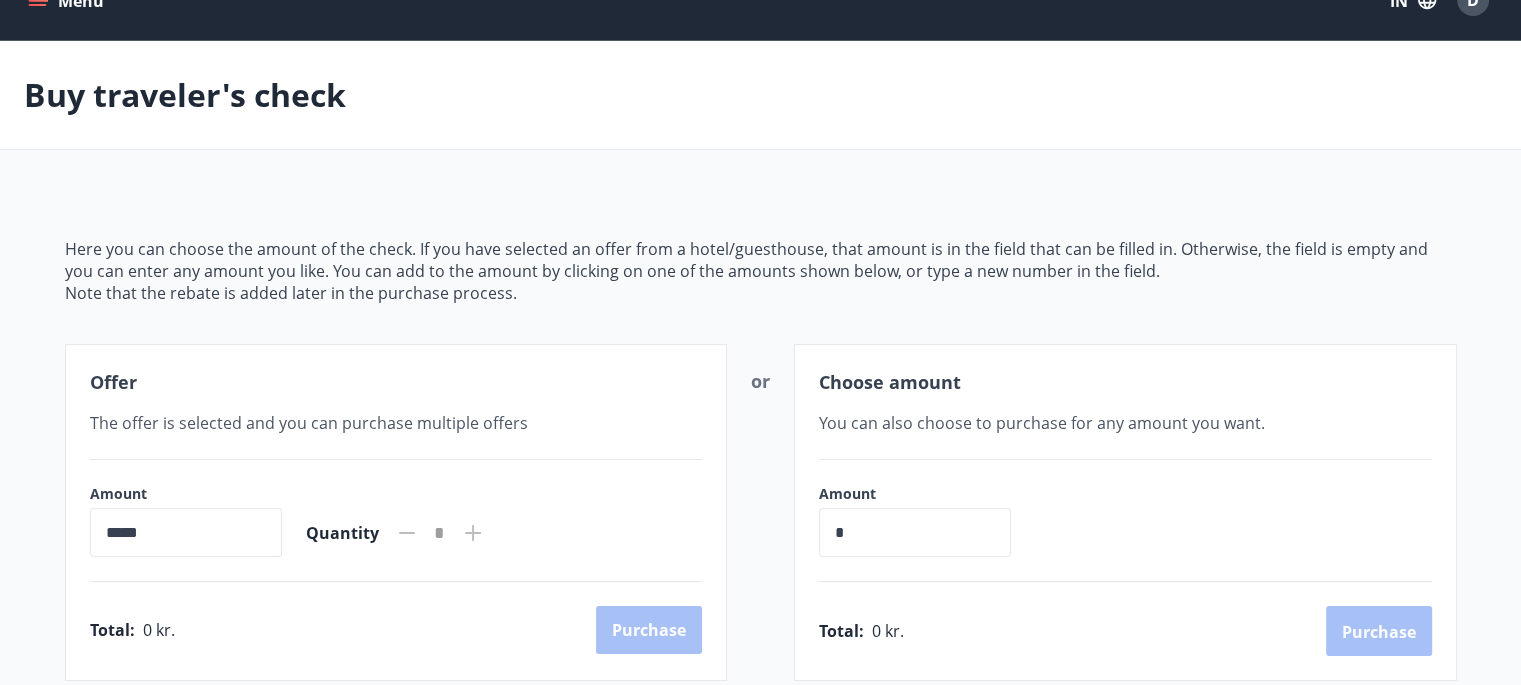 scroll, scrollTop: 0, scrollLeft: 0, axis: both 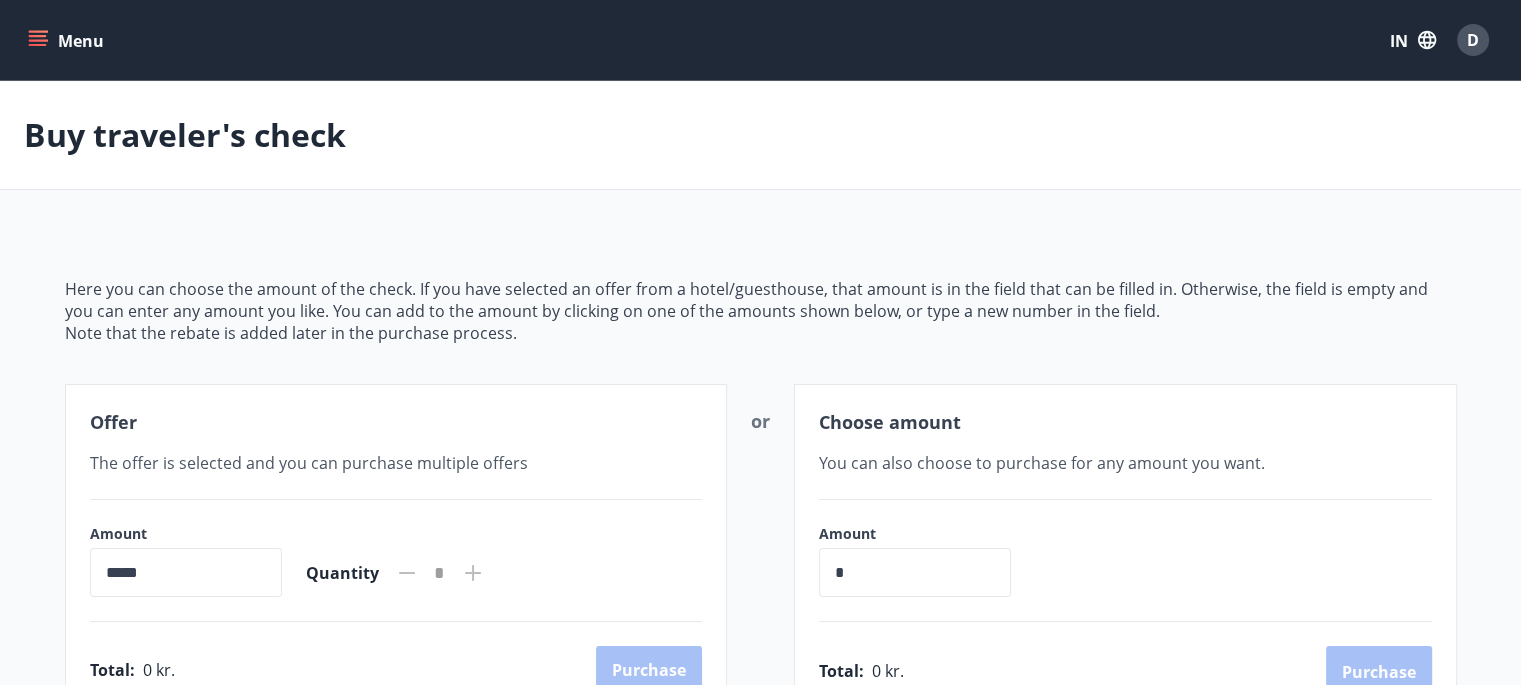 click on "*****" at bounding box center (186, 572) 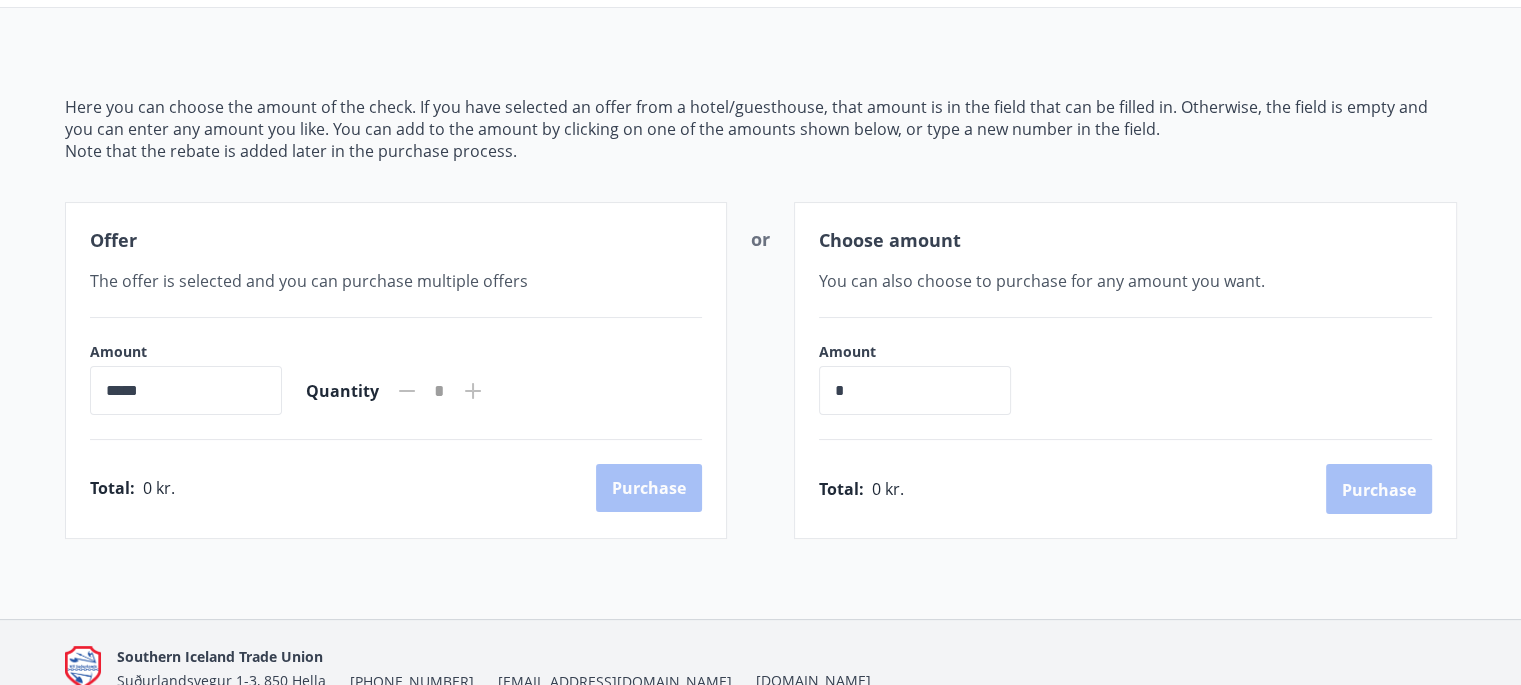 click on "Amount" at bounding box center [925, 352] 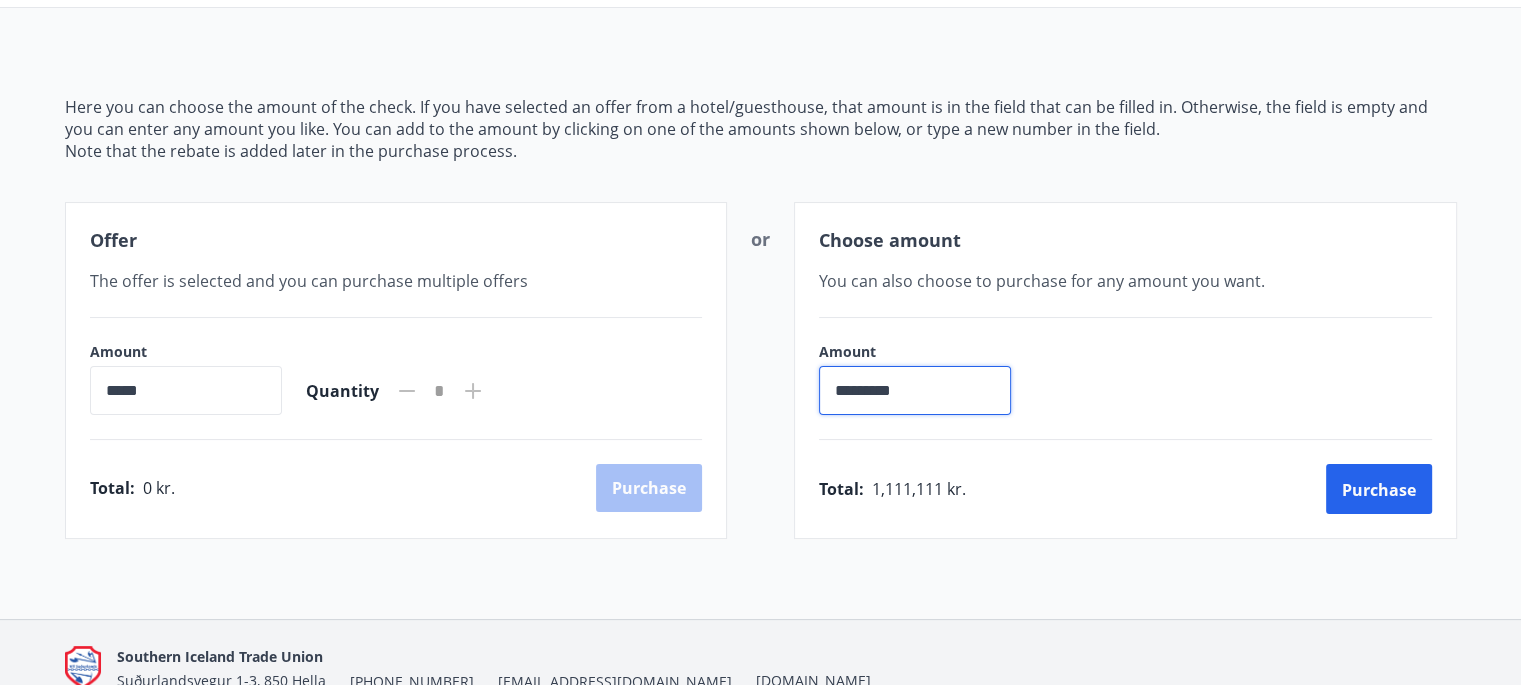 type on "*********" 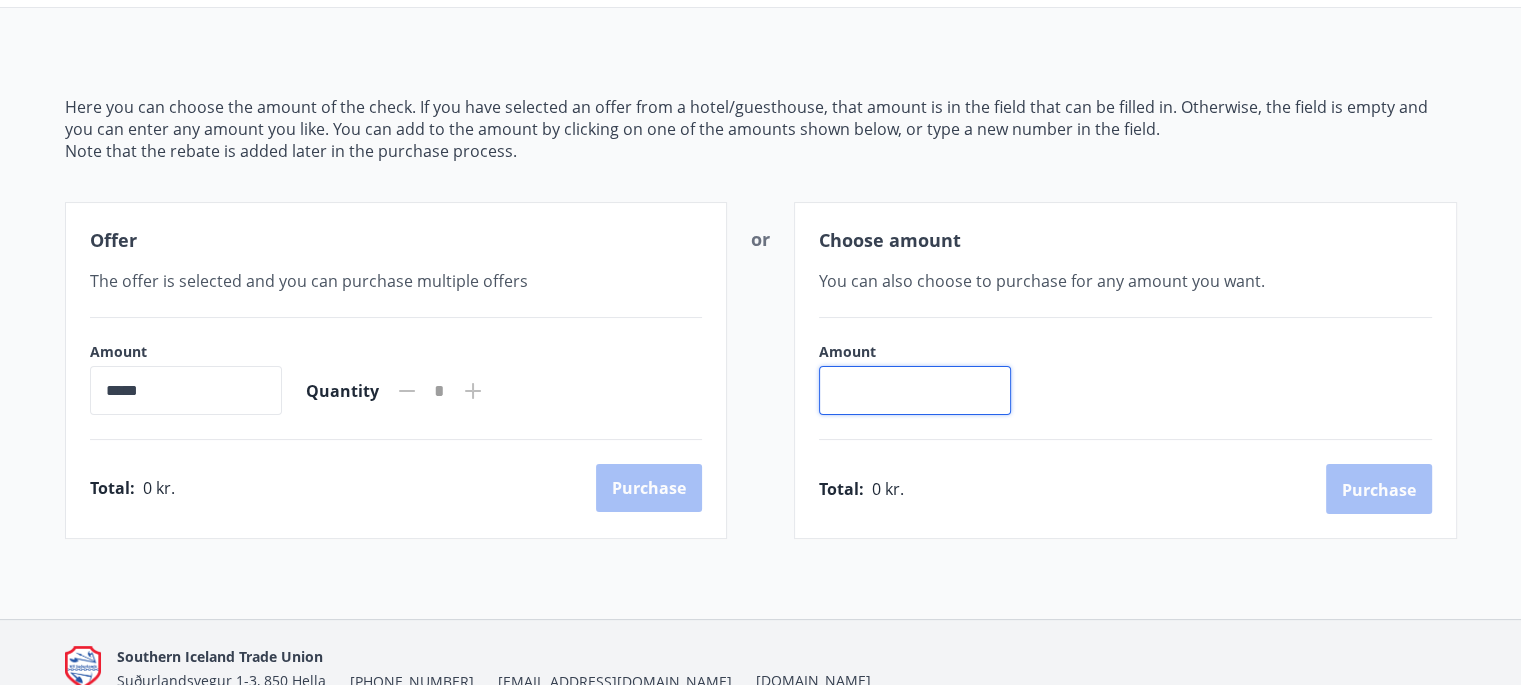 type 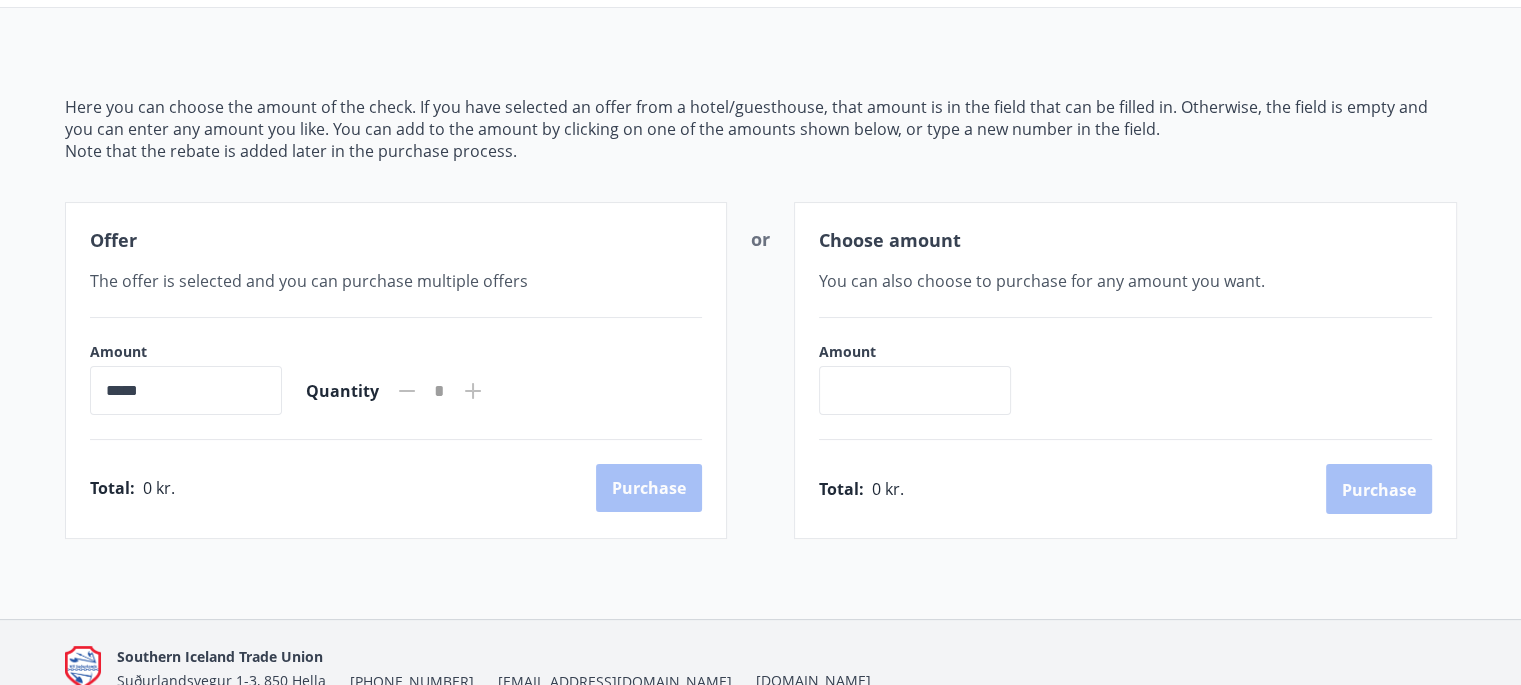 click on "*****" at bounding box center (186, 390) 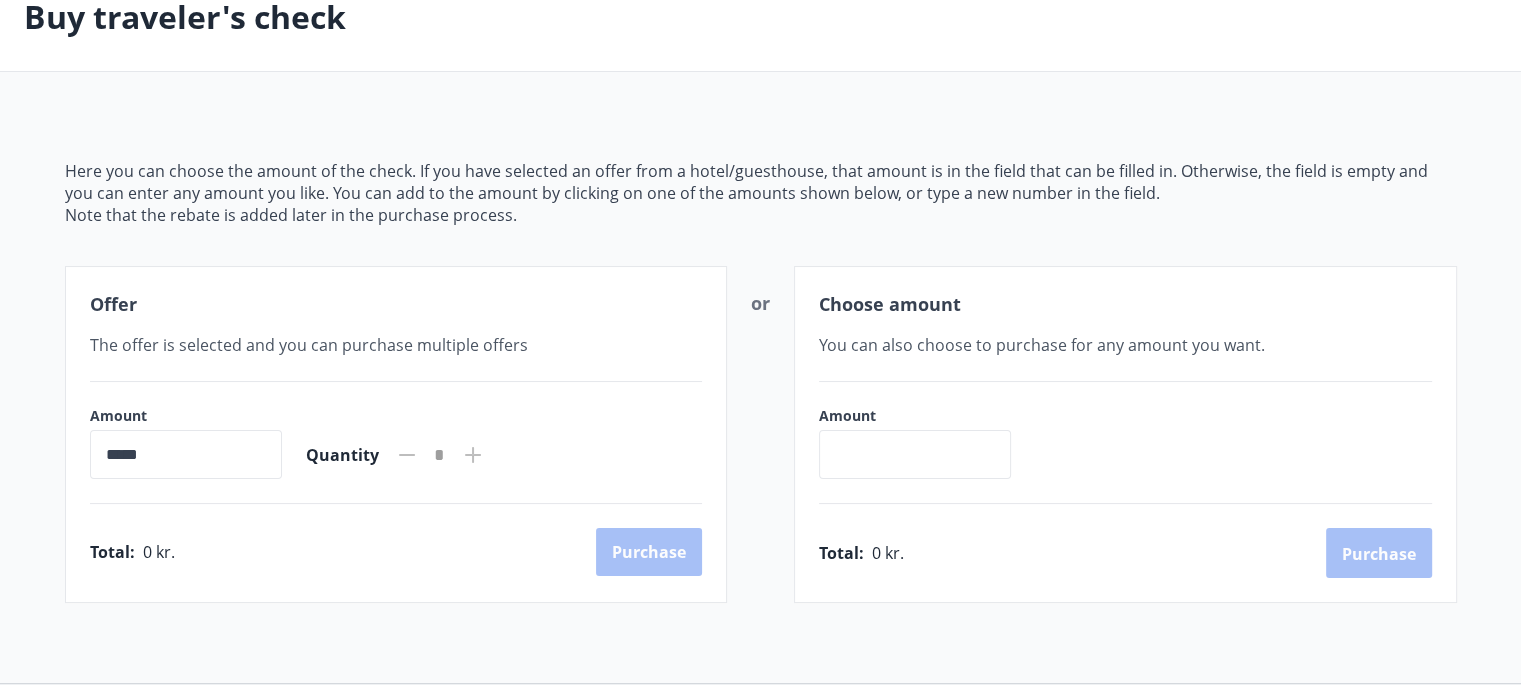 scroll, scrollTop: 0, scrollLeft: 0, axis: both 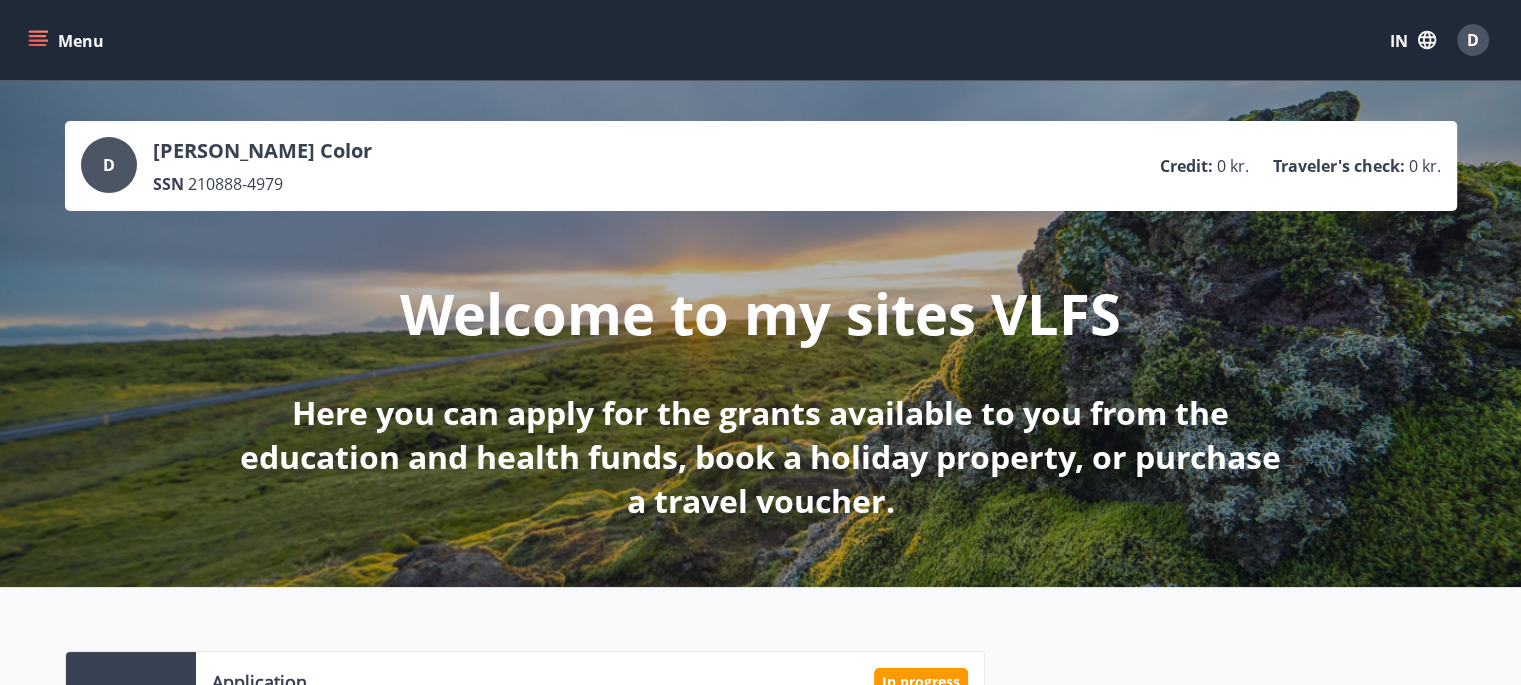 click 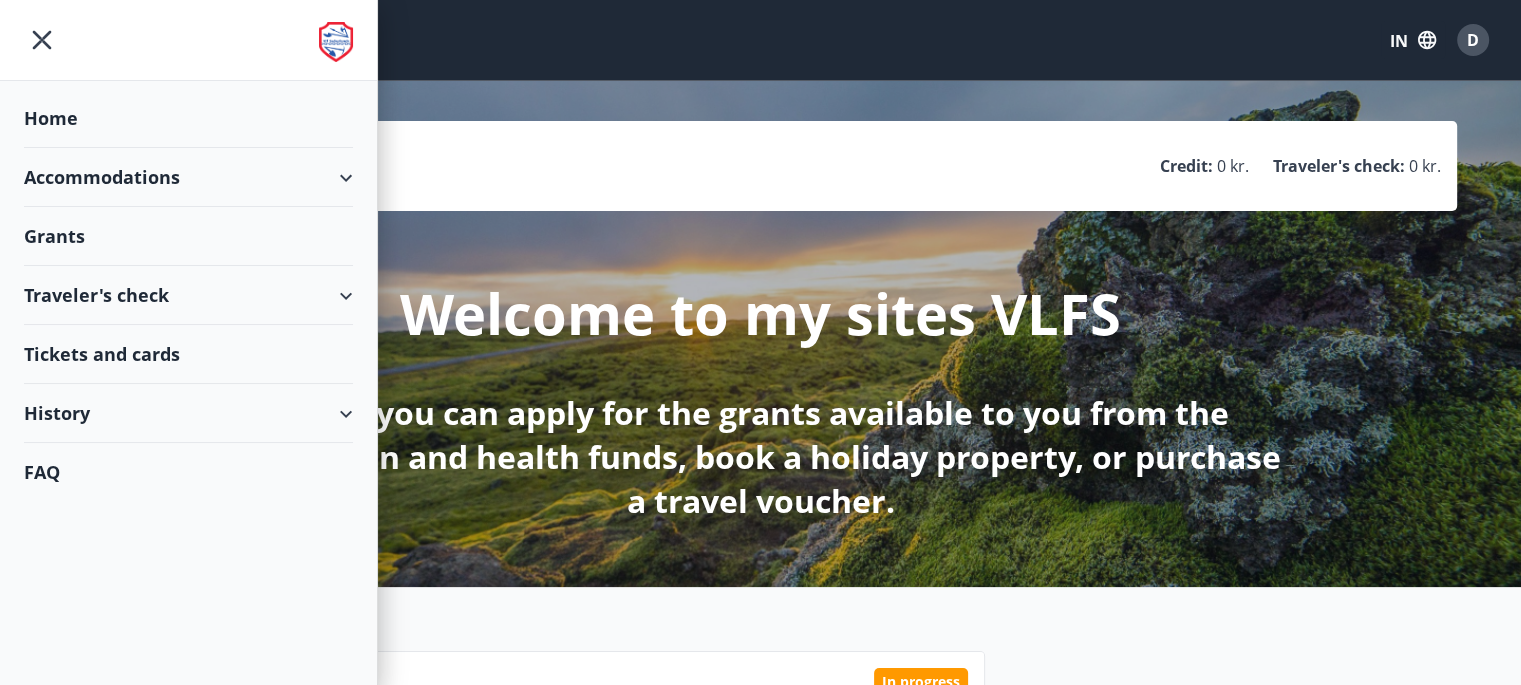 click on "Accommodations" at bounding box center (102, 177) 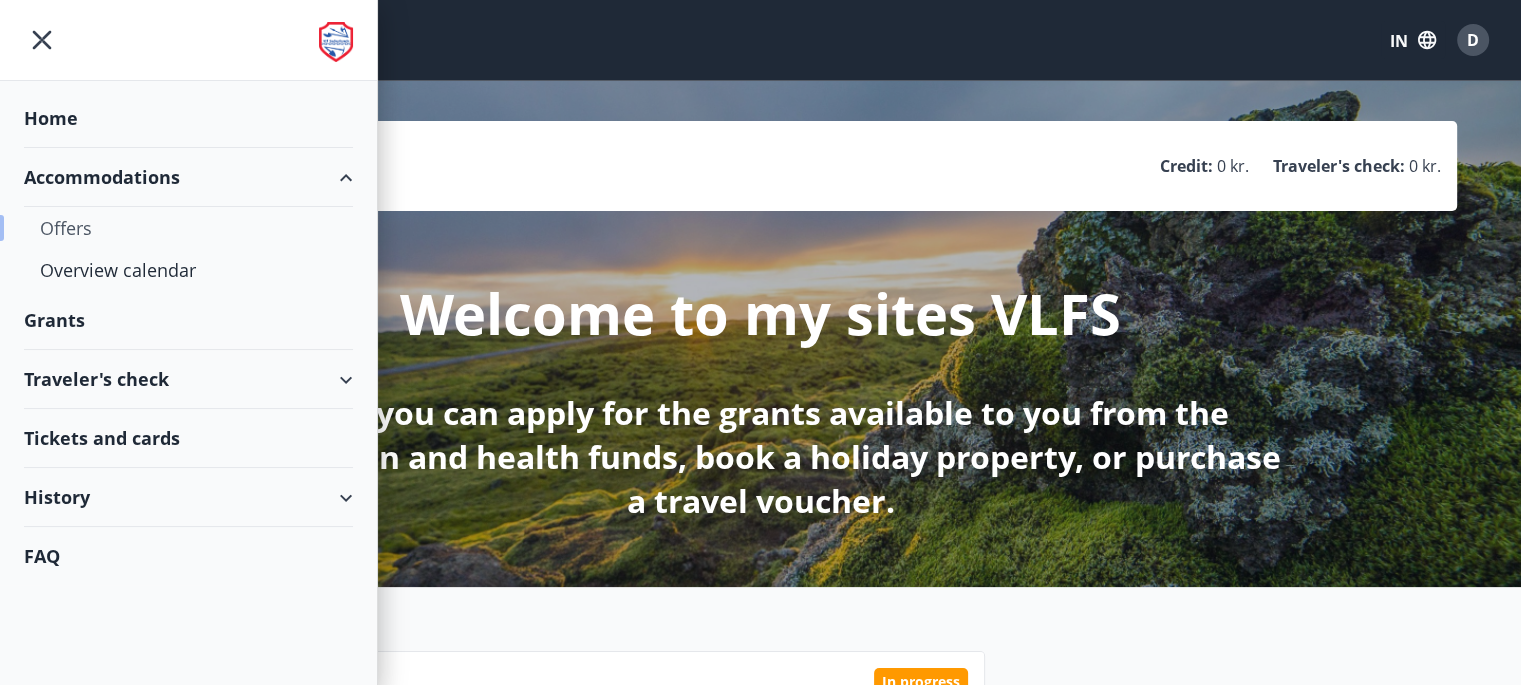click on "Offers" at bounding box center (188, 228) 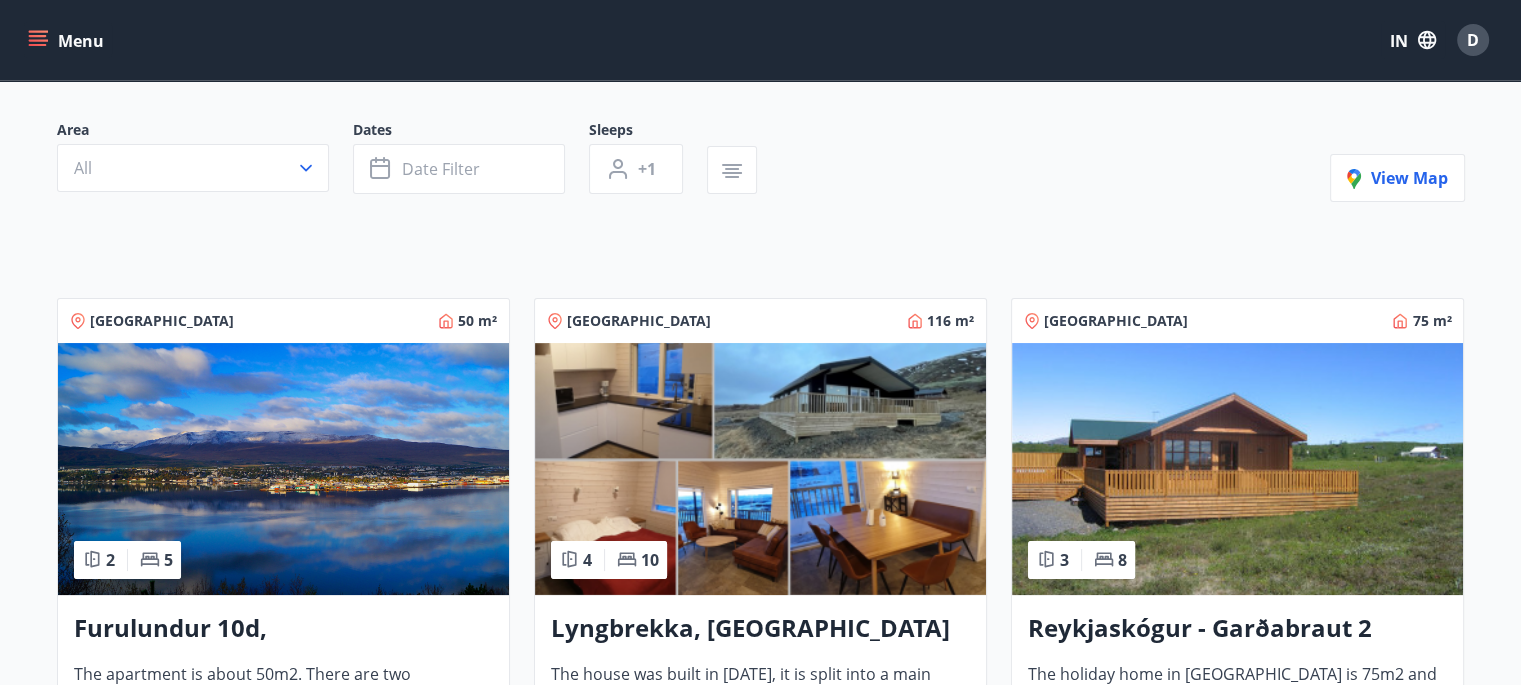 scroll, scrollTop: 100, scrollLeft: 0, axis: vertical 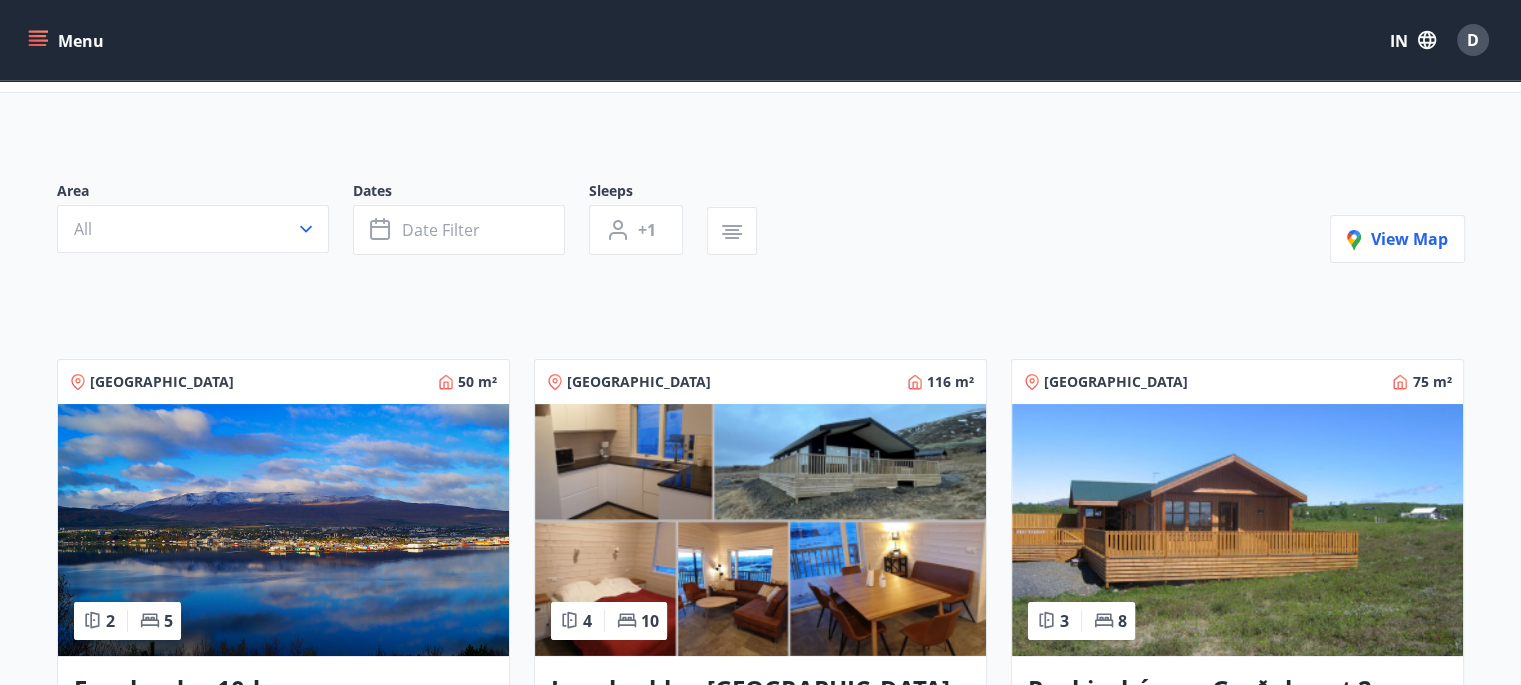 click on "[GEOGRAPHIC_DATA]" at bounding box center [639, 381] 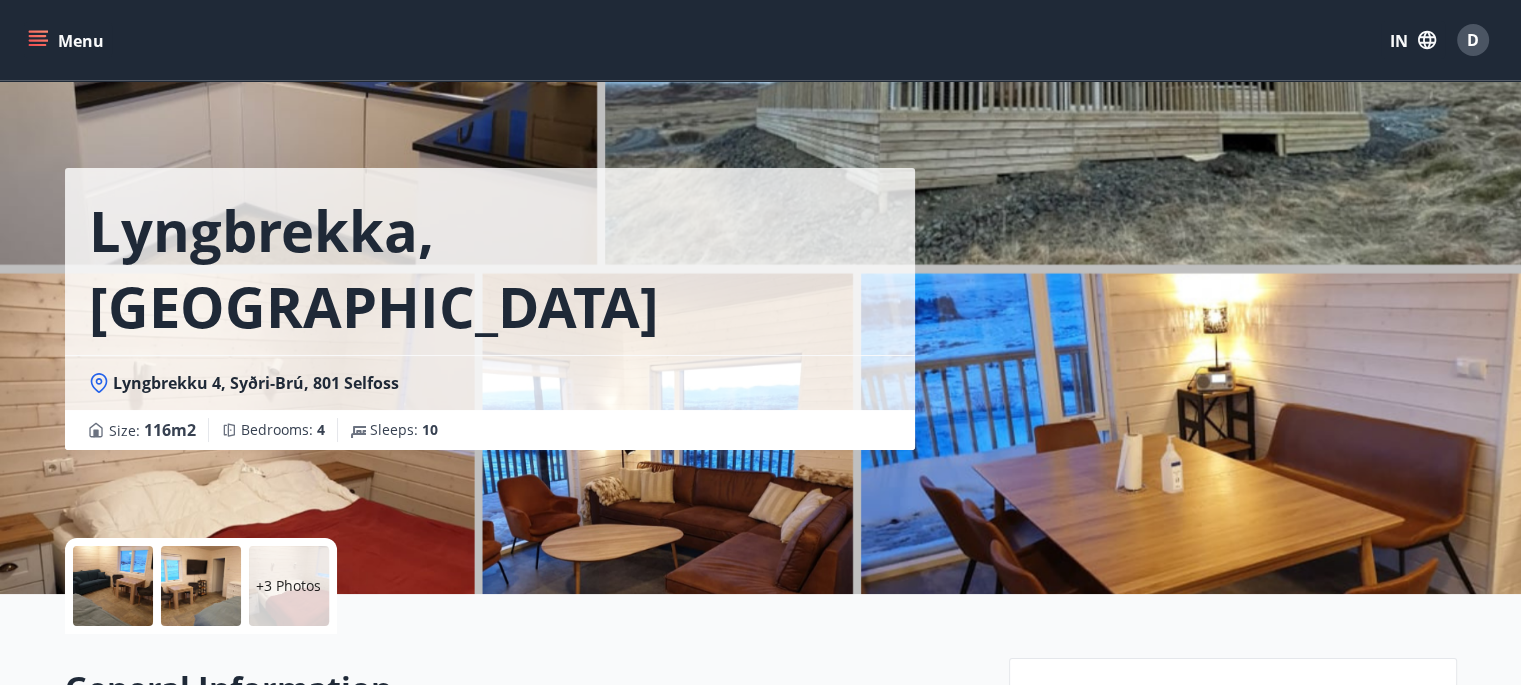 scroll, scrollTop: 0, scrollLeft: 0, axis: both 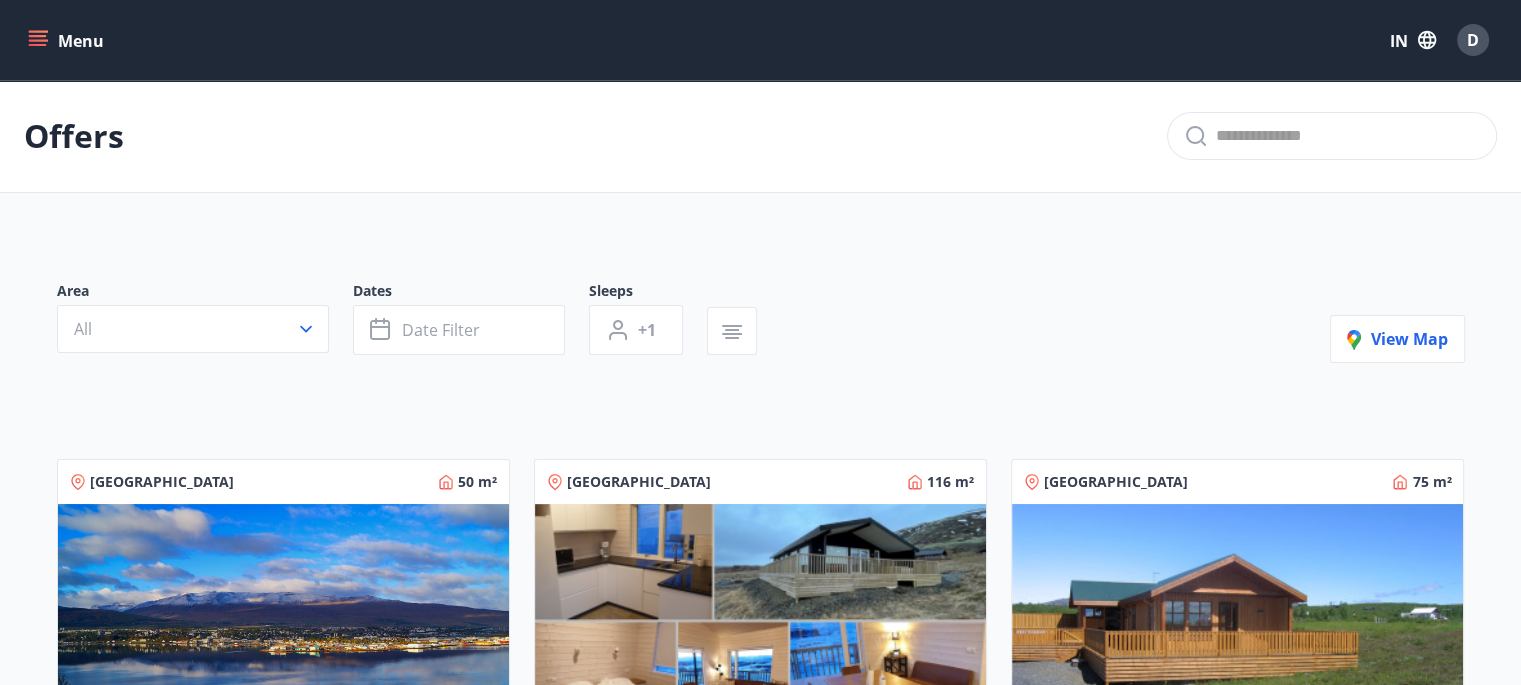click on "[GEOGRAPHIC_DATA]" at bounding box center (1116, 481) 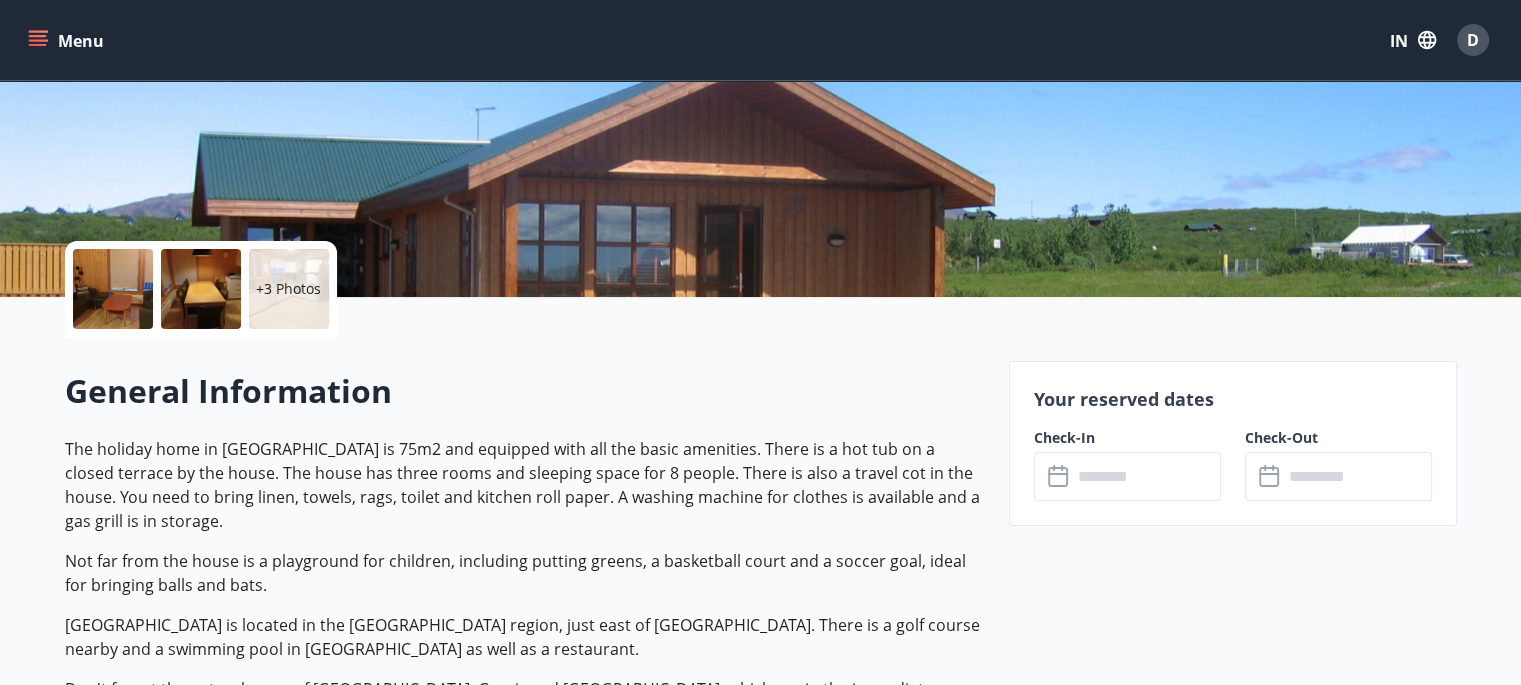scroll, scrollTop: 300, scrollLeft: 0, axis: vertical 